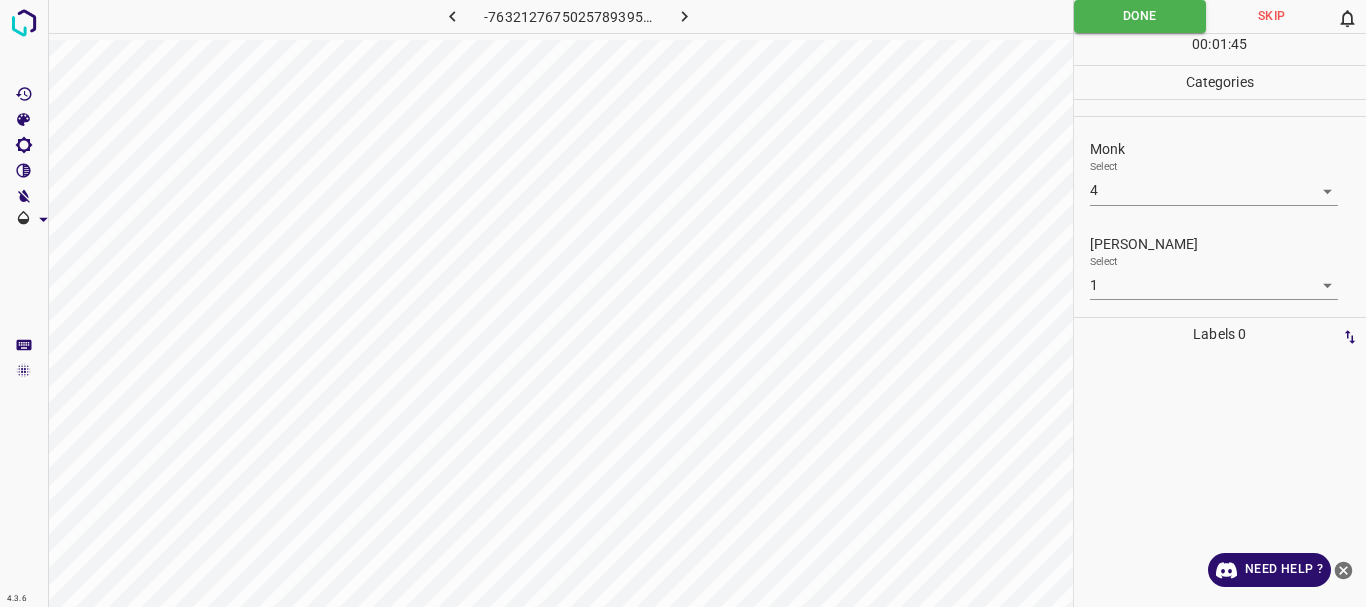 scroll, scrollTop: 0, scrollLeft: 0, axis: both 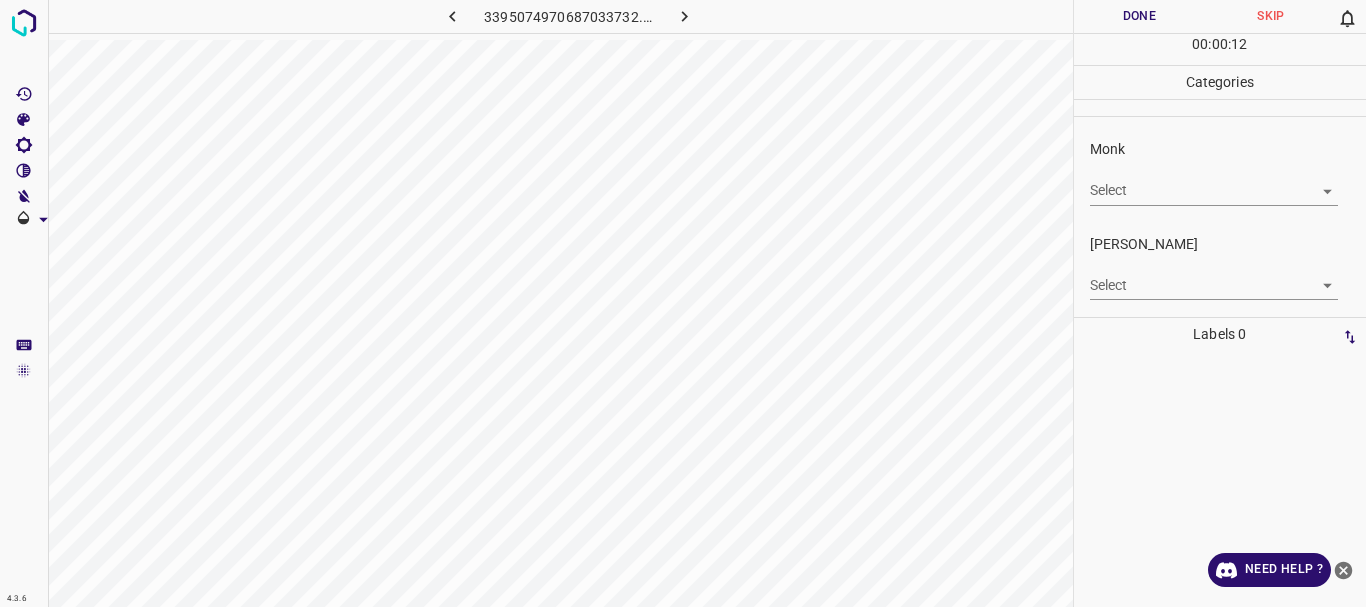 click on "4.3.6  3395074970687033732.png Done Skip 0 00   : 00   : 12   Categories Monk   Select ​  [PERSON_NAME]   Select ​ Labels   0 Categories 1 Monk 2  [PERSON_NAME] Tools Space Change between modes (Draw & Edit) I Auto labeling R Restore zoom M Zoom in N Zoom out Delete Delete selecte label Filters Z Restore filters X Saturation filter C Brightness filter V Contrast filter B Gray scale filter General O Download Need Help ? - Text - Hide - Delete" at bounding box center (683, 303) 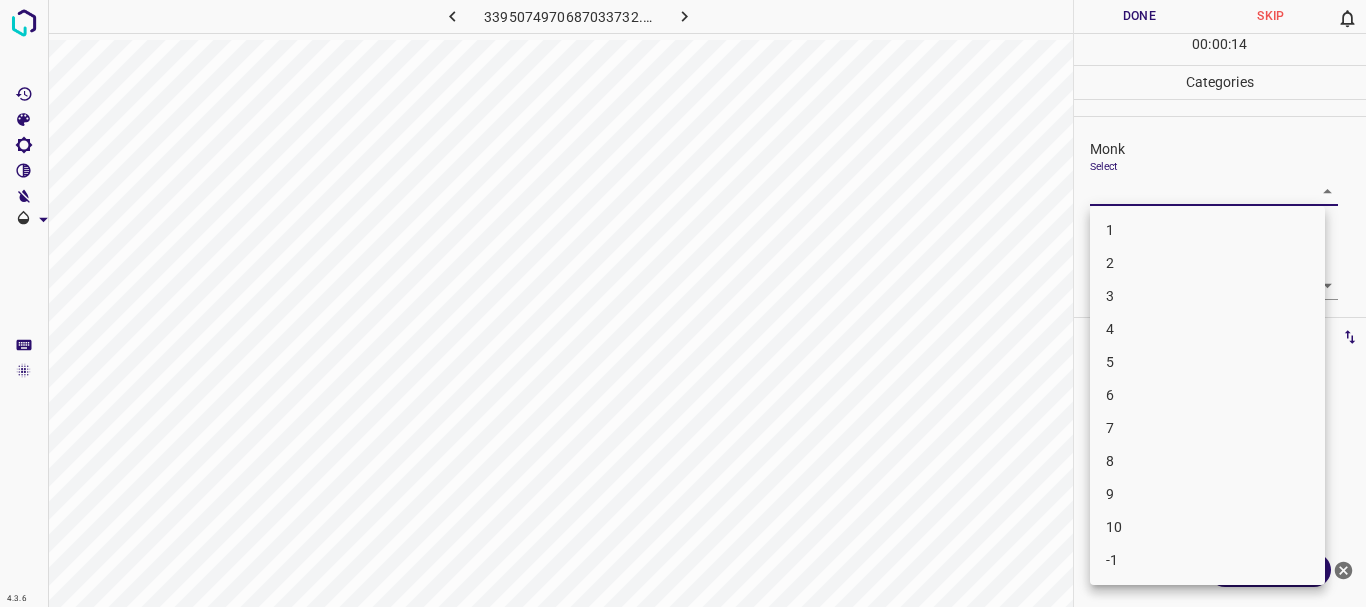 click on "3" at bounding box center (1207, 296) 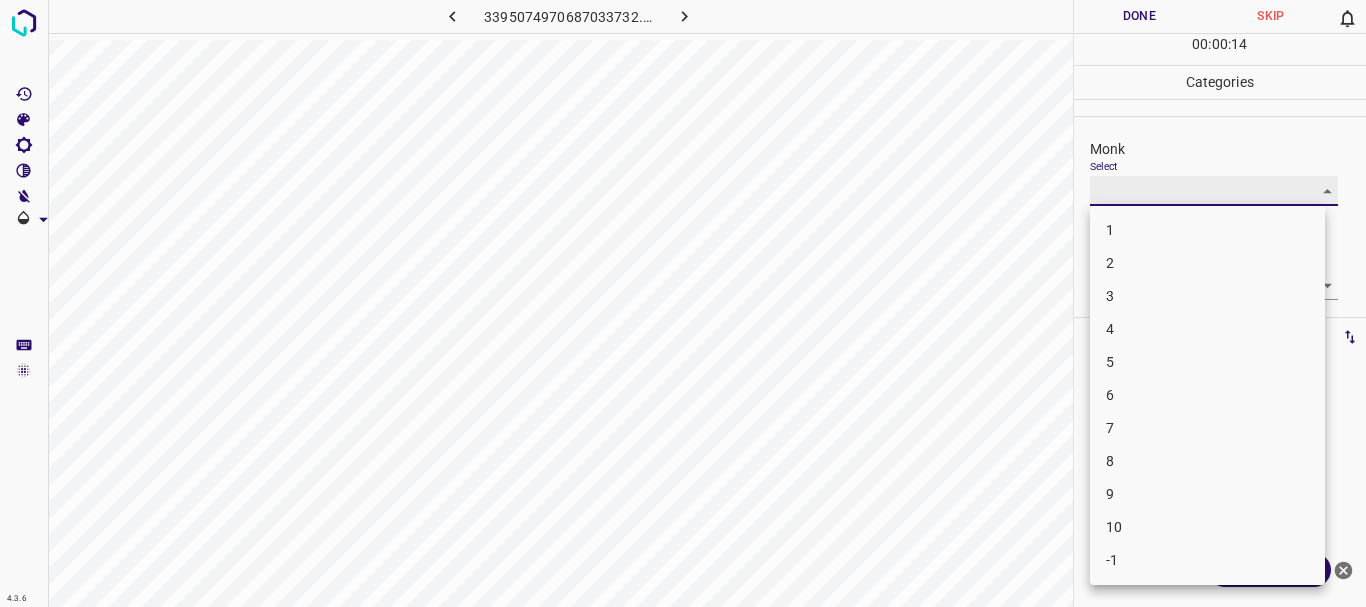 type on "3" 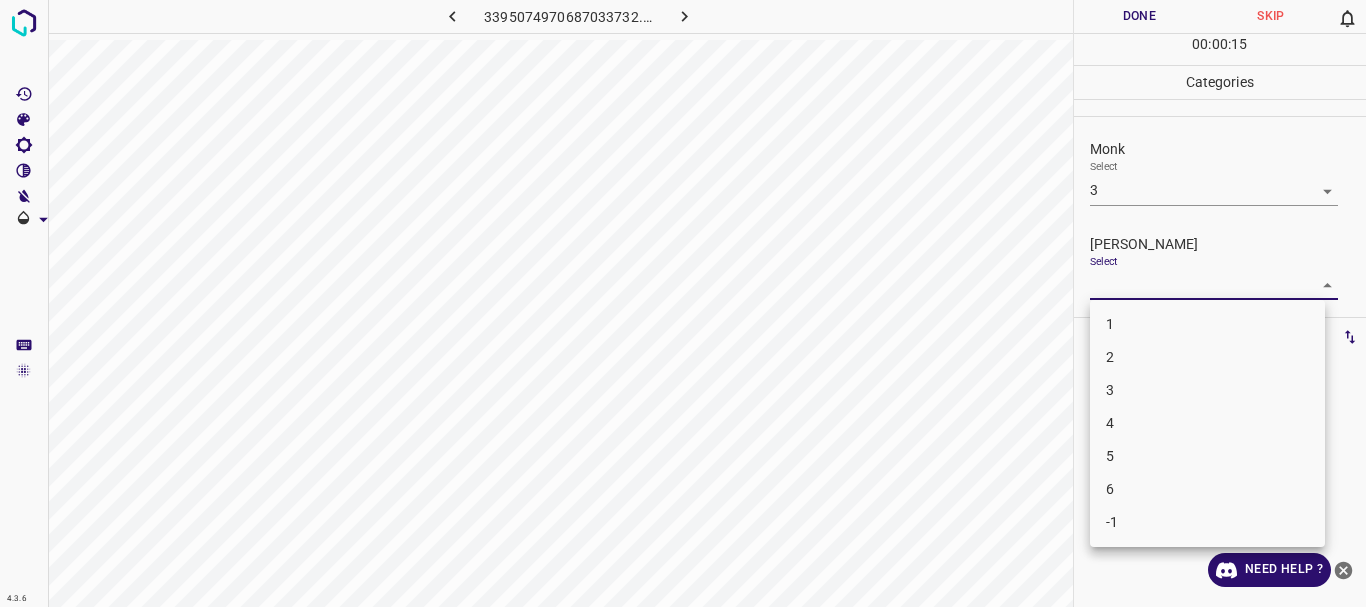 click on "4.3.6  3395074970687033732.png Done Skip 0 00   : 00   : 15   Categories Monk   Select 3 3  [PERSON_NAME]   Select ​ Labels   0 Categories 1 Monk 2  [PERSON_NAME] Tools Space Change between modes (Draw & Edit) I Auto labeling R Restore zoom M Zoom in N Zoom out Delete Delete selecte label Filters Z Restore filters X Saturation filter C Brightness filter V Contrast filter B Gray scale filter General O Download Need Help ? - Text - Hide - Delete 1 2 3 4 5 6 -1" at bounding box center [683, 303] 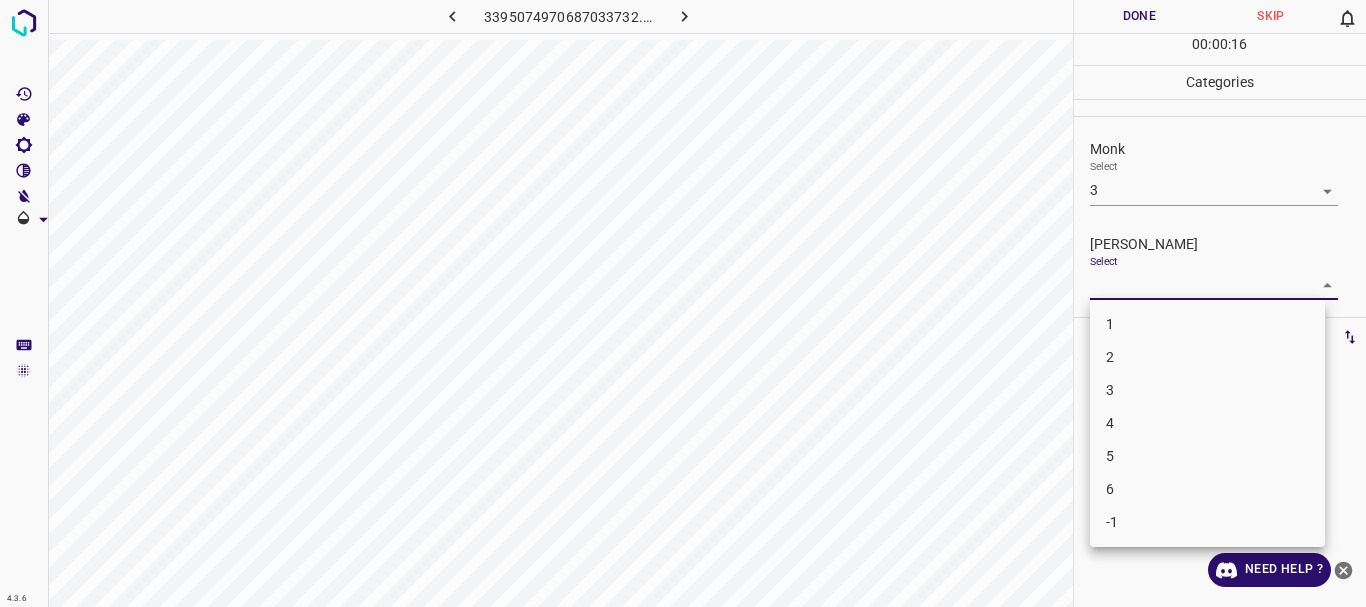 drag, startPoint x: 1098, startPoint y: 401, endPoint x: 1132, endPoint y: 237, distance: 167.48732 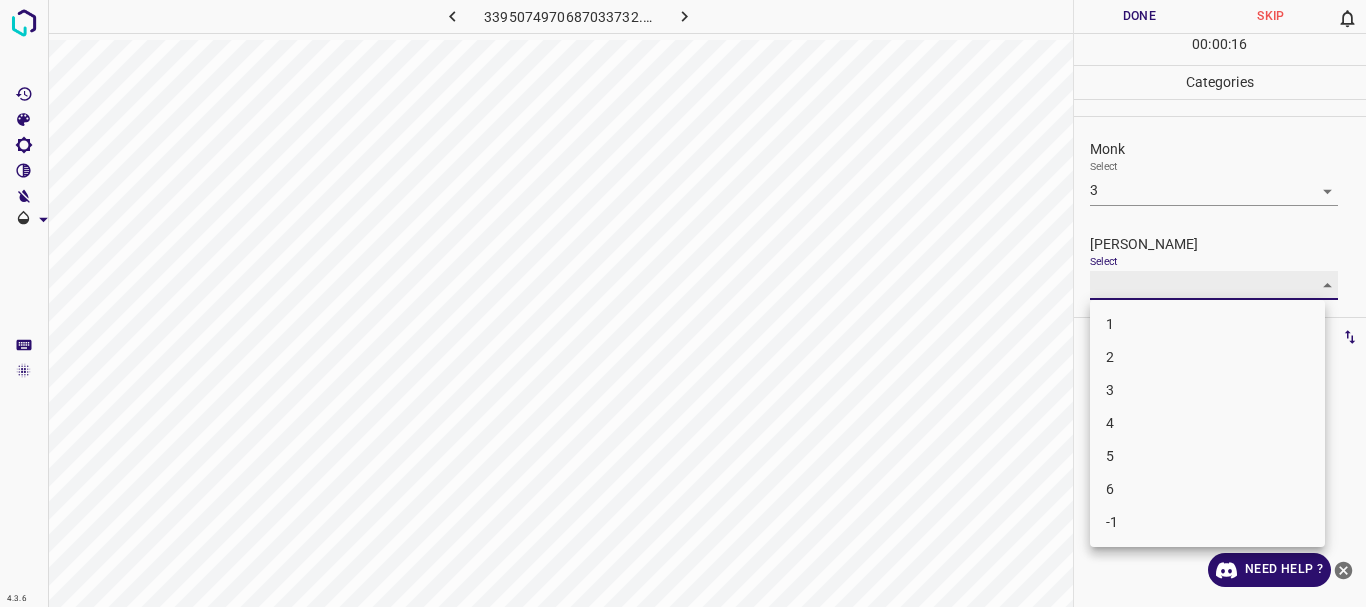 type on "3" 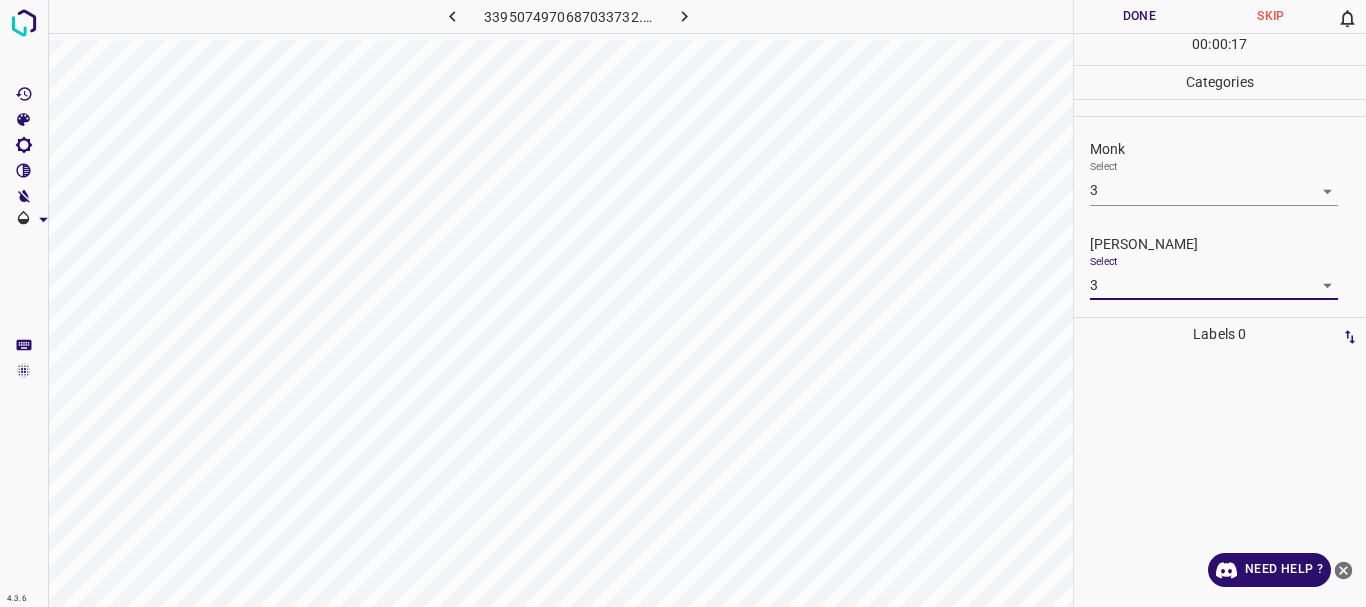 click on "Done" at bounding box center (1140, 16) 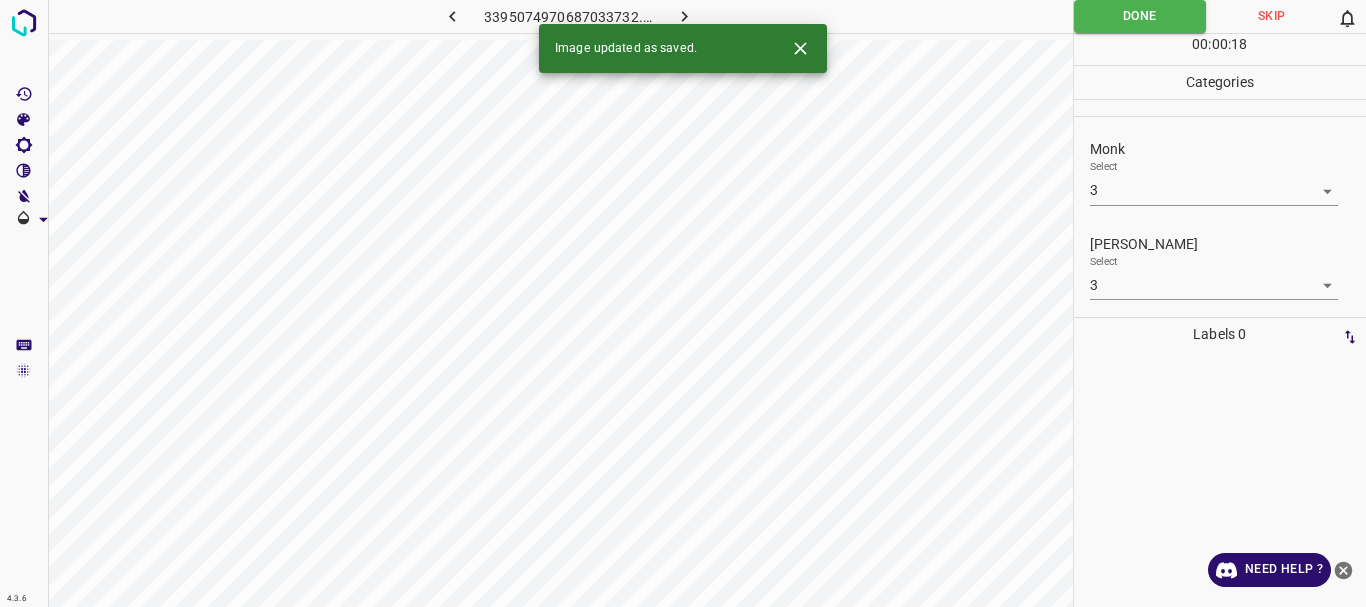 click at bounding box center [684, 16] 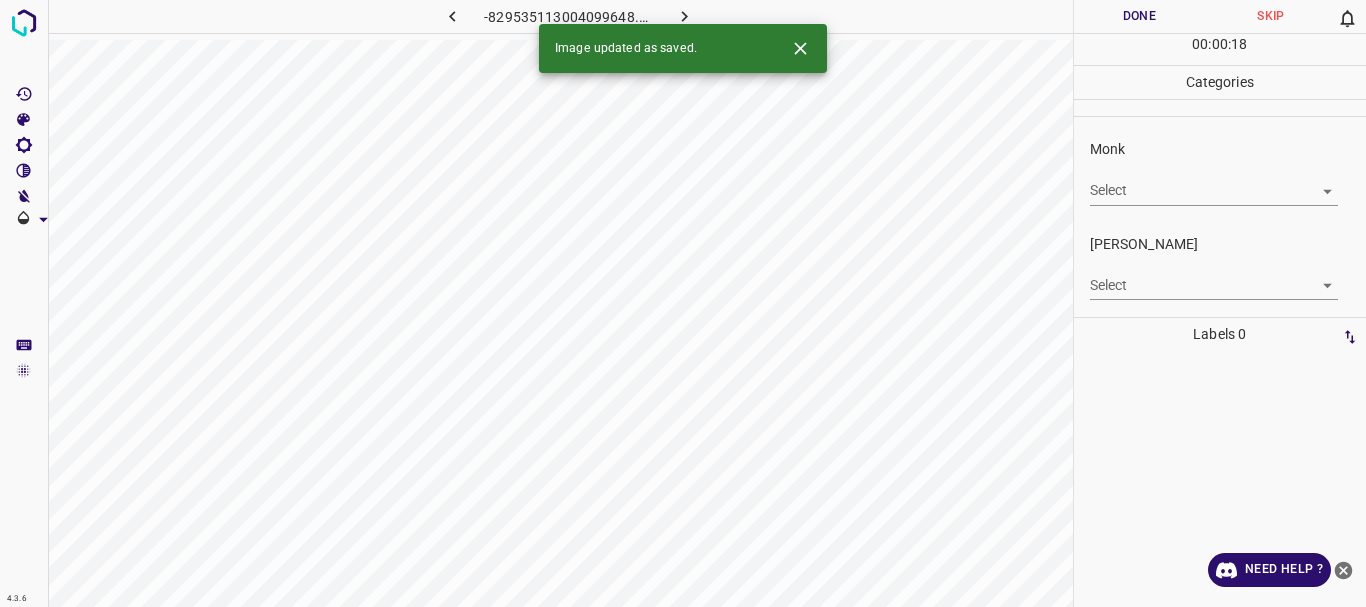 click on "4.3.6  -829535113004099648.png Done Skip 0 00   : 00   : 18   Categories Monk   Select ​  [PERSON_NAME]   Select ​ Labels   0 Categories 1 Monk 2  [PERSON_NAME] Tools Space Change between modes (Draw & Edit) I Auto labeling R Restore zoom M Zoom in N Zoom out Delete Delete selecte label Filters Z Restore filters X Saturation filter C Brightness filter V Contrast filter B Gray scale filter General O Download Image updated as saved. Need Help ? - Text - Hide - Delete" at bounding box center (683, 303) 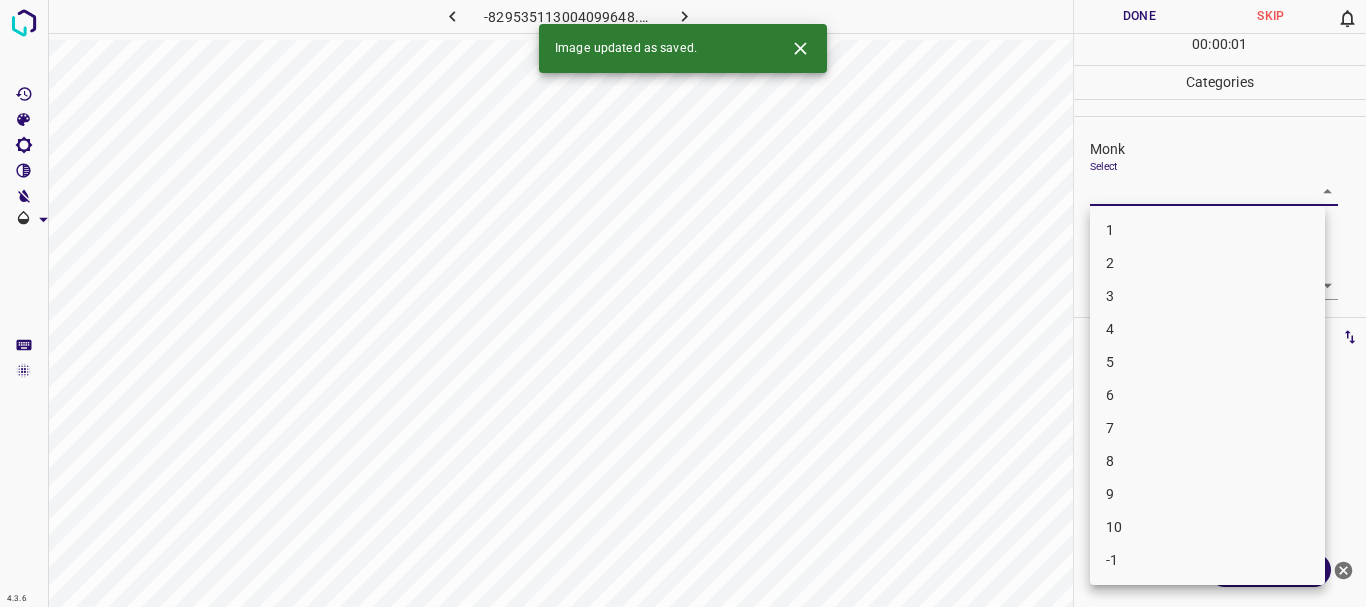 click on "4" at bounding box center [1207, 329] 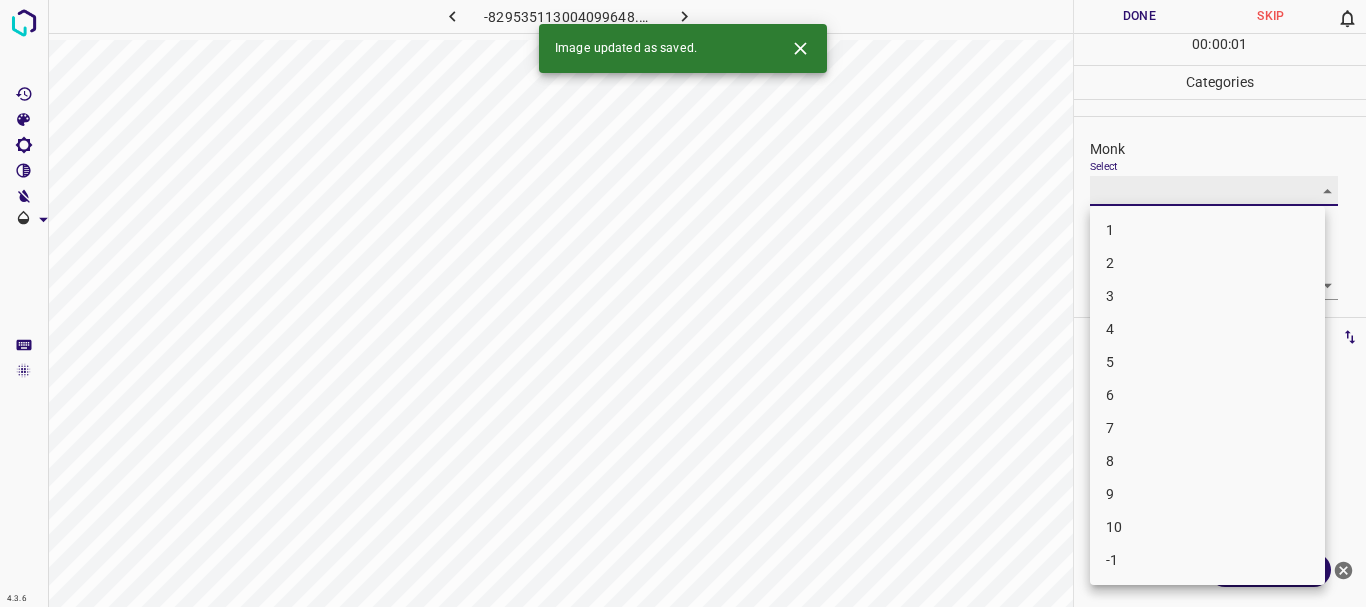 type on "4" 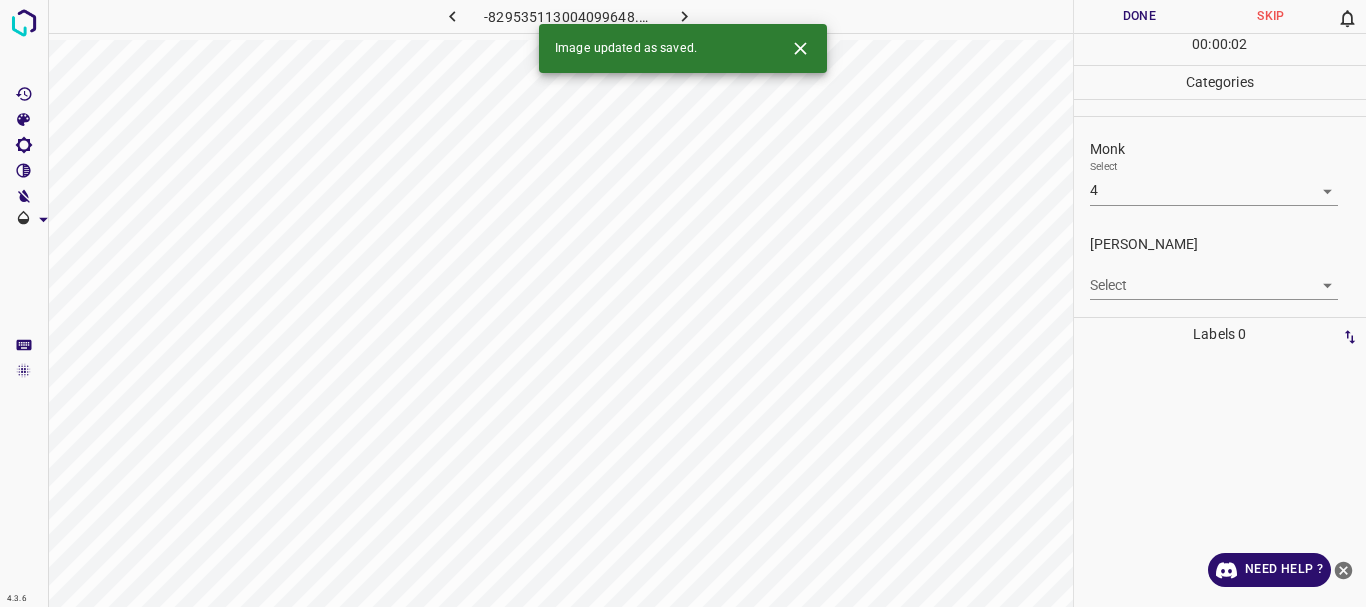click on "Select ​" at bounding box center [1214, 277] 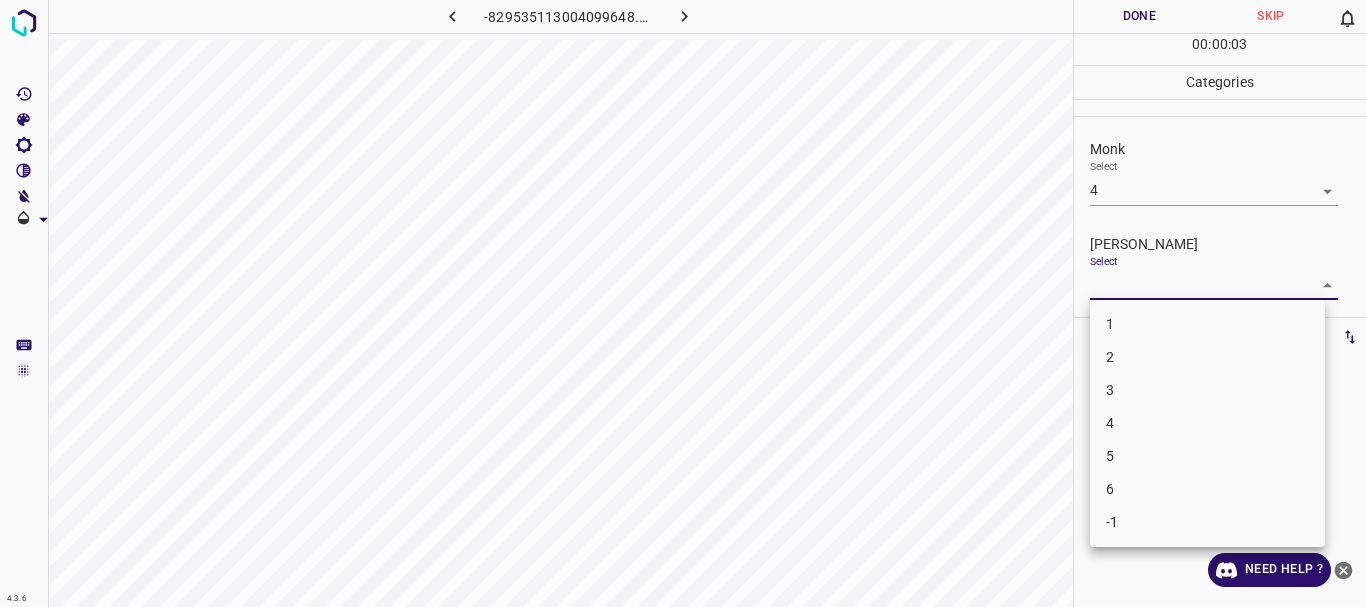 click on "3" at bounding box center [1207, 390] 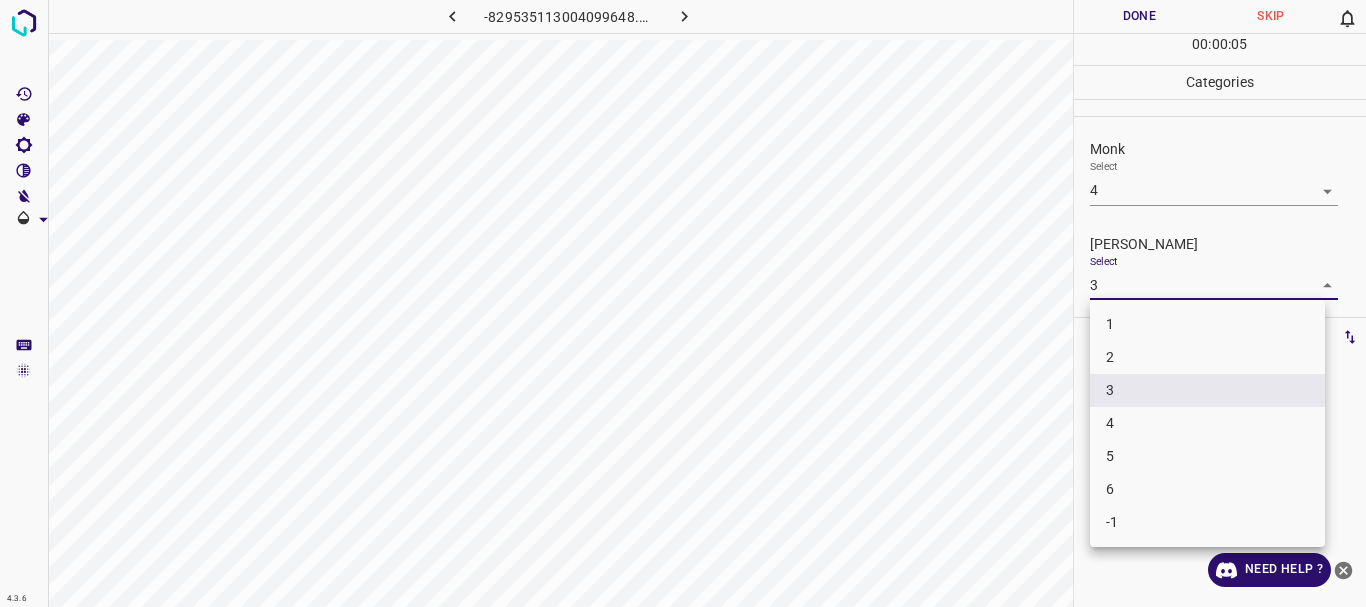click on "4.3.6  -829535113004099648.png Done Skip 0 00   : 00   : 05   Categories Monk   Select 4 4  [PERSON_NAME]   Select 3 3 Labels   0 Categories 1 Monk 2  [PERSON_NAME] Tools Space Change between modes (Draw & Edit) I Auto labeling R Restore zoom M Zoom in N Zoom out Delete Delete selecte label Filters Z Restore filters X Saturation filter C Brightness filter V Contrast filter B Gray scale filter General O Download Need Help ? - Text - Hide - Delete 1 2 3 4 5 6 -1" at bounding box center (683, 303) 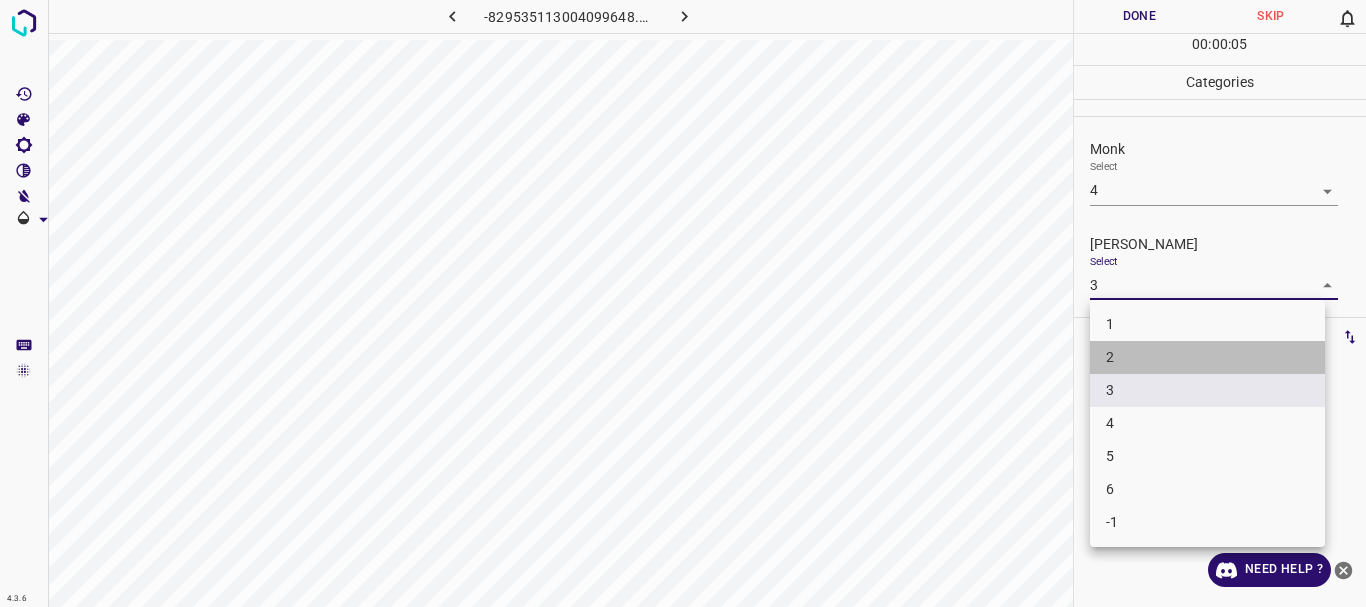 drag, startPoint x: 1123, startPoint y: 361, endPoint x: 1118, endPoint y: 329, distance: 32.38827 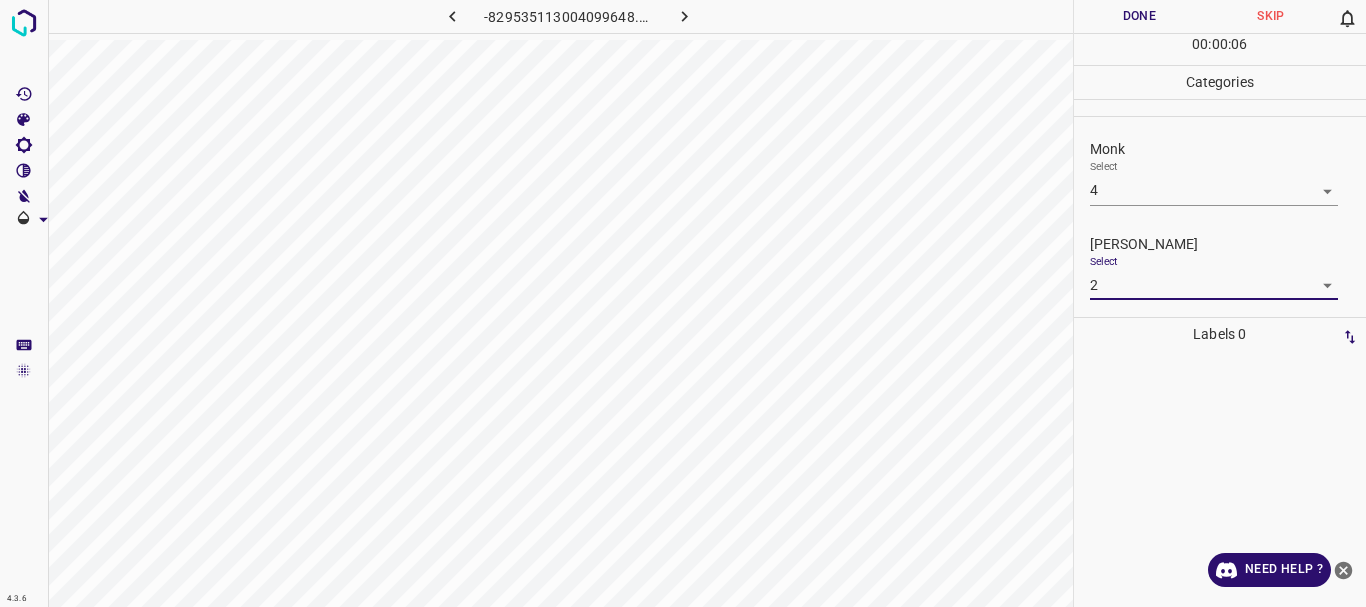 click on "4.3.6  -829535113004099648.png Done Skip 0 00   : 00   : 06   Categories Monk   Select 4 4  [PERSON_NAME]   Select 2 2 Labels   0 Categories 1 Monk 2  [PERSON_NAME] Tools Space Change between modes (Draw & Edit) I Auto labeling R Restore zoom M Zoom in N Zoom out Delete Delete selecte label Filters Z Restore filters X Saturation filter C Brightness filter V Contrast filter B Gray scale filter General O Download Need Help ? - Text - Hide - Delete" at bounding box center [683, 303] 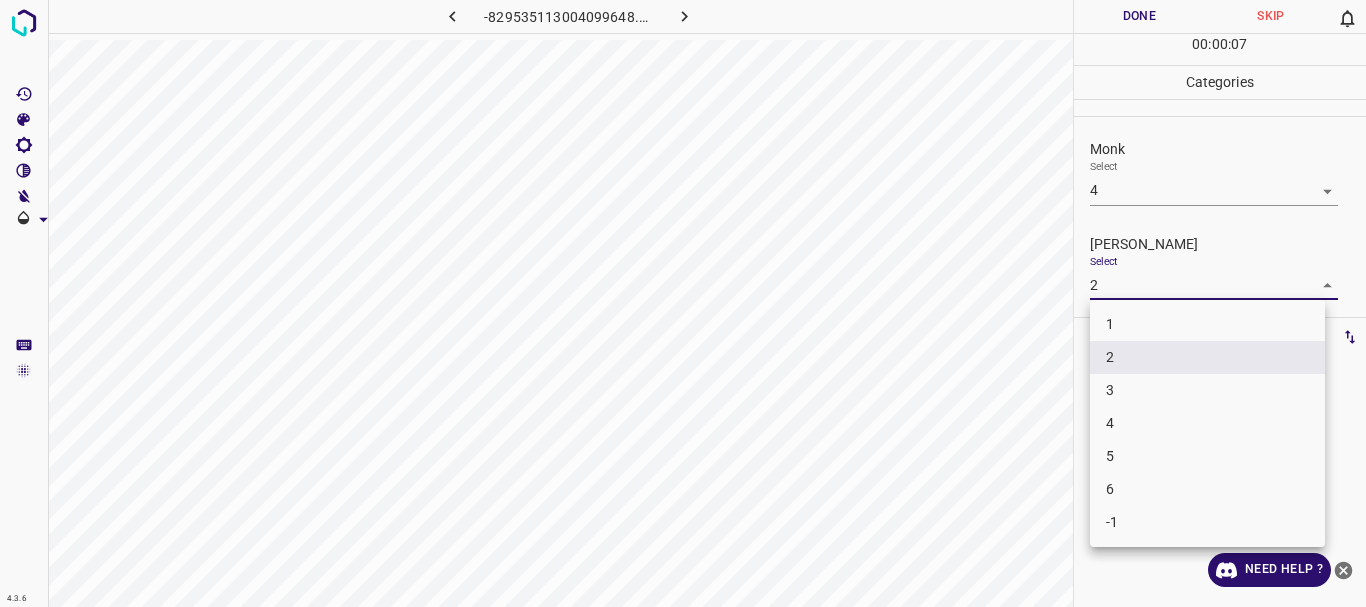 click on "1" at bounding box center (1207, 324) 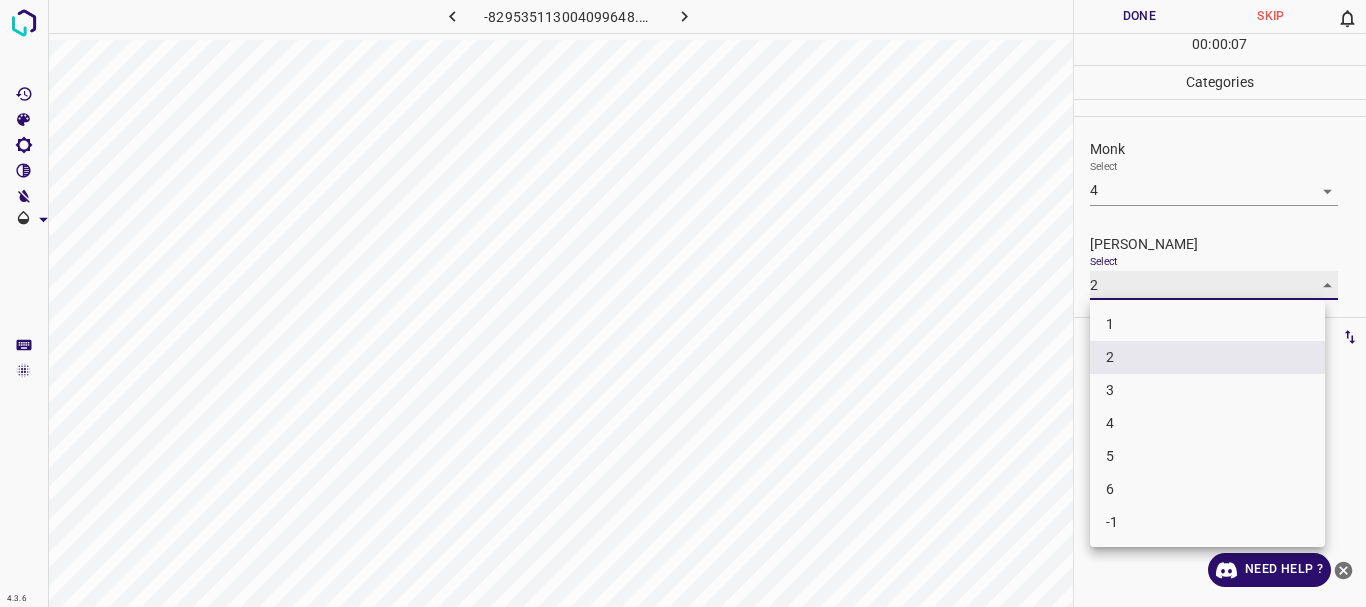 type on "1" 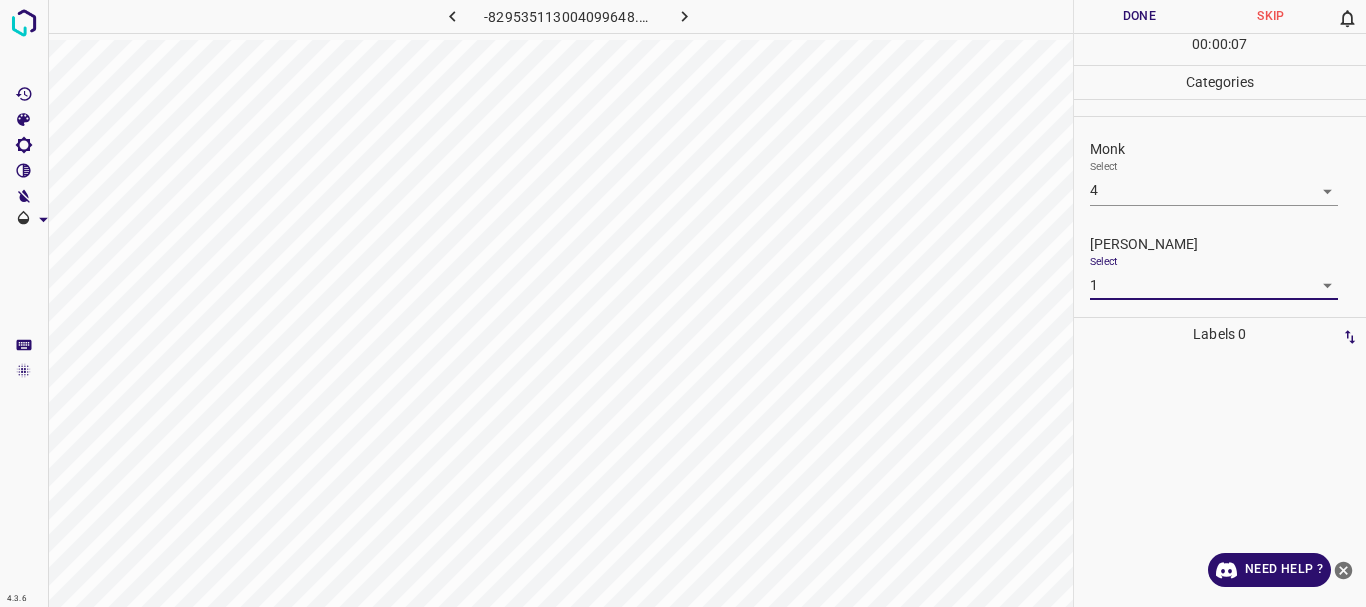 click on "Done" at bounding box center [1140, 16] 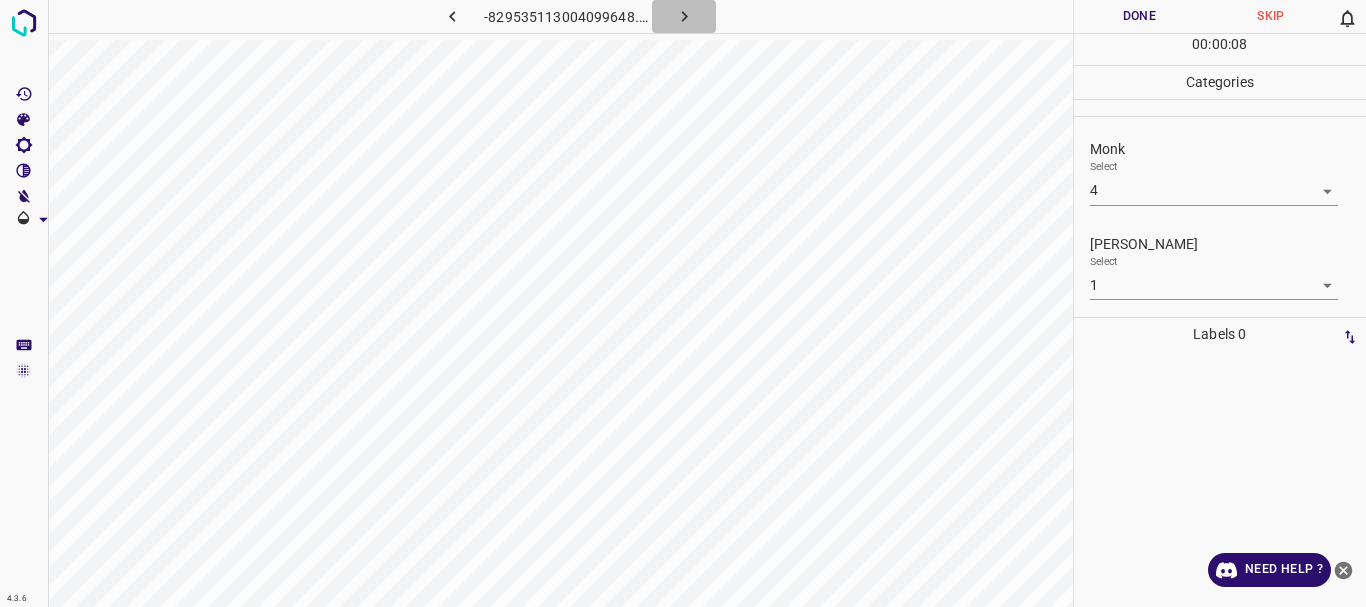 click at bounding box center [684, 16] 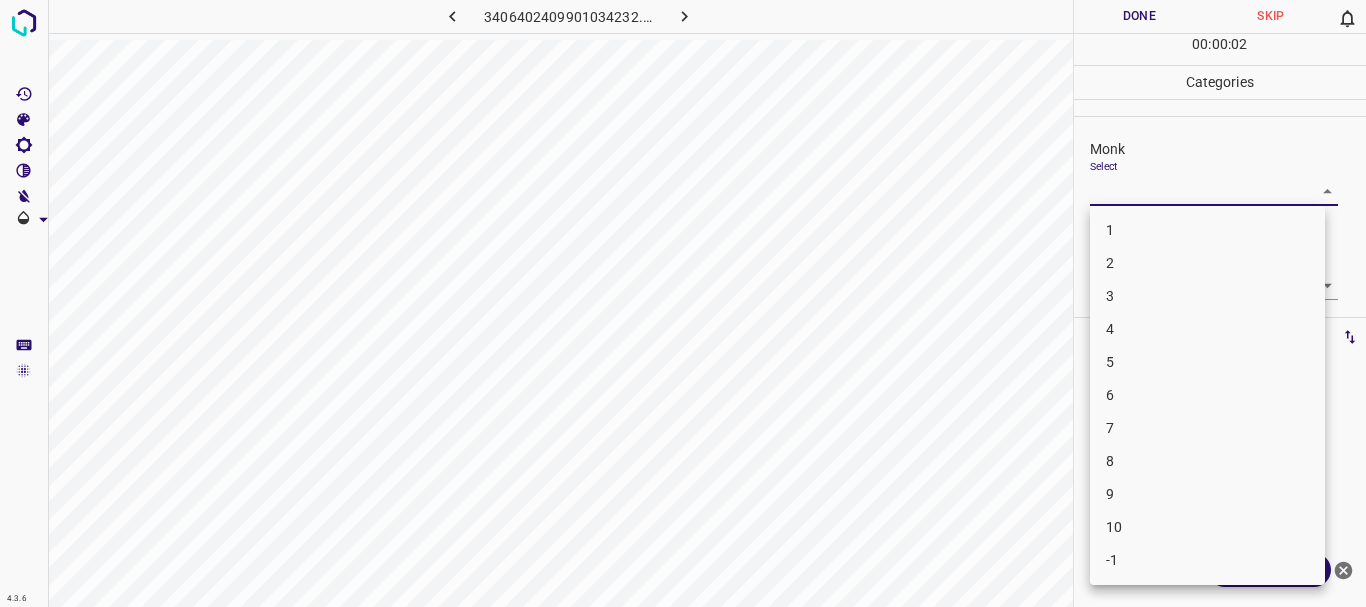 click on "4.3.6  3406402409901034232.png Done Skip 0 00   : 00   : 02   Categories Monk   Select ​  [PERSON_NAME]   Select ​ Labels   0 Categories 1 Monk 2  [PERSON_NAME] Tools Space Change between modes (Draw & Edit) I Auto labeling R Restore zoom M Zoom in N Zoom out Delete Delete selecte label Filters Z Restore filters X Saturation filter C Brightness filter V Contrast filter B Gray scale filter General O Download Need Help ? - Text - Hide - Delete 1 2 3 4 5 6 7 8 9 10 -1" at bounding box center [683, 303] 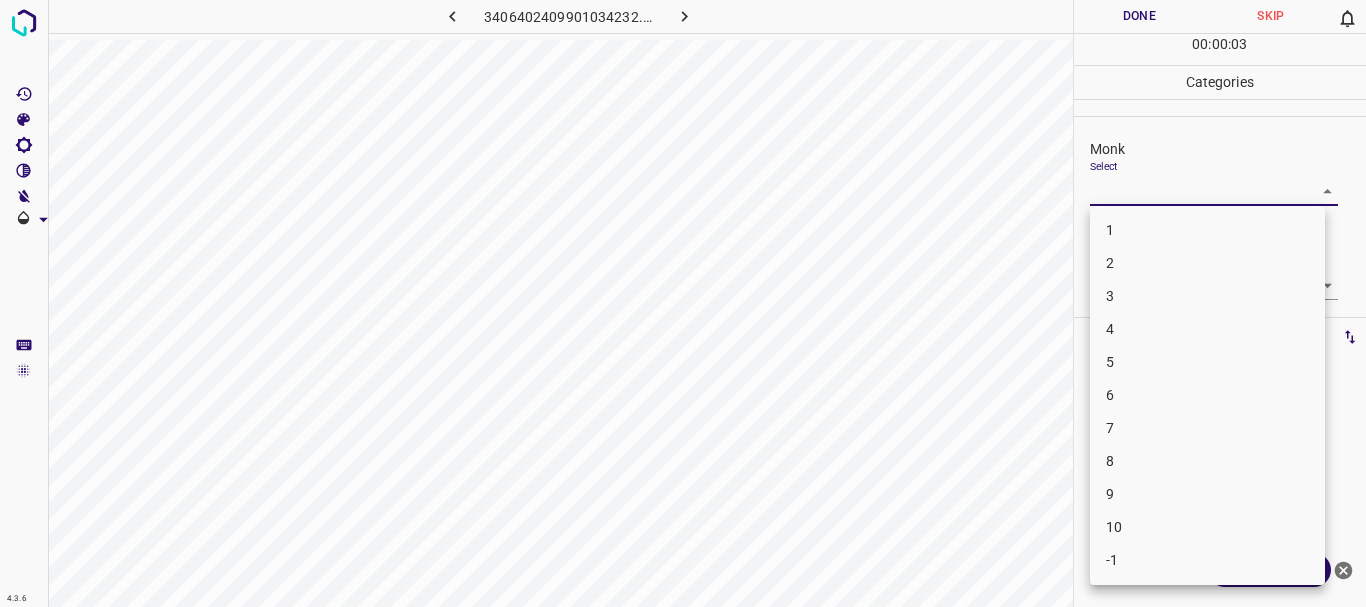 click at bounding box center [683, 303] 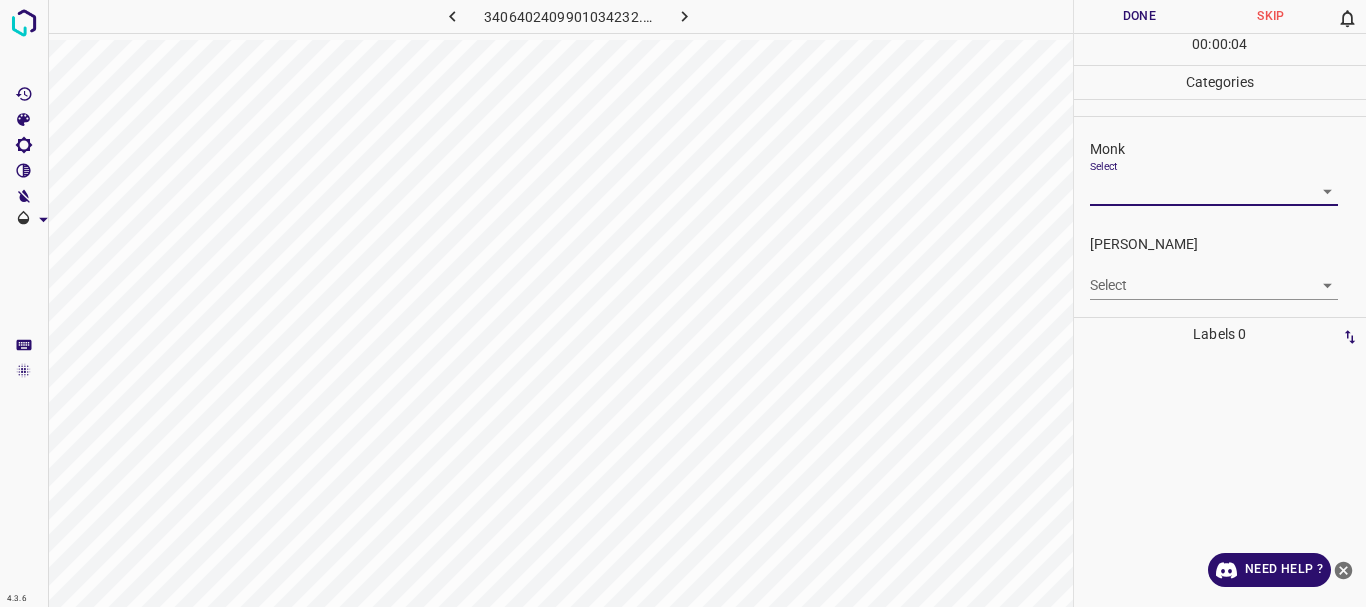 click 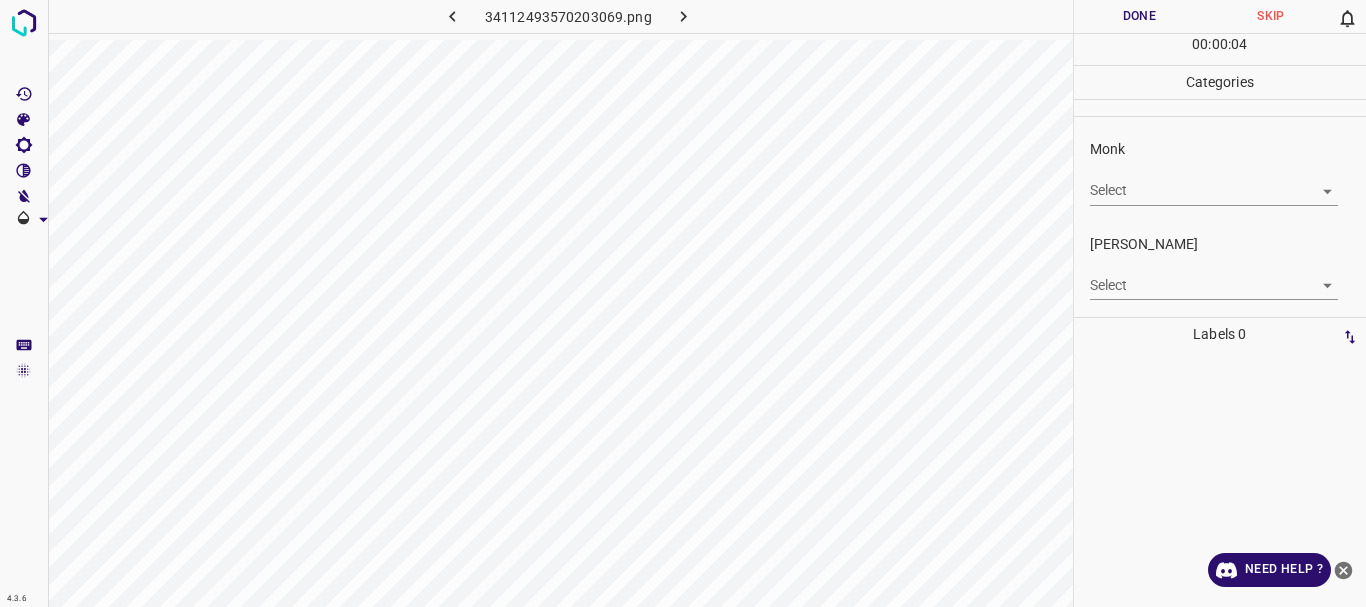 click 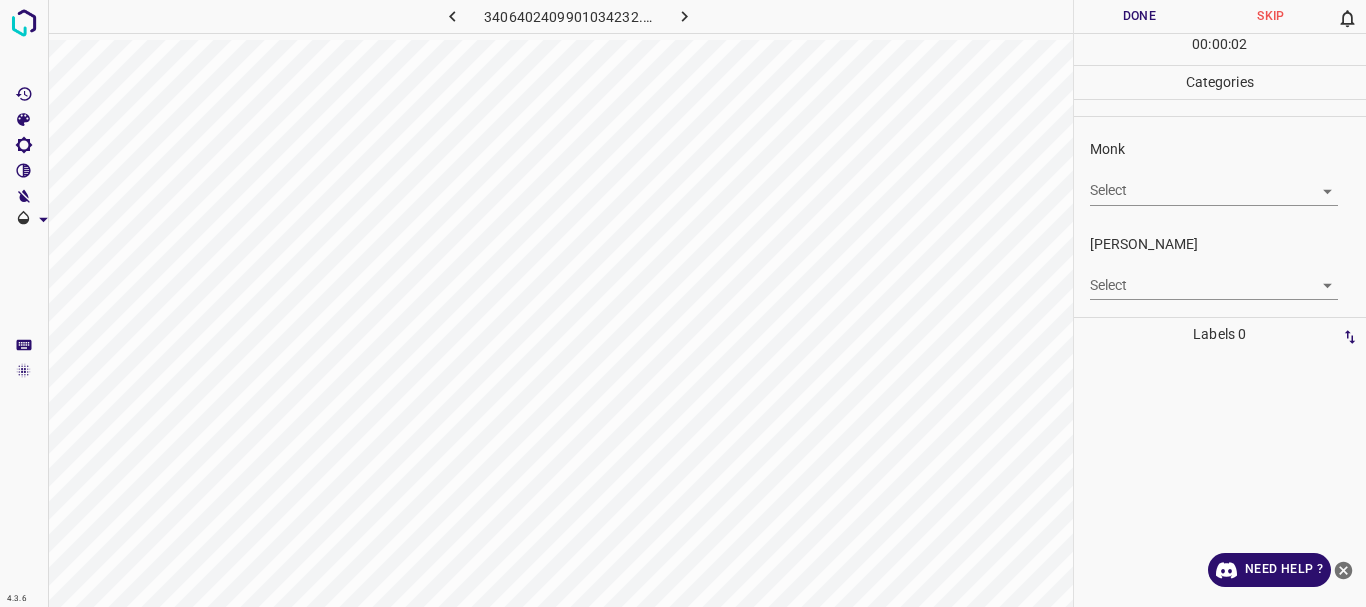 click on "4.3.6  3406402409901034232.png Done Skip 0 00   : 00   : 02   Categories Monk   Select ​  [PERSON_NAME]   Select ​ Labels   0 Categories 1 Monk 2  [PERSON_NAME] Tools Space Change between modes (Draw & Edit) I Auto labeling R Restore zoom M Zoom in N Zoom out Delete Delete selecte label Filters Z Restore filters X Saturation filter C Brightness filter V Contrast filter B Gray scale filter General O Download Need Help ? - Text - Hide - Delete" at bounding box center [683, 303] 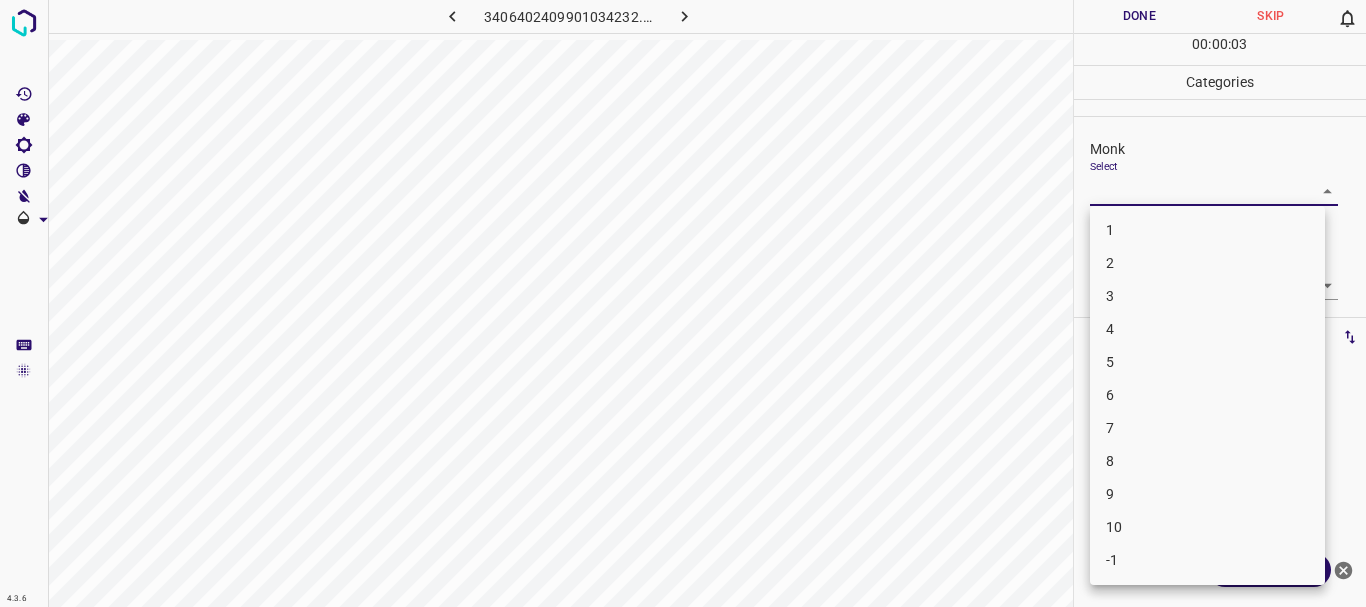 click on "3" at bounding box center (1207, 296) 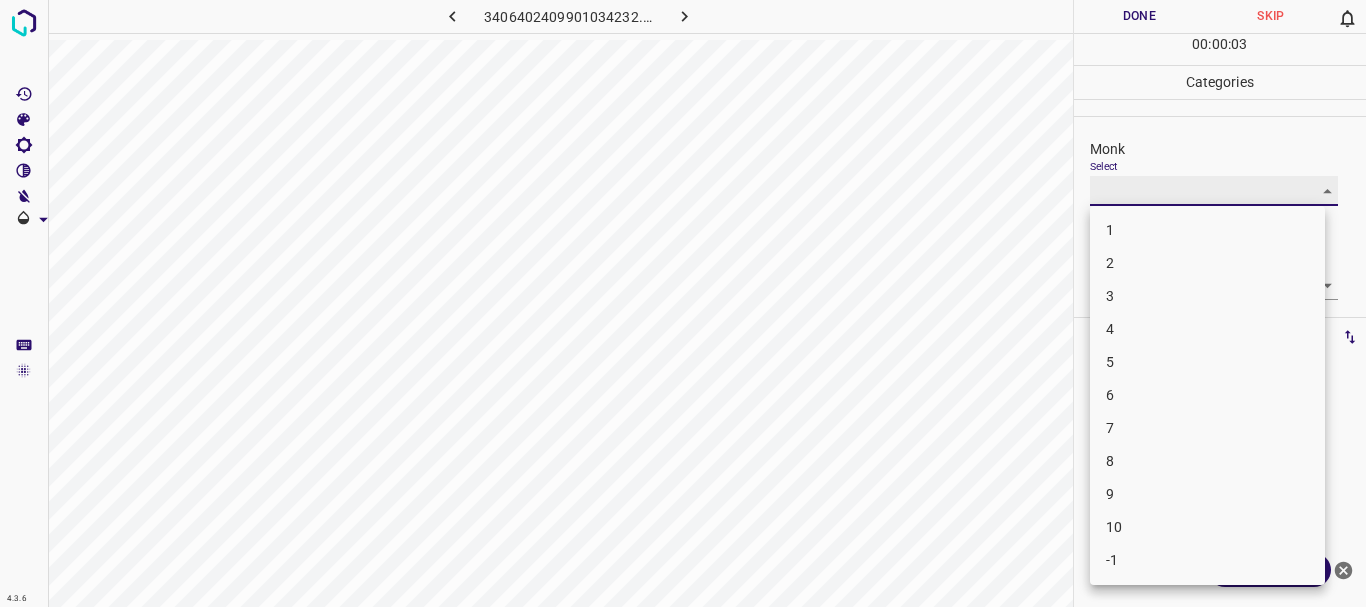 type on "3" 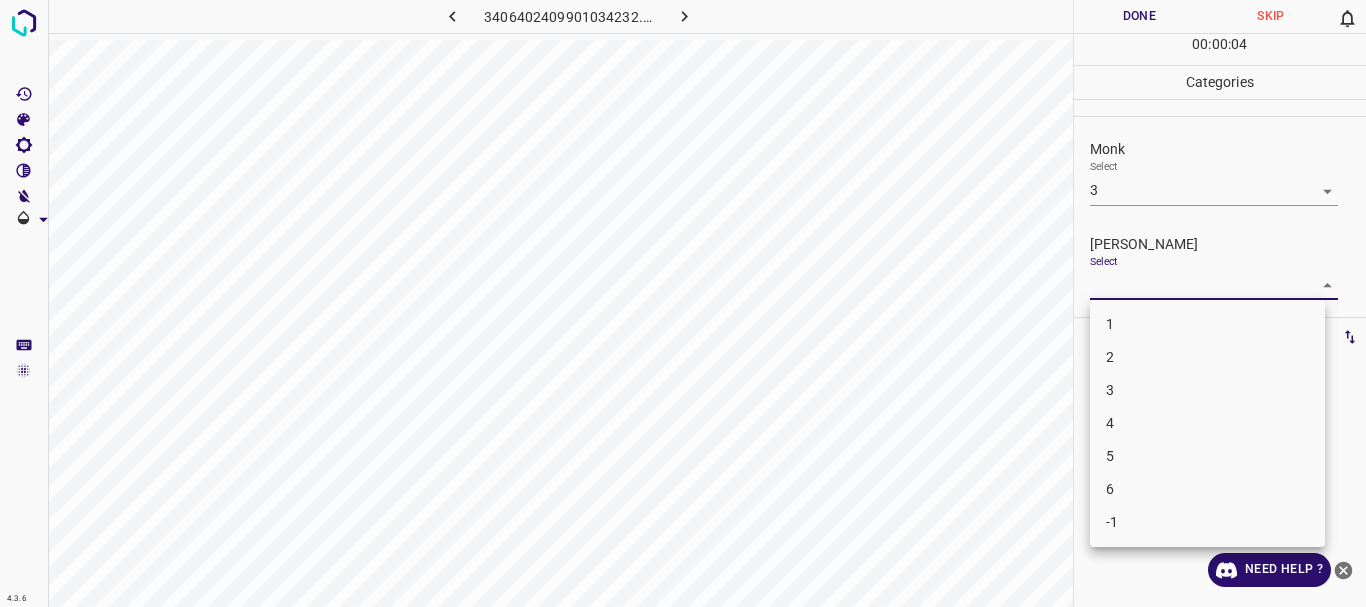 click on "4.3.6  3406402409901034232.png Done Skip 0 00   : 00   : 04   Categories Monk   Select 3 3  [PERSON_NAME]   Select ​ Labels   0 Categories 1 Monk 2  [PERSON_NAME] Tools Space Change between modes (Draw & Edit) I Auto labeling R Restore zoom M Zoom in N Zoom out Delete Delete selecte label Filters Z Restore filters X Saturation filter C Brightness filter V Contrast filter B Gray scale filter General O Download Need Help ? - Text - Hide - Delete 1 2 3 4 5 6 -1" at bounding box center [683, 303] 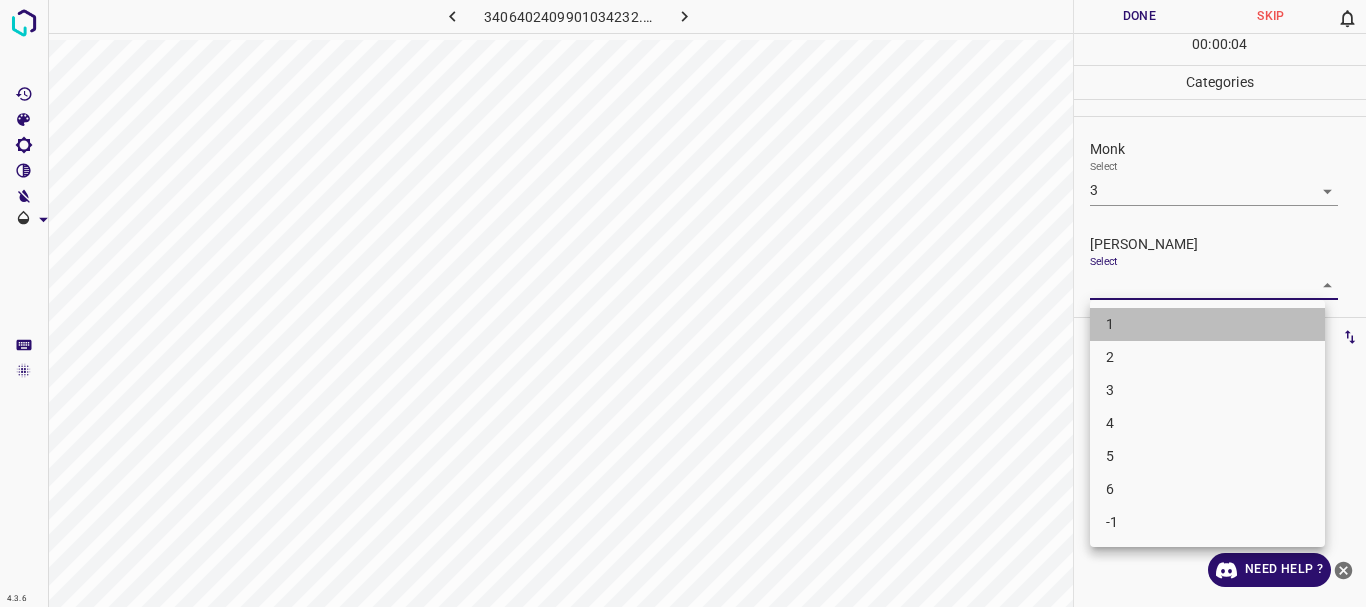click on "1" at bounding box center (1207, 324) 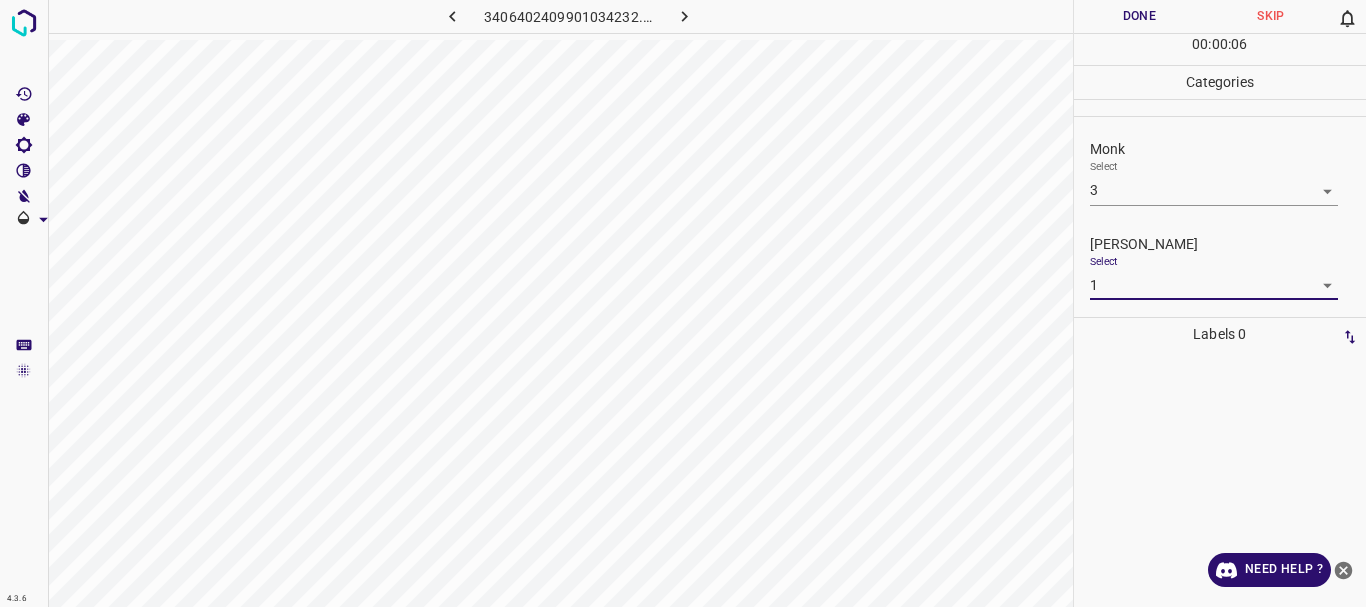 click on "4.3.6  3406402409901034232.png Done Skip 0 00   : 00   : 06   Categories Monk   Select 3 3  [PERSON_NAME]   Select 1 1 Labels   0 Categories 1 Monk 2  [PERSON_NAME] Tools Space Change between modes (Draw & Edit) I Auto labeling R Restore zoom M Zoom in N Zoom out Delete Delete selecte label Filters Z Restore filters X Saturation filter C Brightness filter V Contrast filter B Gray scale filter General O Download Need Help ? - Text - Hide - Delete" at bounding box center [683, 303] 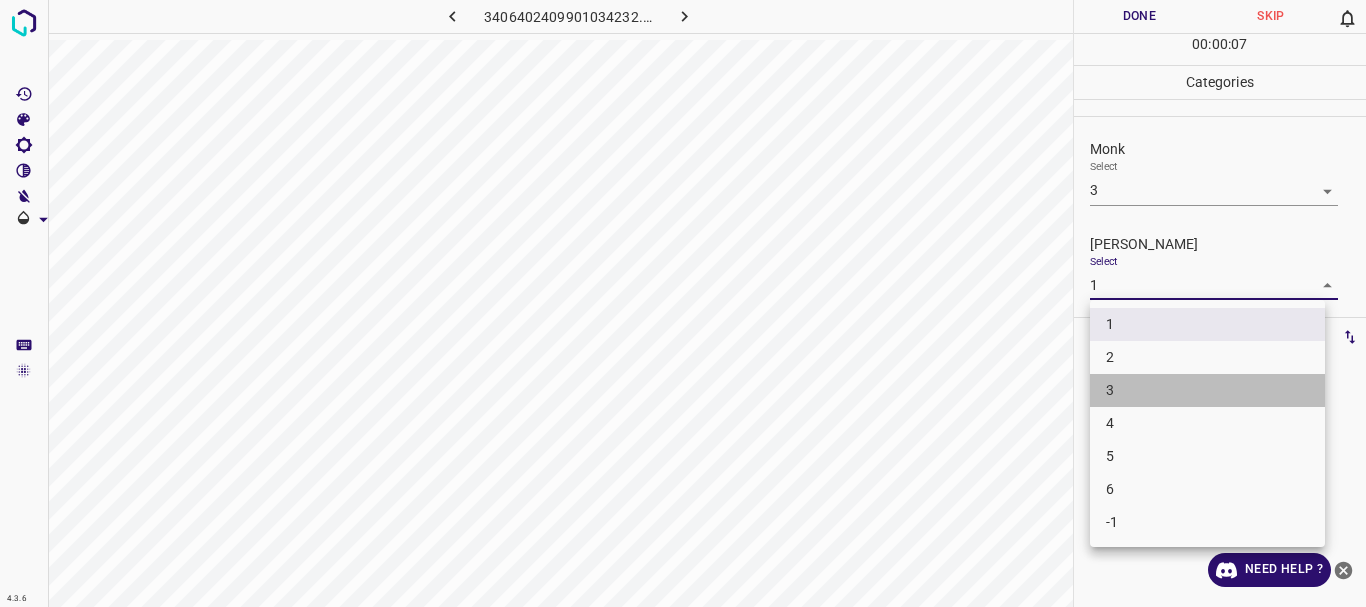 click on "3" at bounding box center (1207, 390) 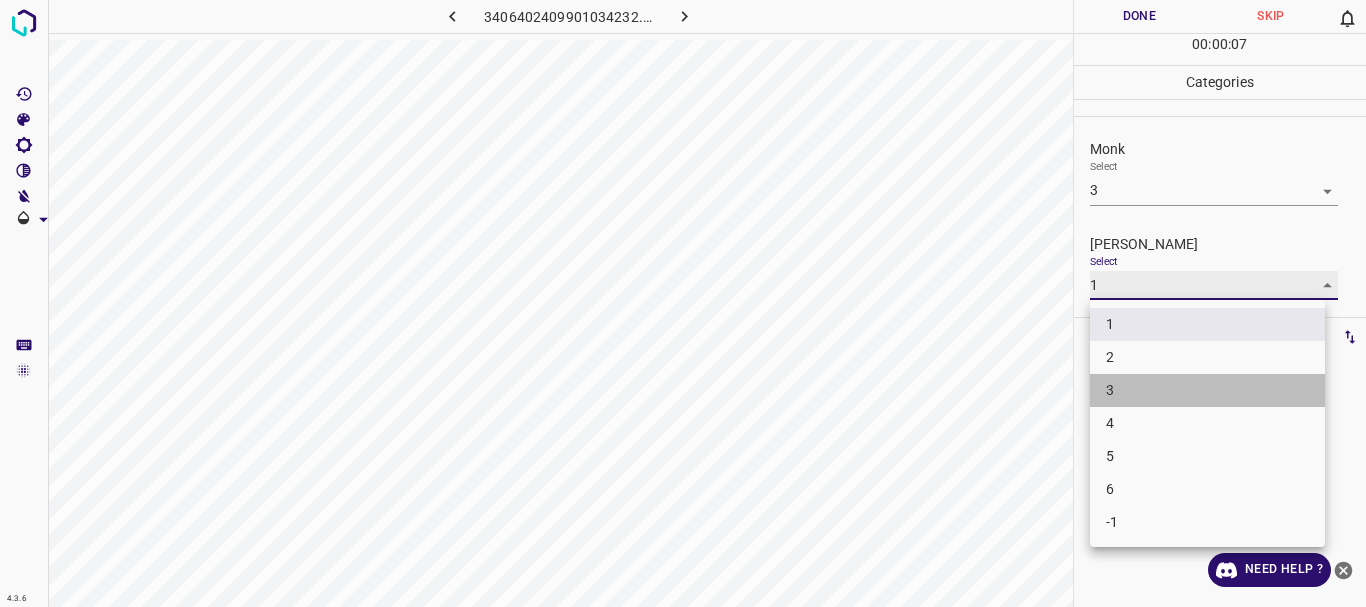 type on "3" 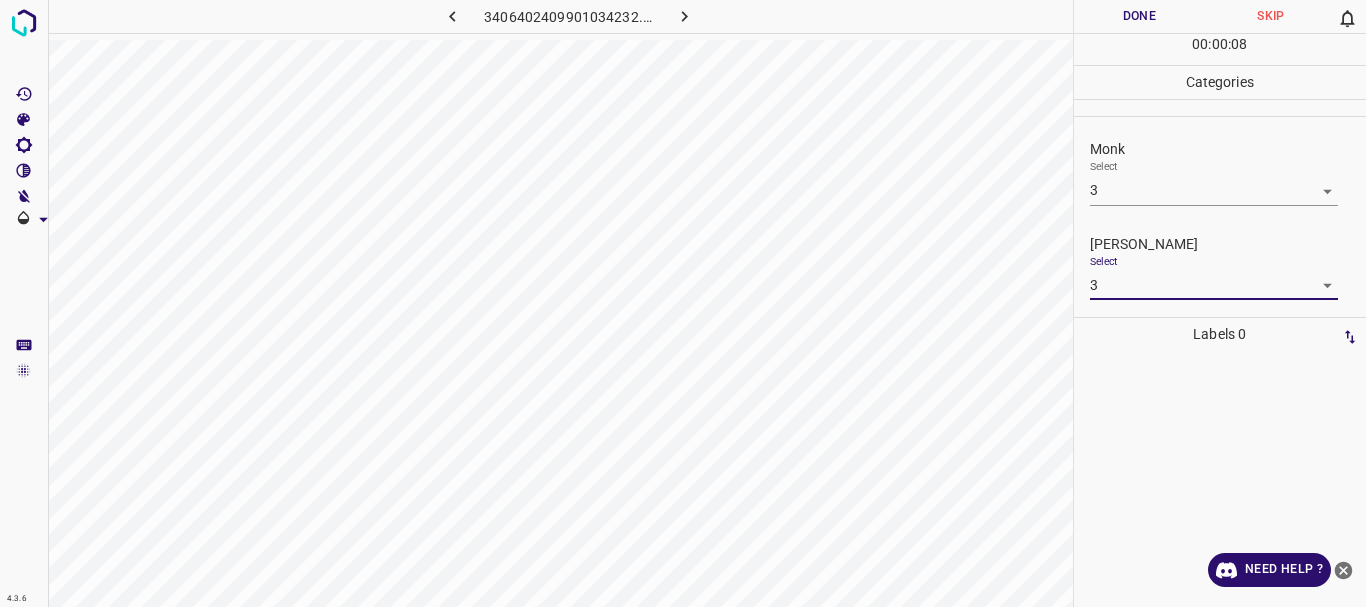 click on "4.3.6  3406402409901034232.png Done Skip 0 00   : 00   : 08   Categories Monk   Select 3 3  [PERSON_NAME]   Select 3 3 Labels   0 Categories 1 Monk 2  [PERSON_NAME] Tools Space Change between modes (Draw & Edit) I Auto labeling R Restore zoom M Zoom in N Zoom out Delete Delete selecte label Filters Z Restore filters X Saturation filter C Brightness filter V Contrast filter B Gray scale filter General O Download Need Help ? - Text - Hide - Delete" at bounding box center [683, 303] 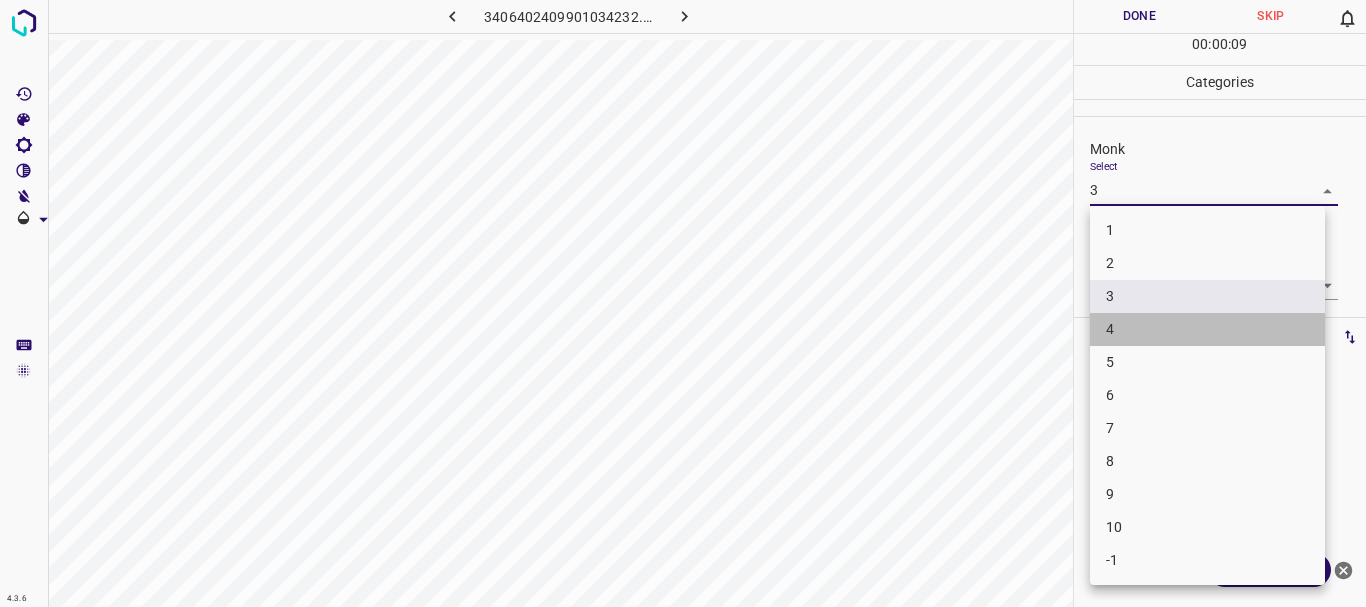 drag, startPoint x: 1137, startPoint y: 330, endPoint x: 1081, endPoint y: 14, distance: 320.92368 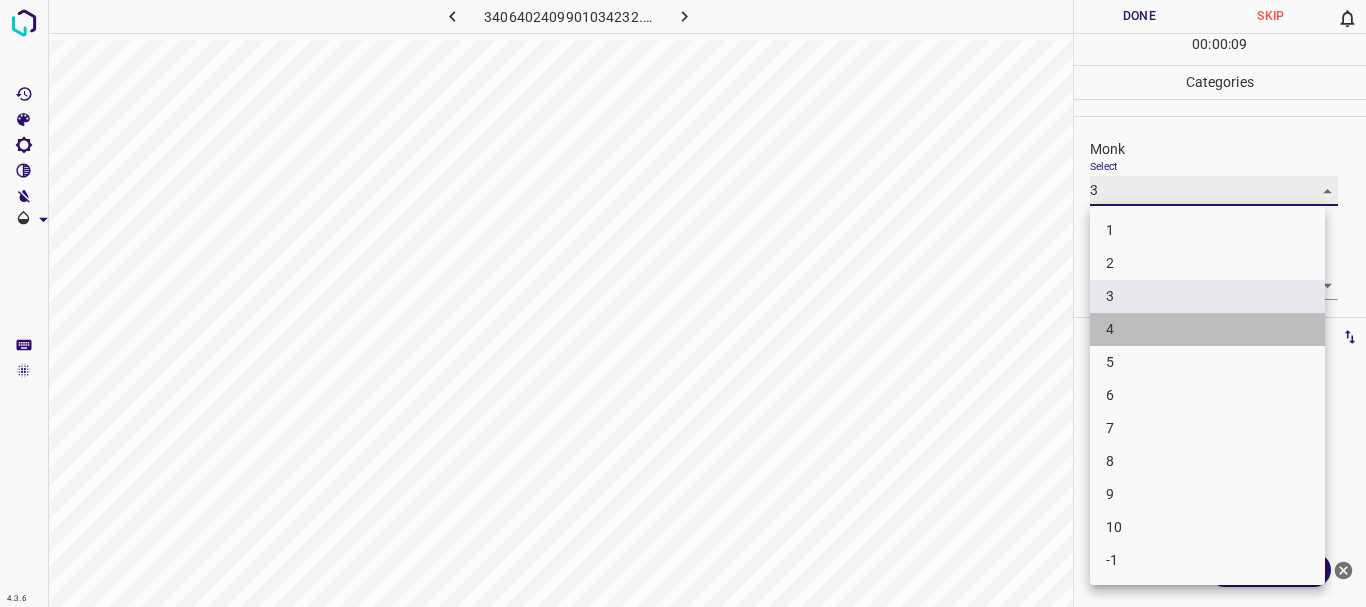 type on "4" 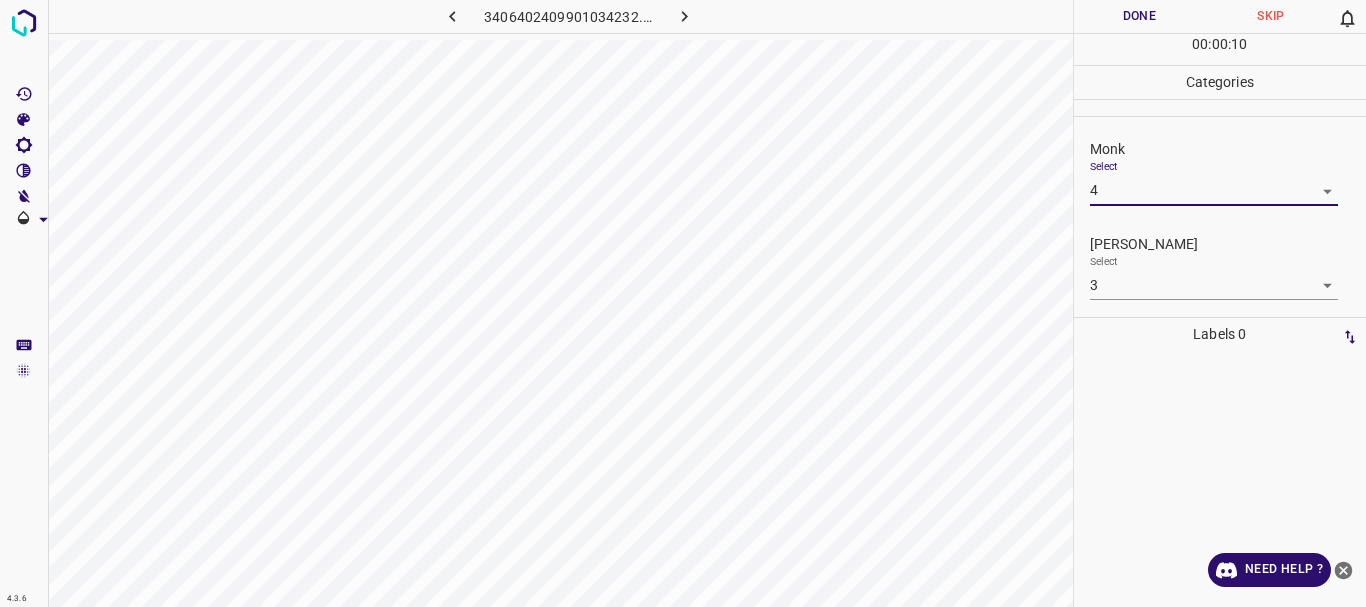 click on "Done" at bounding box center [1140, 16] 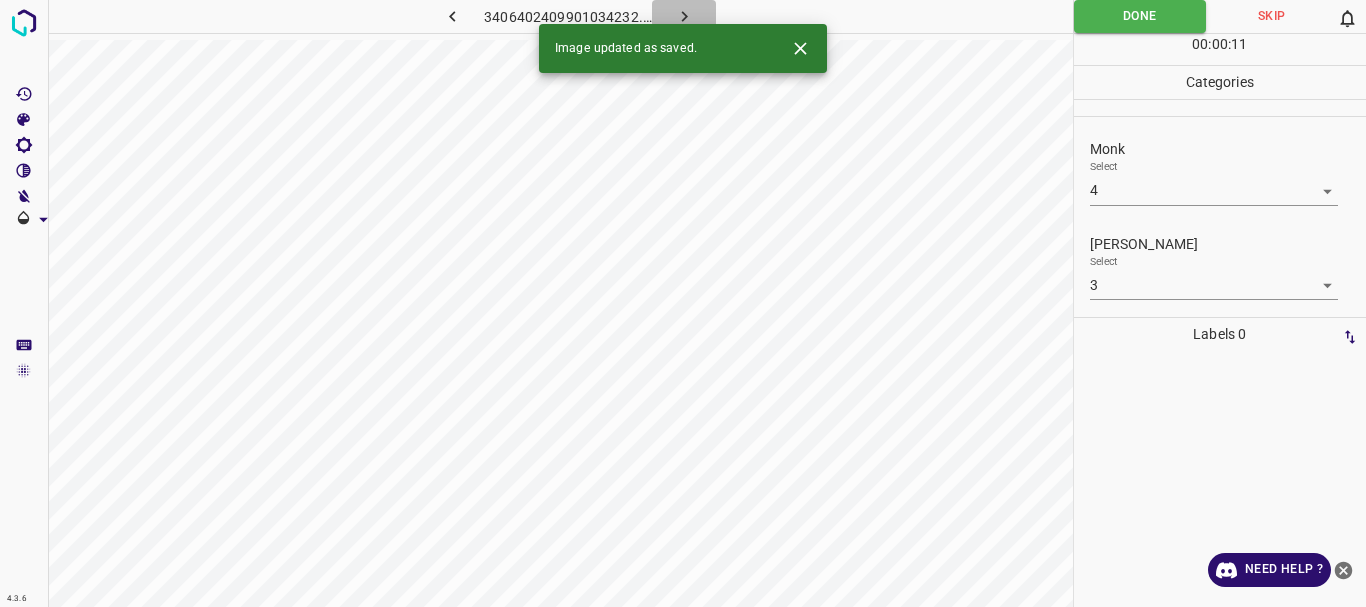 click at bounding box center [684, 16] 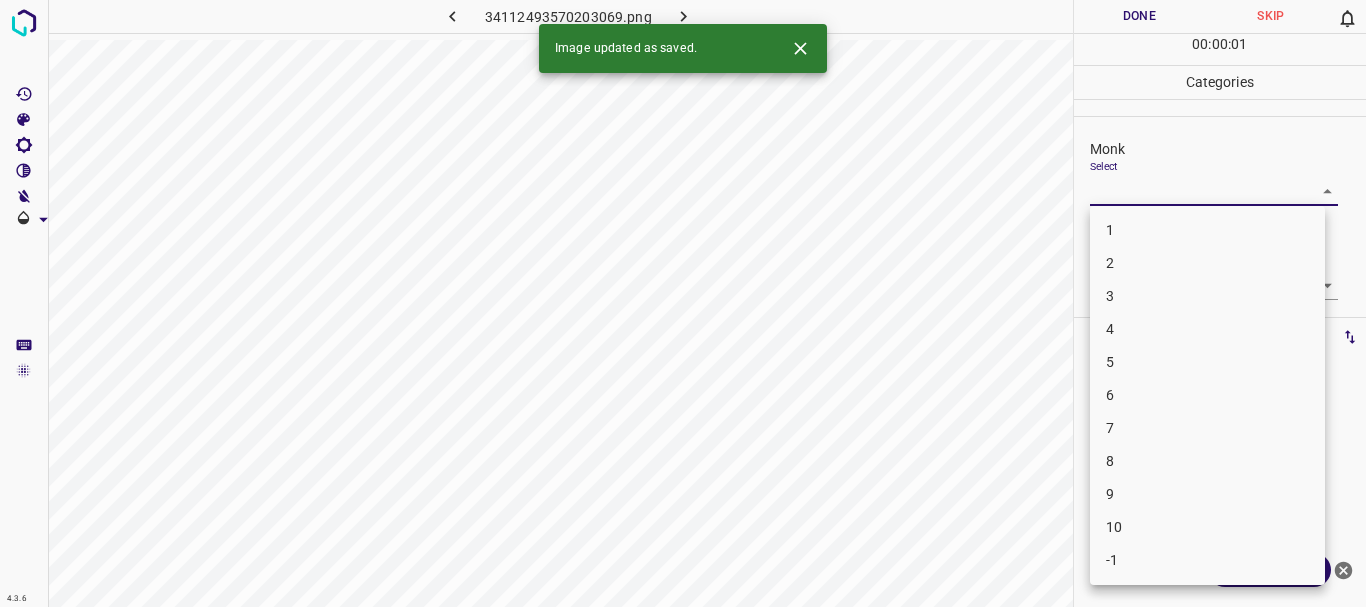 click on "4.3.6  34112493570203069.png Done Skip 0 00   : 00   : 01   Categories Monk   Select ​  [PERSON_NAME]   Select ​ Labels   0 Categories 1 Monk 2  [PERSON_NAME] Tools Space Change between modes (Draw & Edit) I Auto labeling R Restore zoom M Zoom in N Zoom out Delete Delete selecte label Filters Z Restore filters X Saturation filter C Brightness filter V Contrast filter B Gray scale filter General O Download Image updated as saved. Need Help ? - Text - Hide - Delete 1 2 3 4 5 6 7 8 9 10 -1" at bounding box center [683, 303] 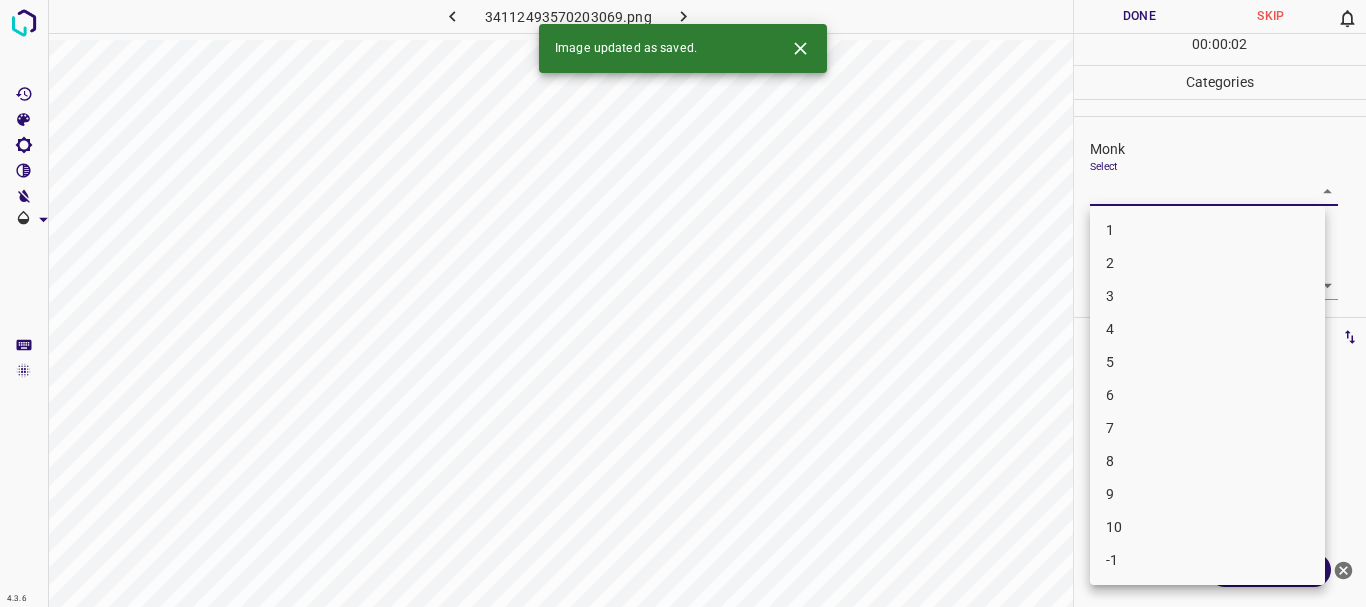 click on "4" at bounding box center [1207, 329] 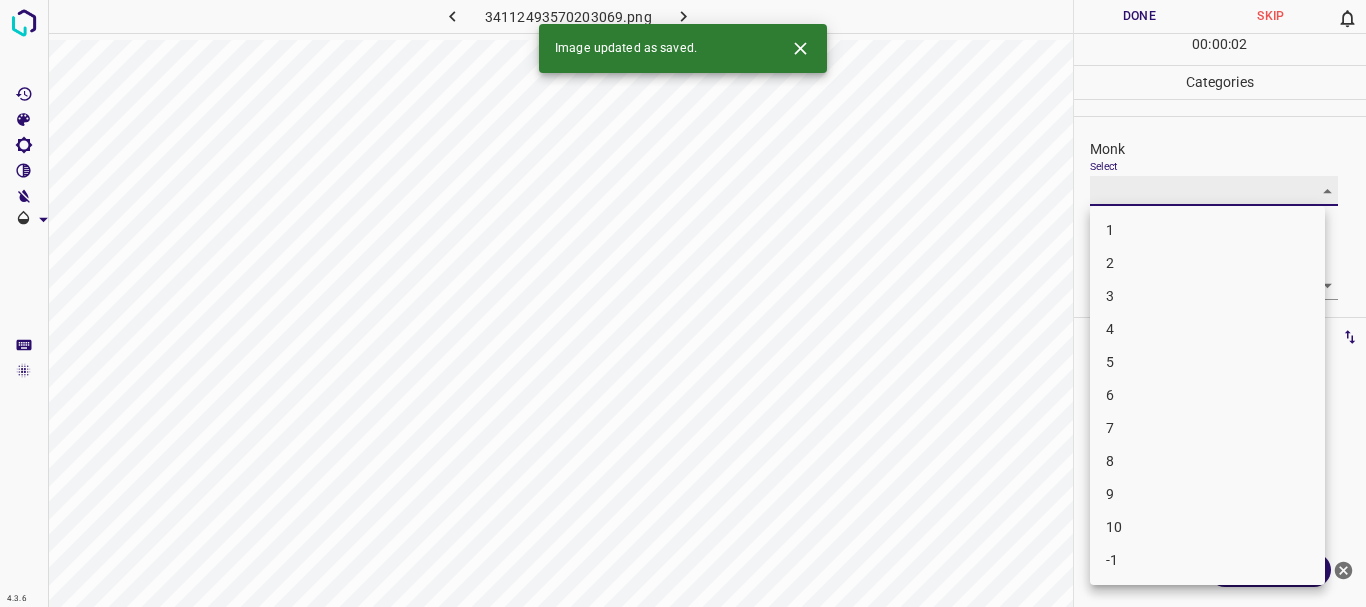 type on "4" 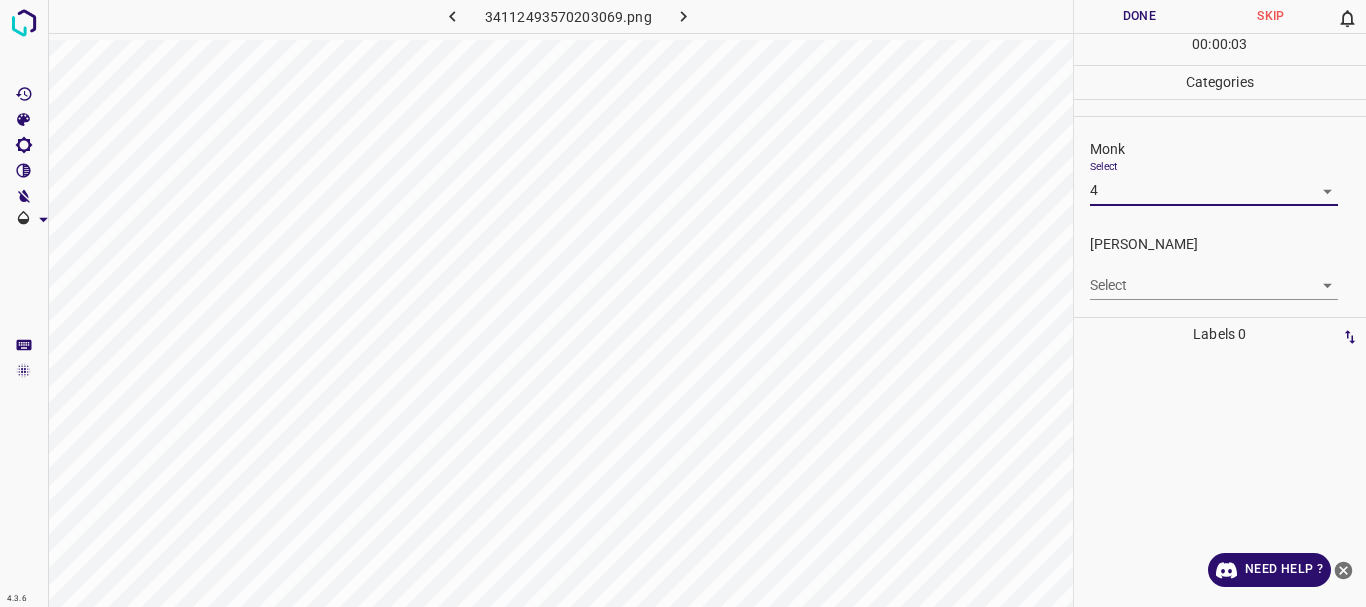 click on "[PERSON_NAME]   Select ​" at bounding box center [1220, 267] 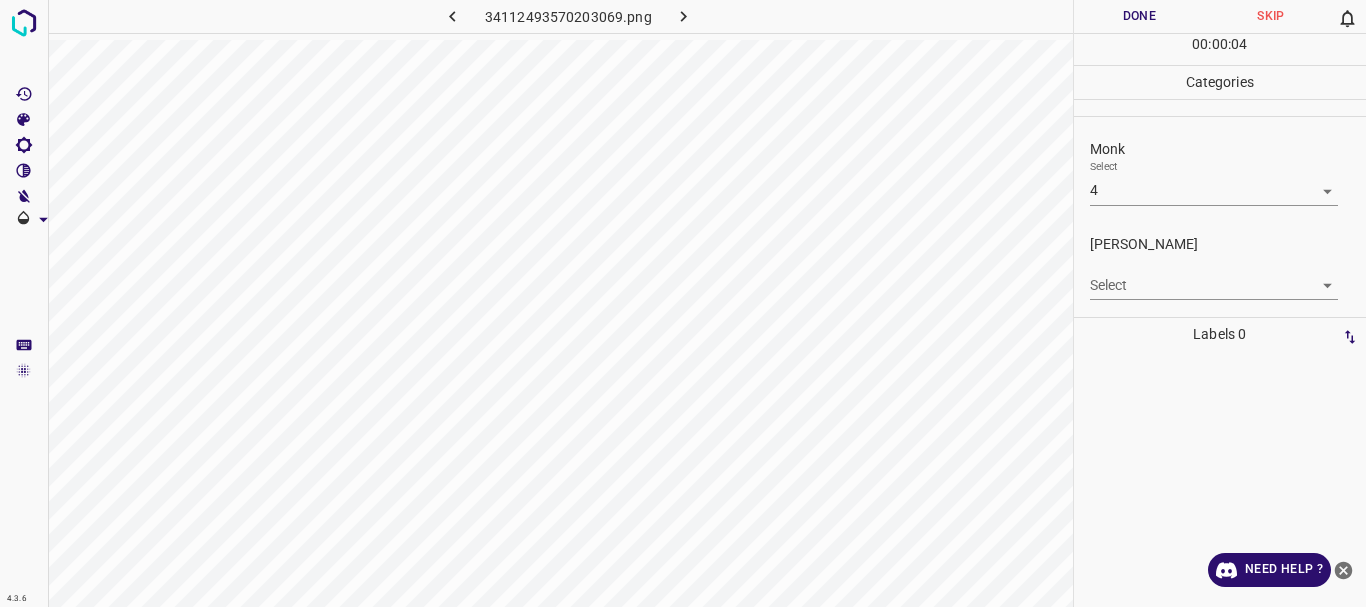 click on "4.3.6  34112493570203069.png Done Skip 0 00   : 00   : 04   Categories Monk   Select 4 4  [PERSON_NAME]   Select ​ Labels   0 Categories 1 Monk 2  [PERSON_NAME] Tools Space Change between modes (Draw & Edit) I Auto labeling R Restore zoom M Zoom in N Zoom out Delete Delete selecte label Filters Z Restore filters X Saturation filter C Brightness filter V Contrast filter B Gray scale filter General O Download Need Help ? - Text - Hide - Delete" at bounding box center [683, 303] 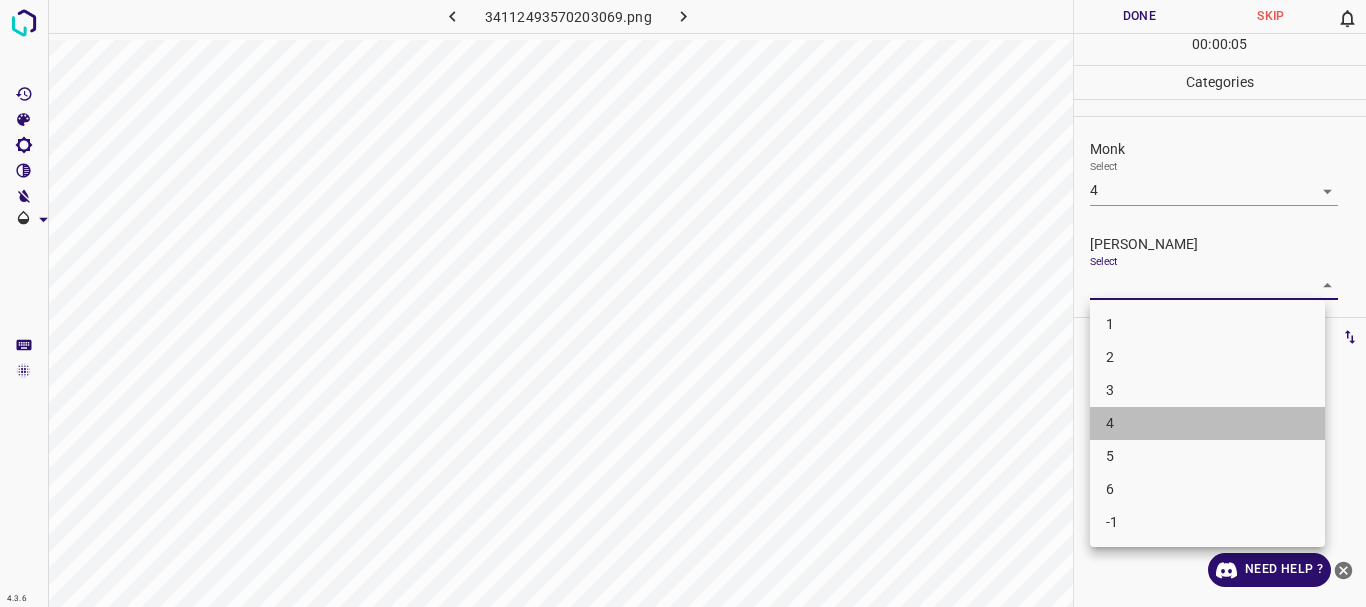 drag, startPoint x: 1154, startPoint y: 431, endPoint x: 1083, endPoint y: 0, distance: 436.80887 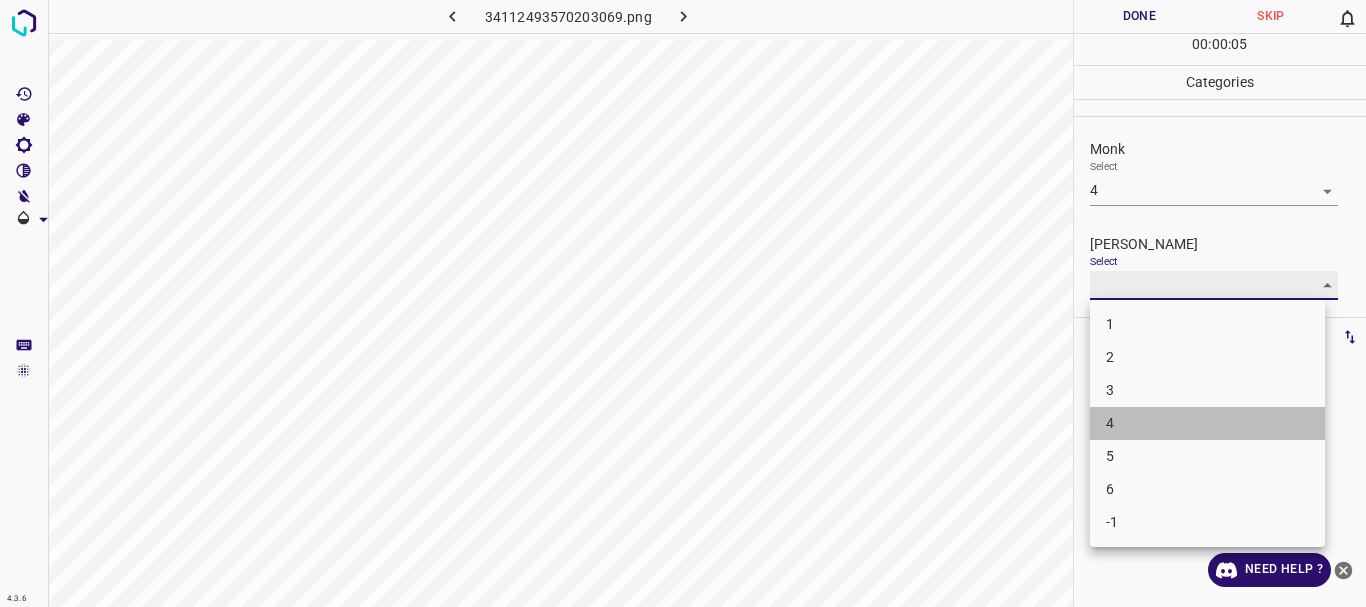 type on "4" 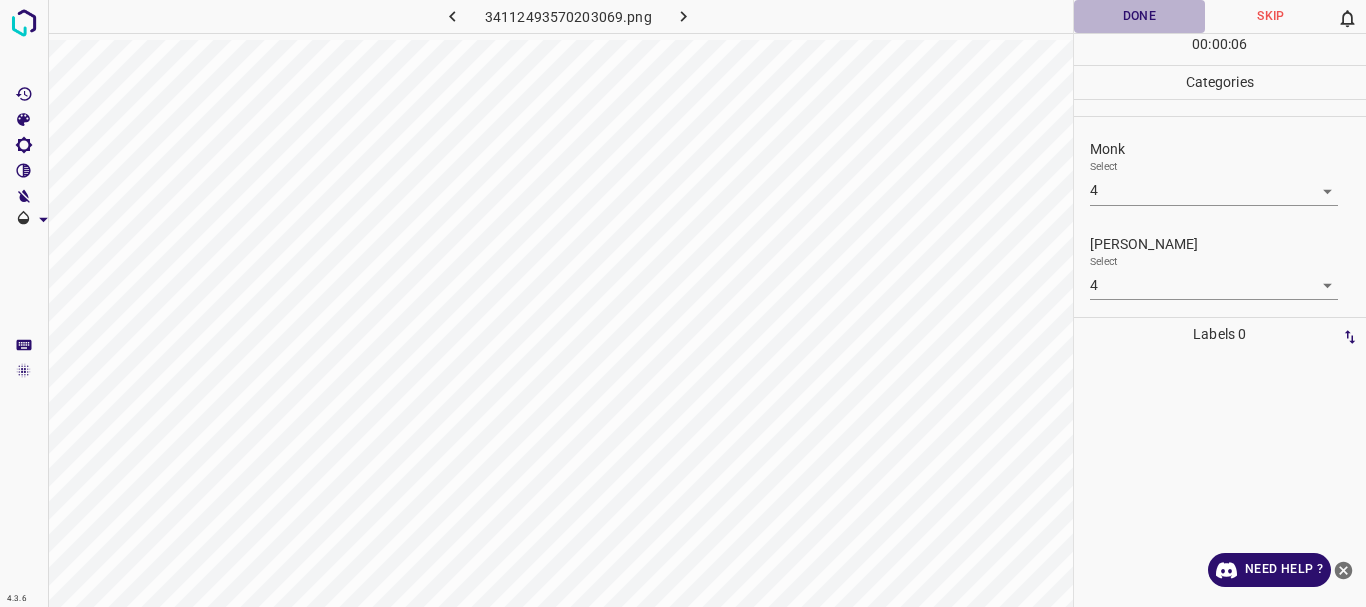 click on "Done" at bounding box center [1140, 16] 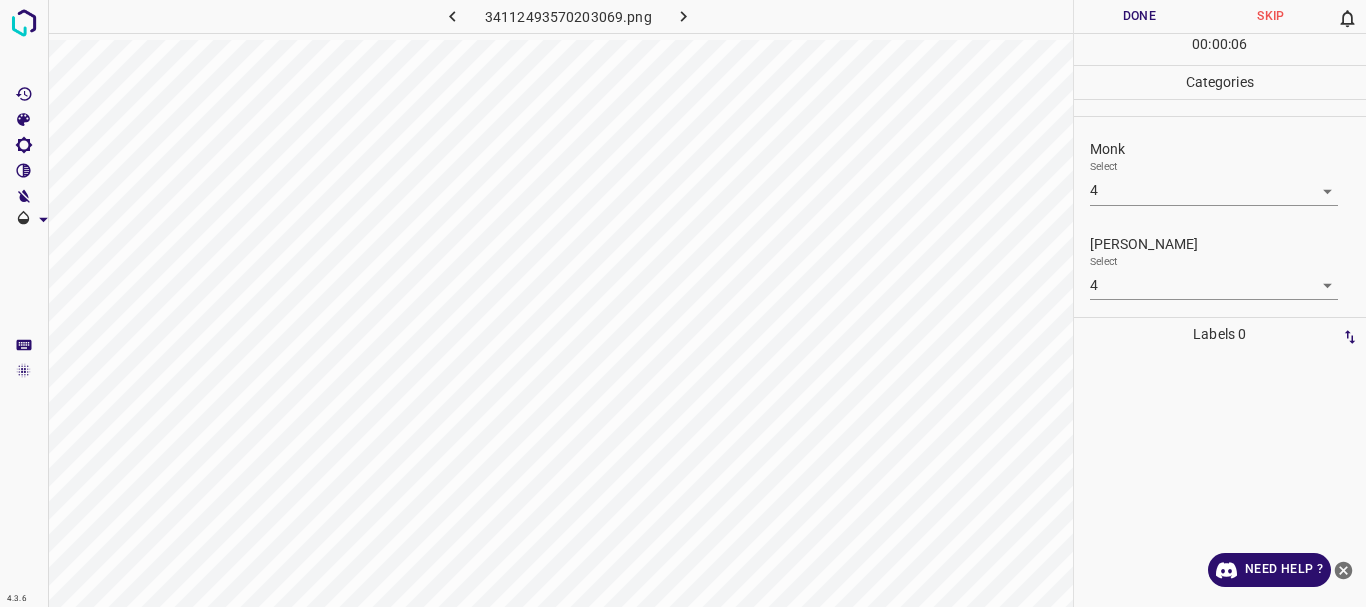 click 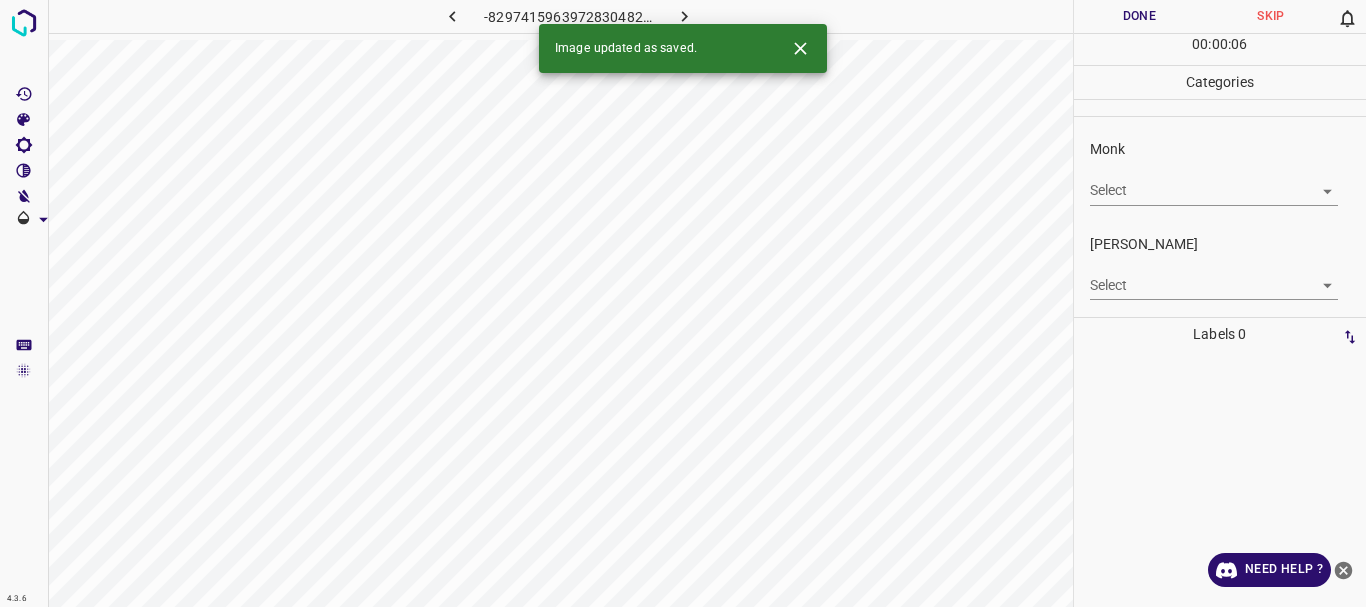 click on "4.3.6  -8297415963972830482.png Done Skip 0 00   : 00   : 06   Categories Monk   Select ​  [PERSON_NAME]   Select ​ Labels   0 Categories 1 Monk 2  [PERSON_NAME] Tools Space Change between modes (Draw & Edit) I Auto labeling R Restore zoom M Zoom in N Zoom out Delete Delete selecte label Filters Z Restore filters X Saturation filter C Brightness filter V Contrast filter B Gray scale filter General O Download Image updated as saved. Need Help ? - Text - Hide - Delete" at bounding box center (683, 303) 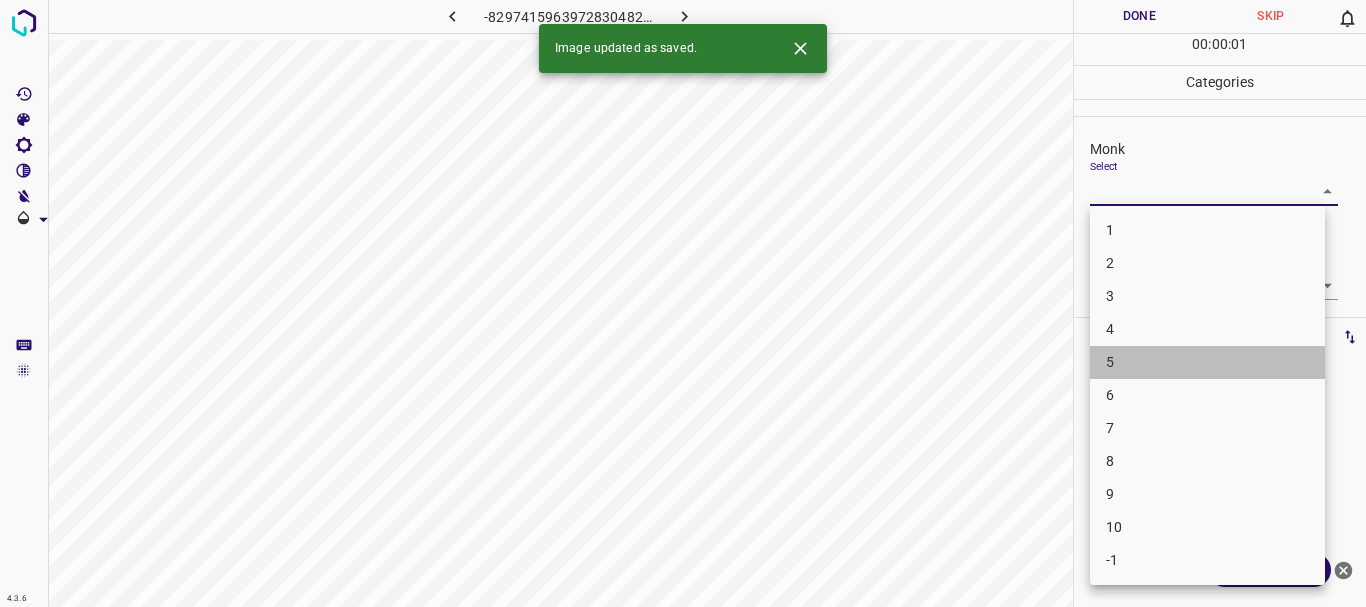 drag, startPoint x: 1215, startPoint y: 357, endPoint x: 1203, endPoint y: 311, distance: 47.539455 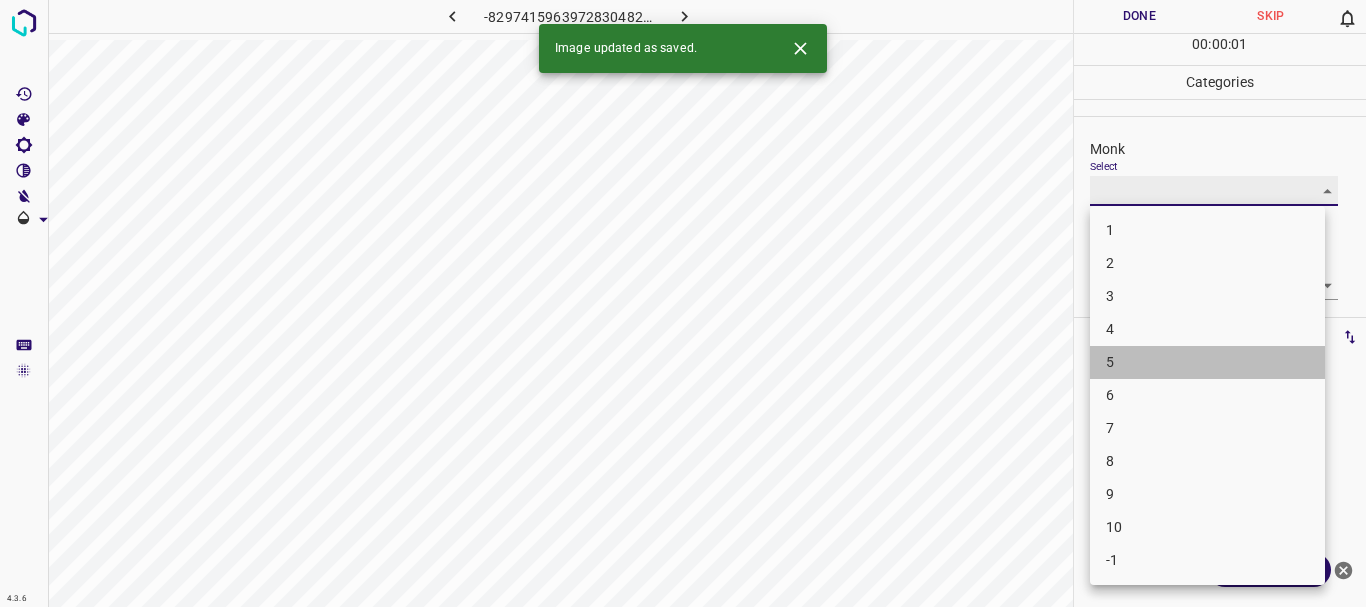 type on "5" 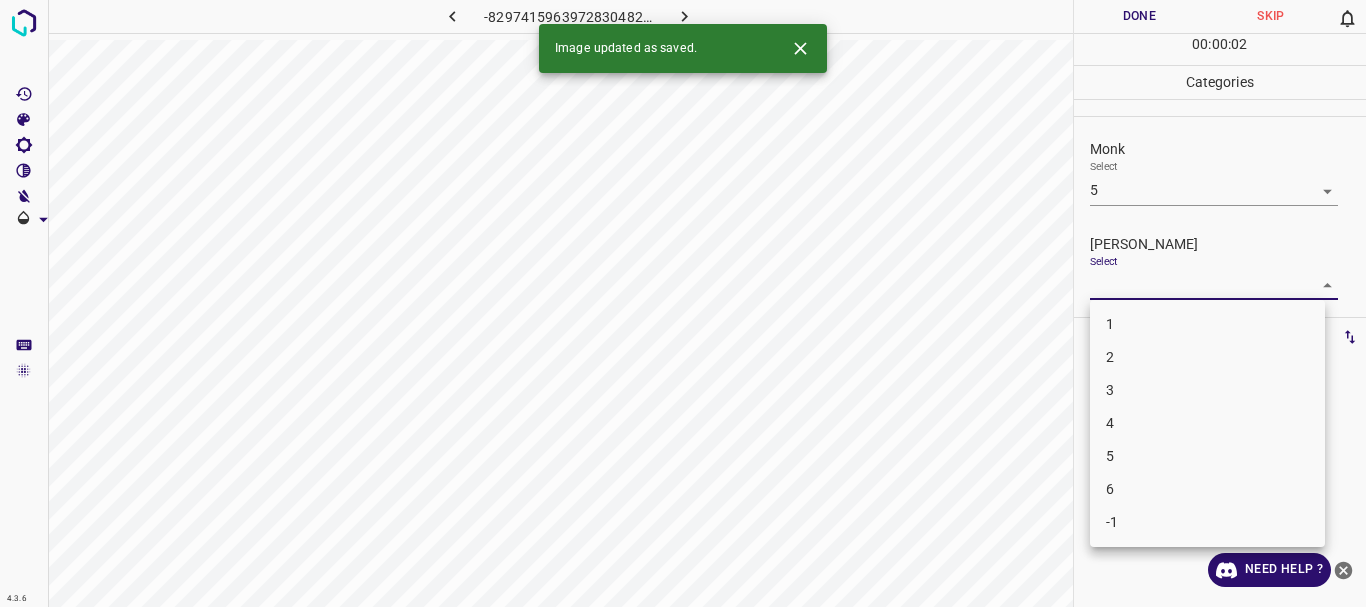 click on "4.3.6  -8297415963972830482.png Done Skip 0 00   : 00   : 02   Categories Monk   Select 5 5  [PERSON_NAME]   Select ​ Labels   0 Categories 1 Monk 2  [PERSON_NAME] Tools Space Change between modes (Draw & Edit) I Auto labeling R Restore zoom M Zoom in N Zoom out Delete Delete selecte label Filters Z Restore filters X Saturation filter C Brightness filter V Contrast filter B Gray scale filter General O Download Image updated as saved. Need Help ? - Text - Hide - Delete 1 2 3 4 5 6 -1" at bounding box center (683, 303) 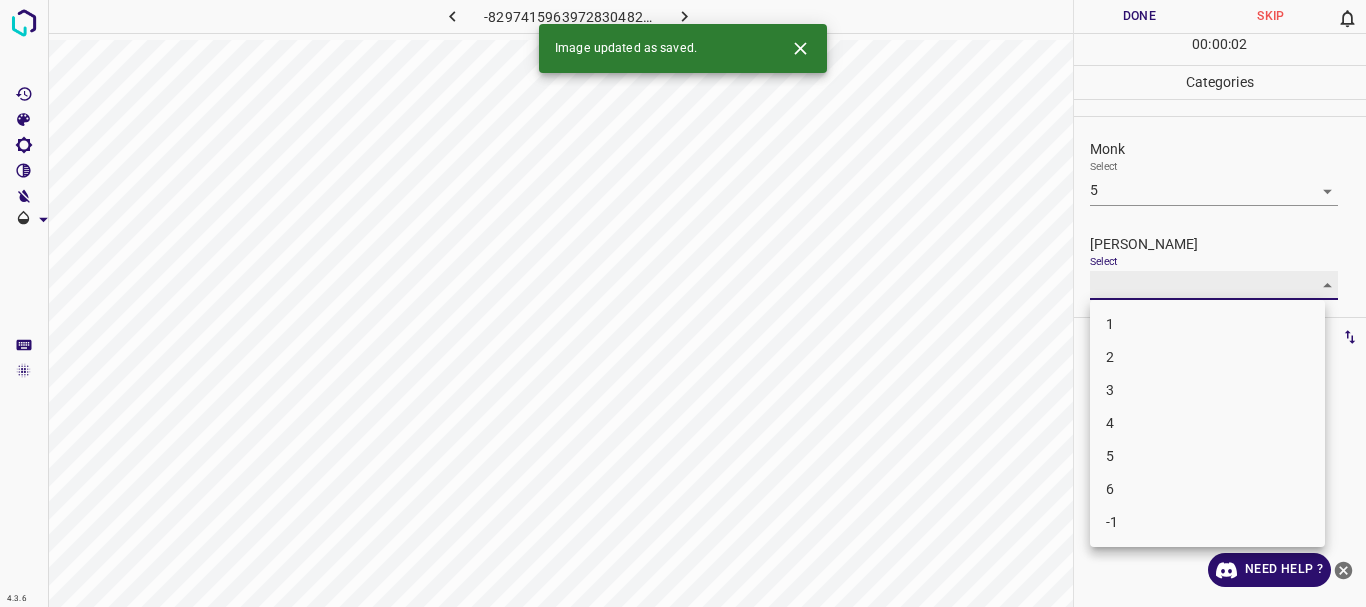 type on "3" 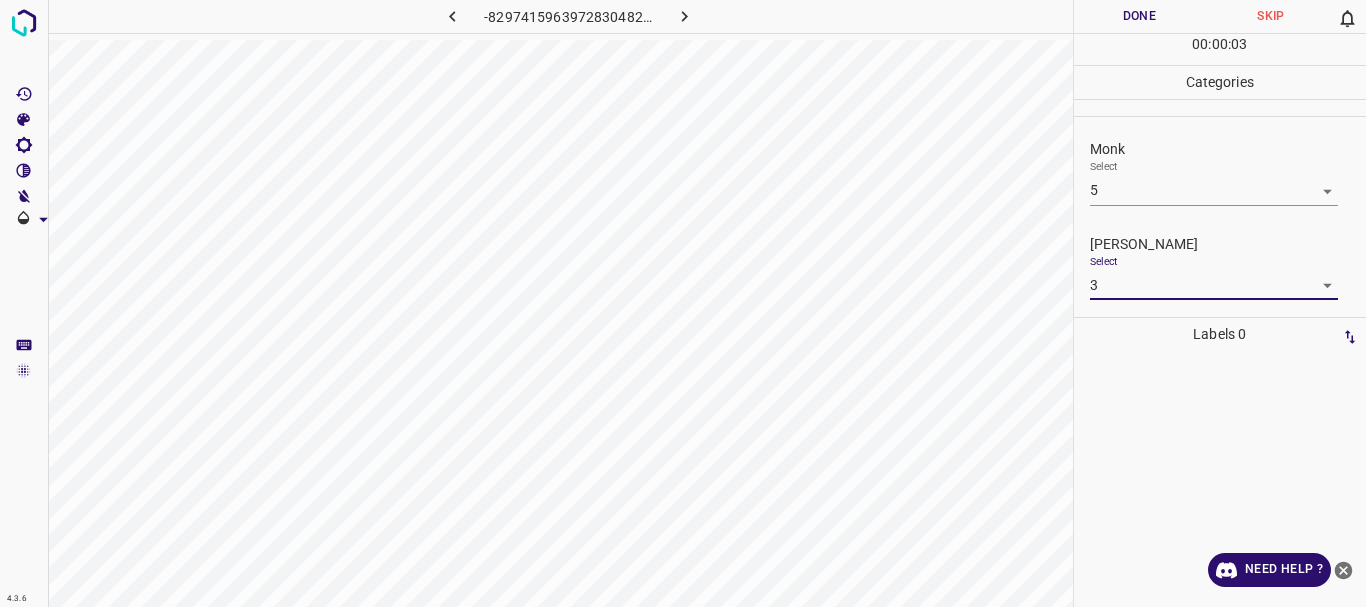 click on "Done" at bounding box center [1140, 16] 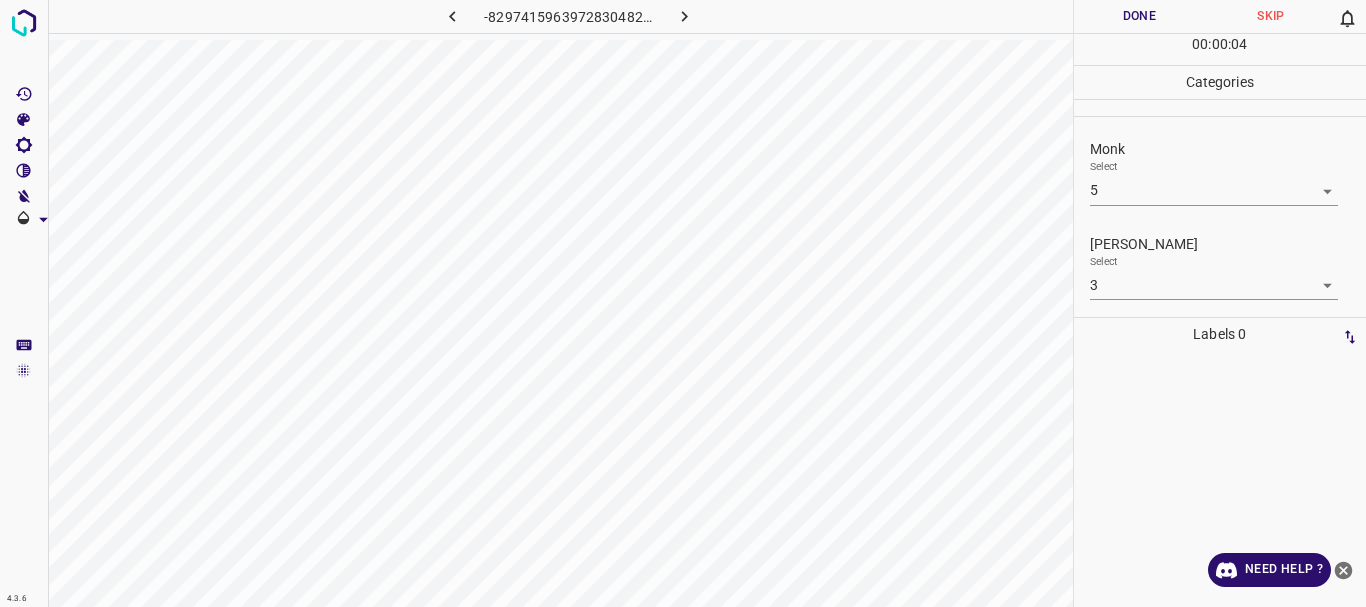click 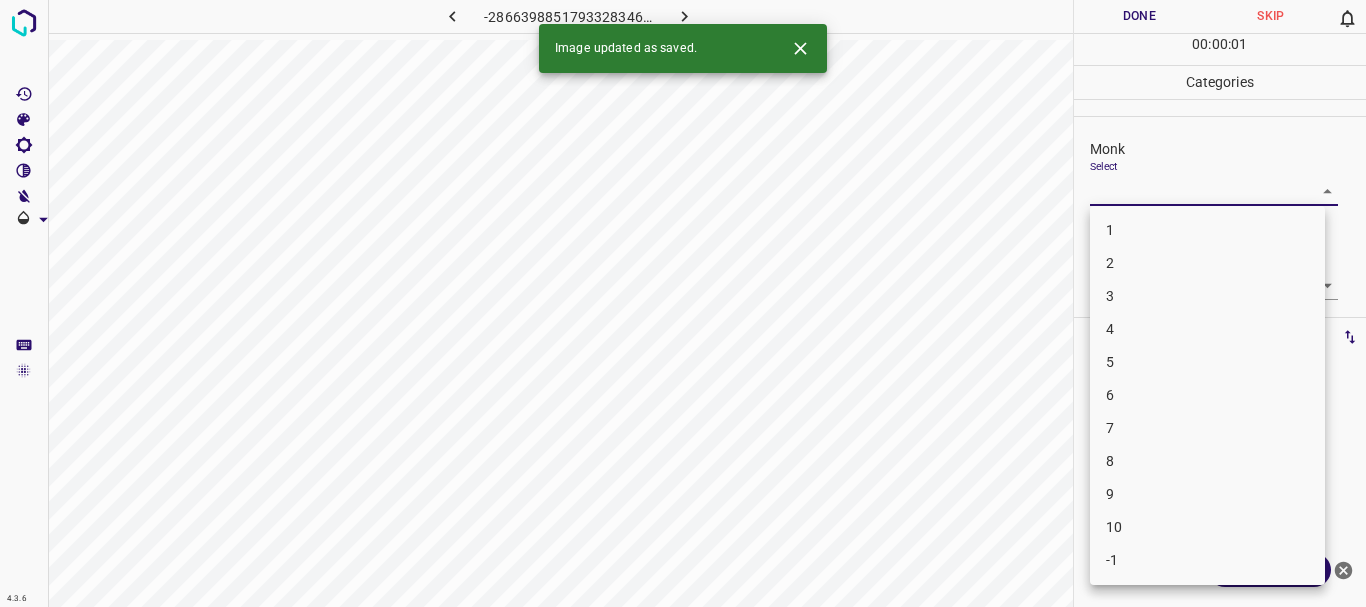 click on "4.3.6  -2866398851793328346.png Done Skip 0 00   : 00   : 01   Categories Monk   Select ​  [PERSON_NAME]   Select ​ Labels   0 Categories 1 Monk 2  [PERSON_NAME] Tools Space Change between modes (Draw & Edit) I Auto labeling R Restore zoom M Zoom in N Zoom out Delete Delete selecte label Filters Z Restore filters X Saturation filter C Brightness filter V Contrast filter B Gray scale filter General O Download Image updated as saved. Need Help ? - Text - Hide - Delete 1 2 3 4 5 6 7 8 9 10 -1" at bounding box center [683, 303] 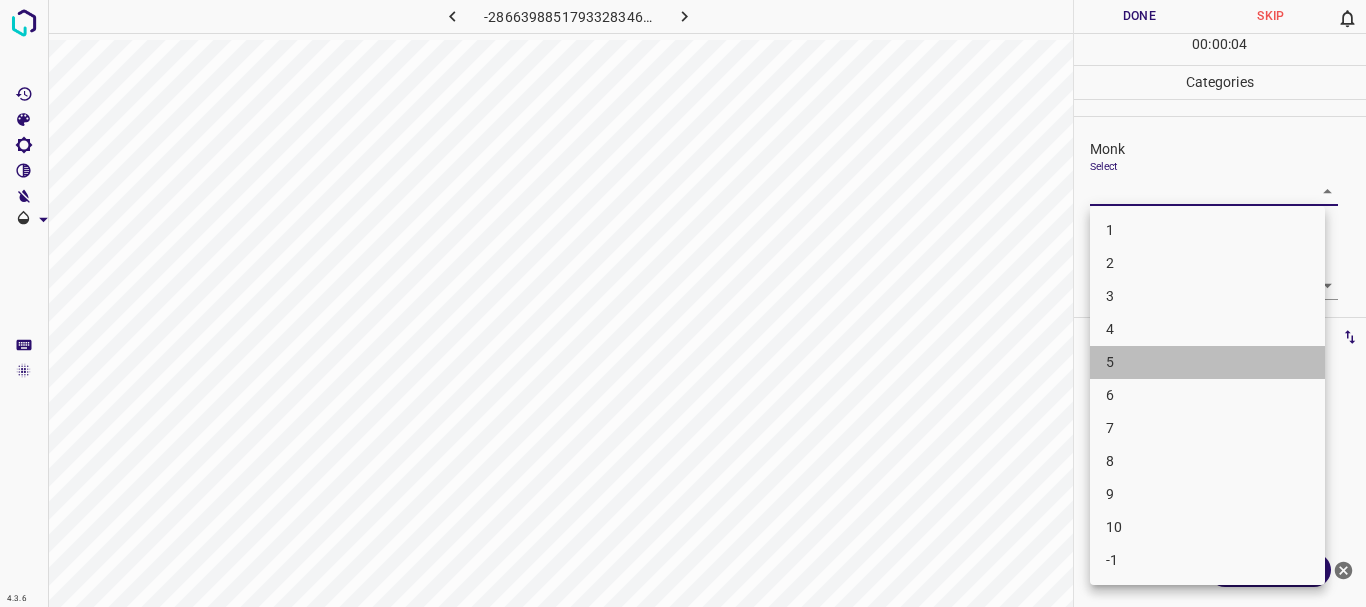 click on "5" at bounding box center (1207, 362) 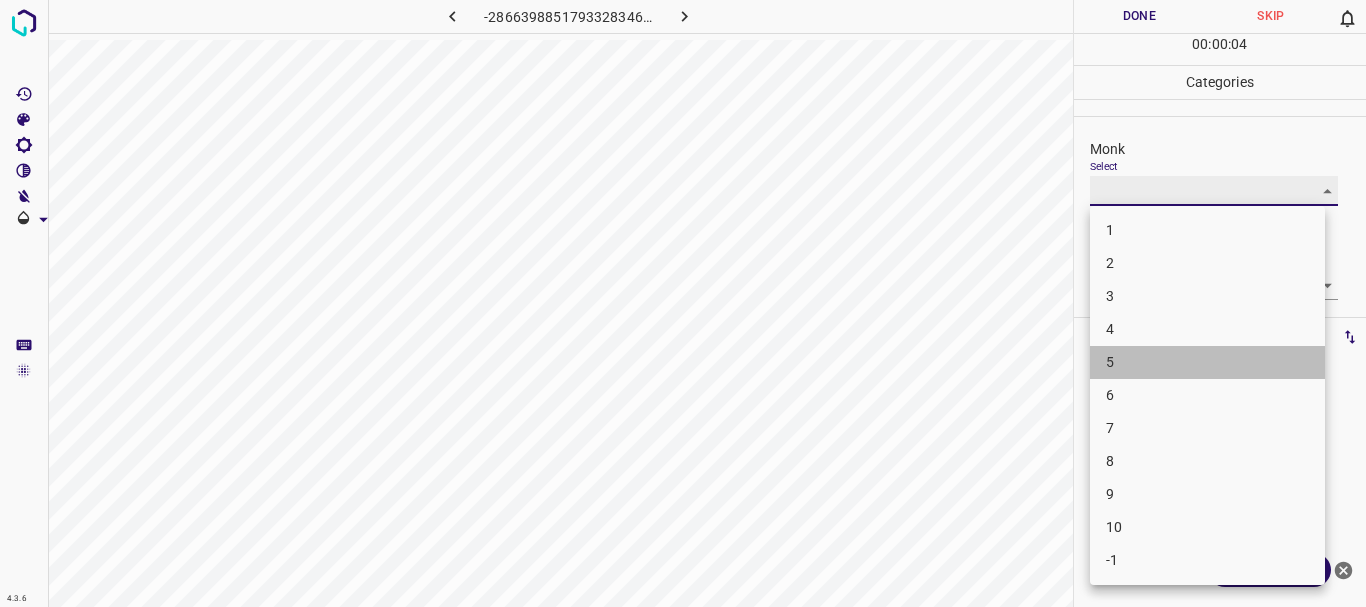 type on "5" 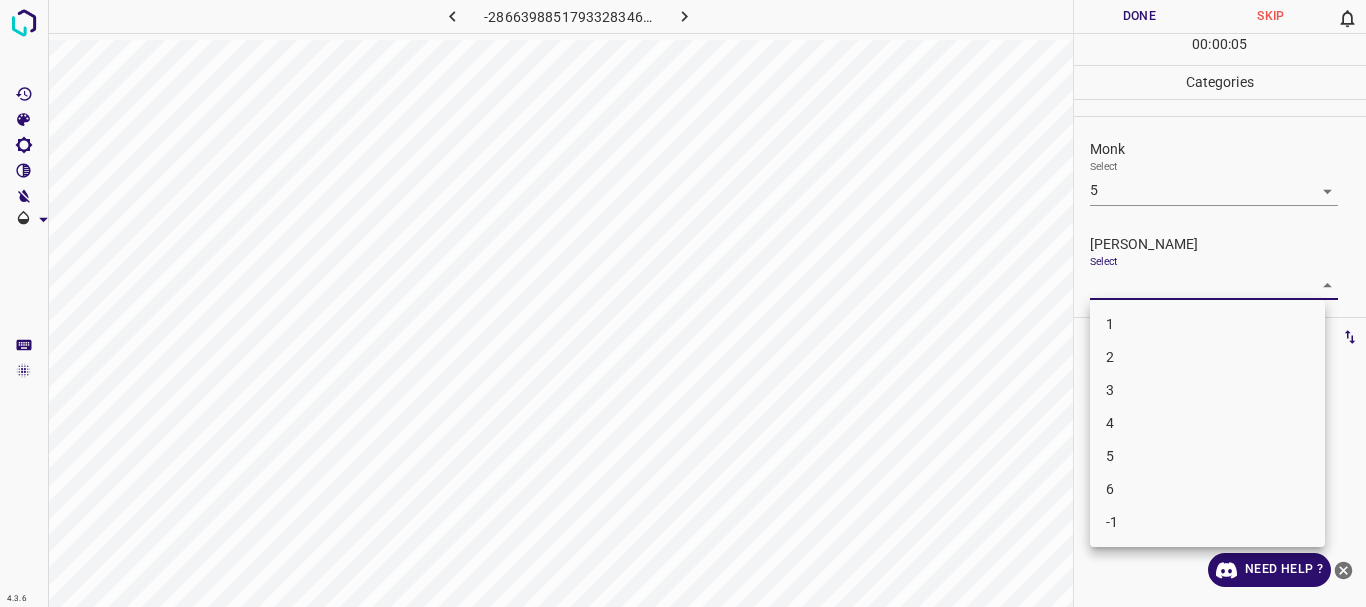 click on "4.3.6  -2866398851793328346.png Done Skip 0 00   : 00   : 05   Categories Monk   Select 5 5  [PERSON_NAME]   Select ​ Labels   0 Categories 1 Monk 2  [PERSON_NAME] Tools Space Change between modes (Draw & Edit) I Auto labeling R Restore zoom M Zoom in N Zoom out Delete Delete selecte label Filters Z Restore filters X Saturation filter C Brightness filter V Contrast filter B Gray scale filter General O Download Need Help ? - Text - Hide - Delete 1 2 3 4 5 6 -1" at bounding box center (683, 303) 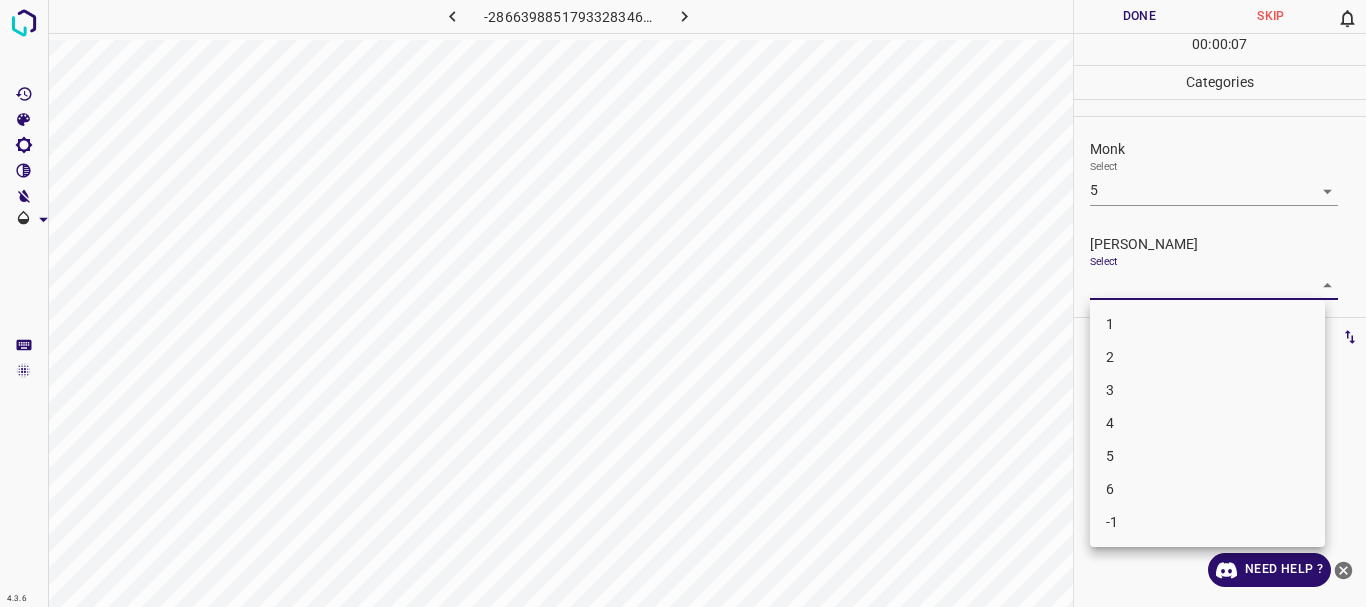 drag, startPoint x: 1143, startPoint y: 404, endPoint x: 1141, endPoint y: 419, distance: 15.132746 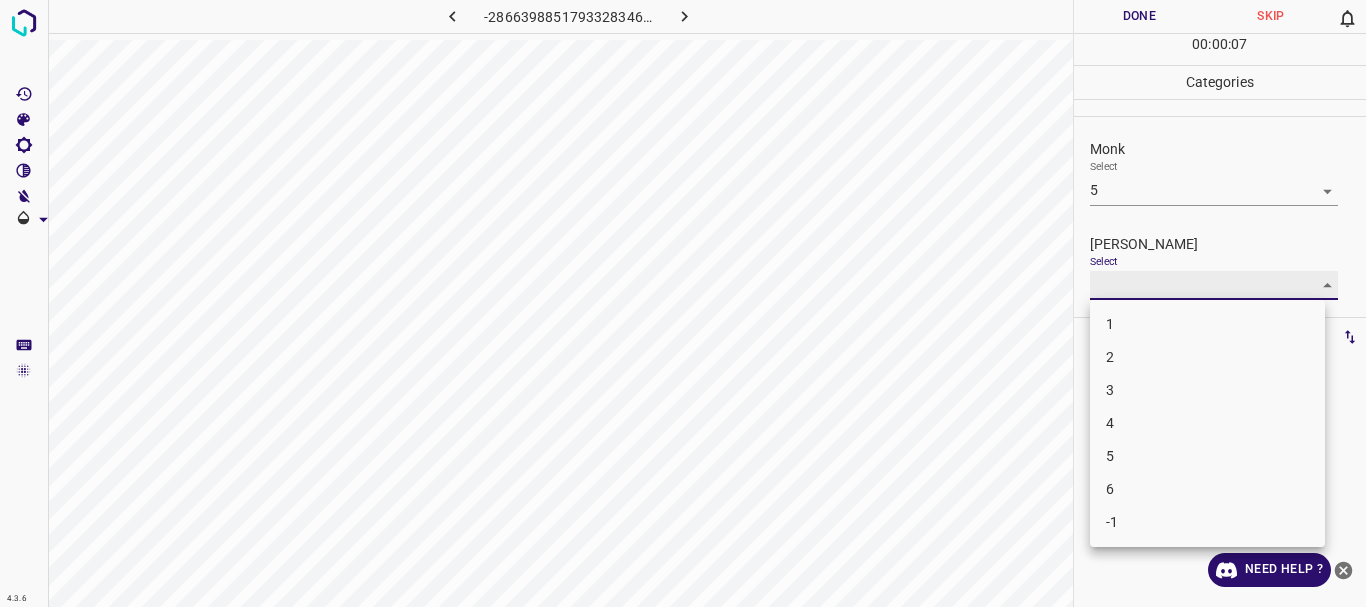 type on "4" 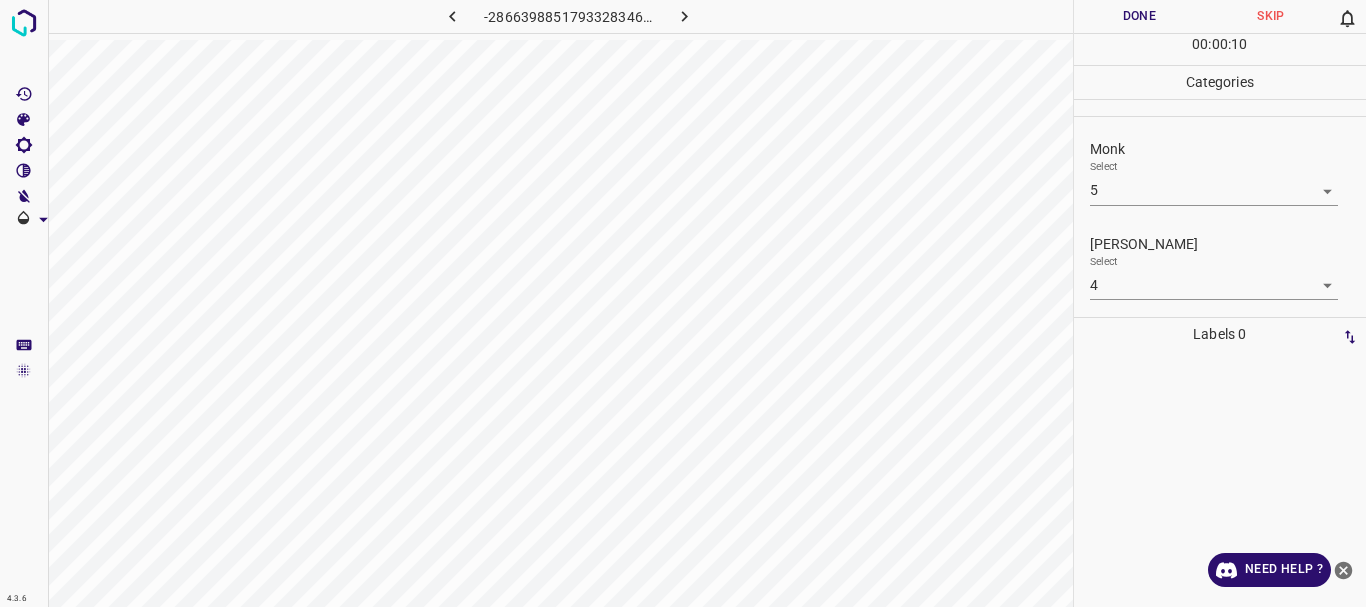 click on "Done" at bounding box center (1140, 16) 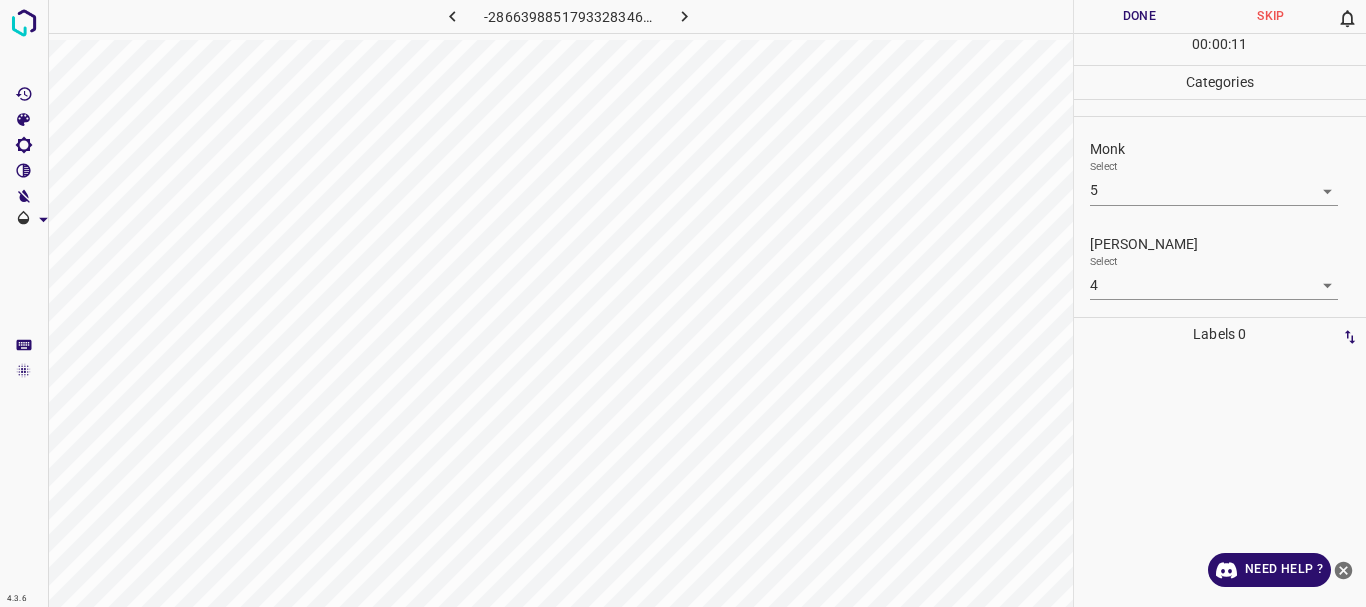 click on "-2866398851793328346.png" at bounding box center (568, 16) 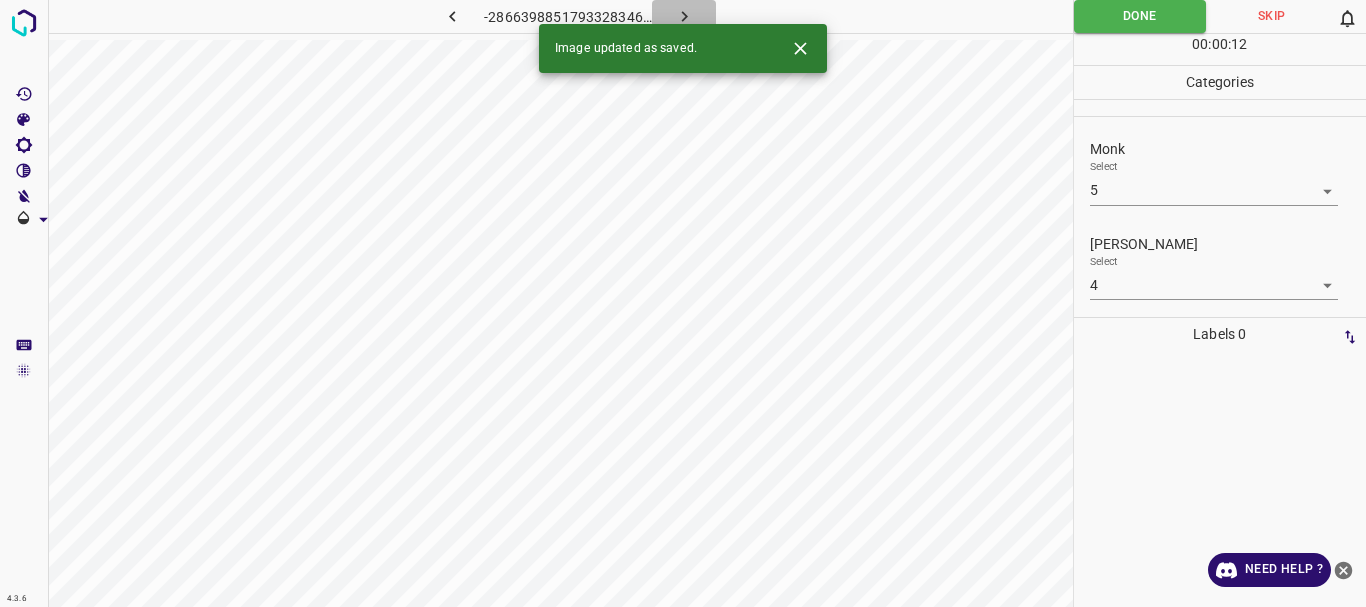 click 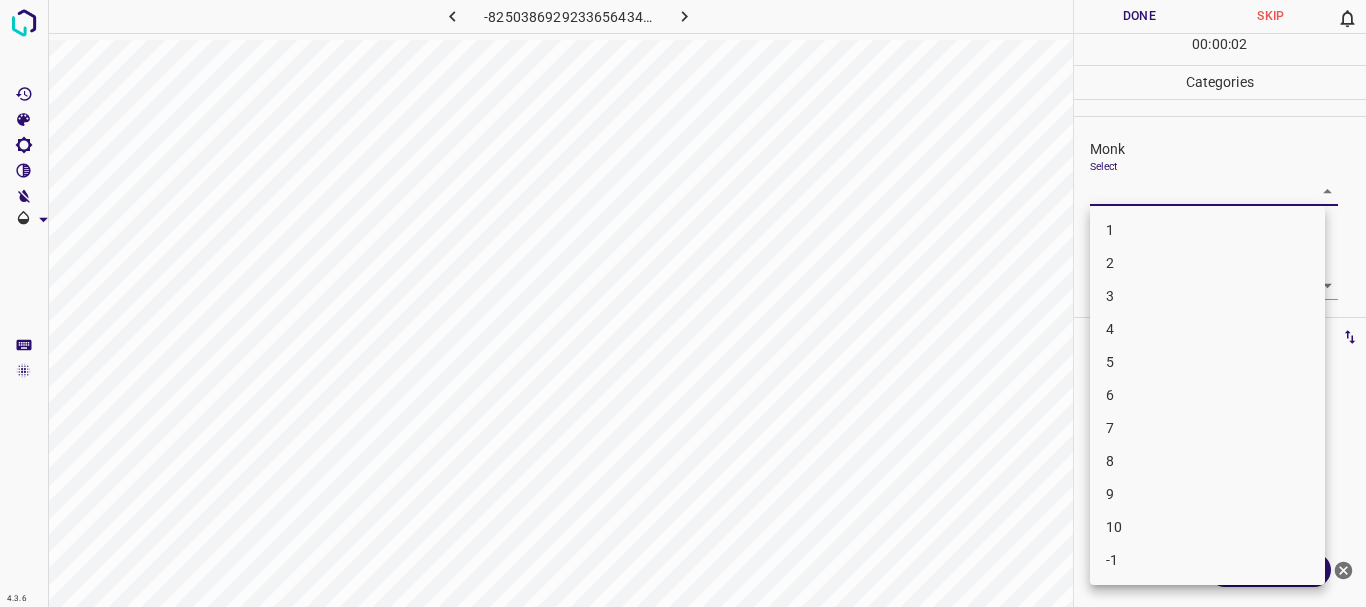 click on "4.3.6  -8250386929233656434.png Done Skip 0 00   : 00   : 02   Categories Monk   Select ​  [PERSON_NAME]   Select ​ Labels   0 Categories 1 Monk 2  [PERSON_NAME] Tools Space Change between modes (Draw & Edit) I Auto labeling R Restore zoom M Zoom in N Zoom out Delete Delete selecte label Filters Z Restore filters X Saturation filter C Brightness filter V Contrast filter B Gray scale filter General O Download Need Help ? - Text - Hide - Delete 1 2 3 4 5 6 7 8 9 10 -1" at bounding box center [683, 303] 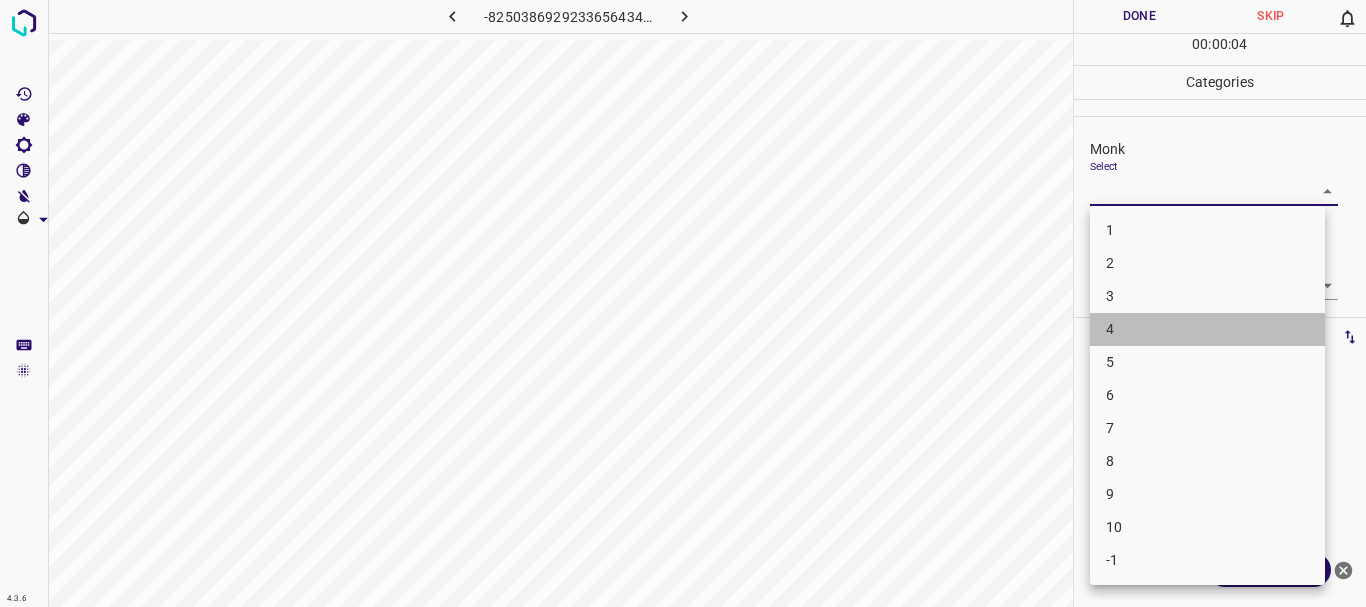 click on "4" at bounding box center [1207, 329] 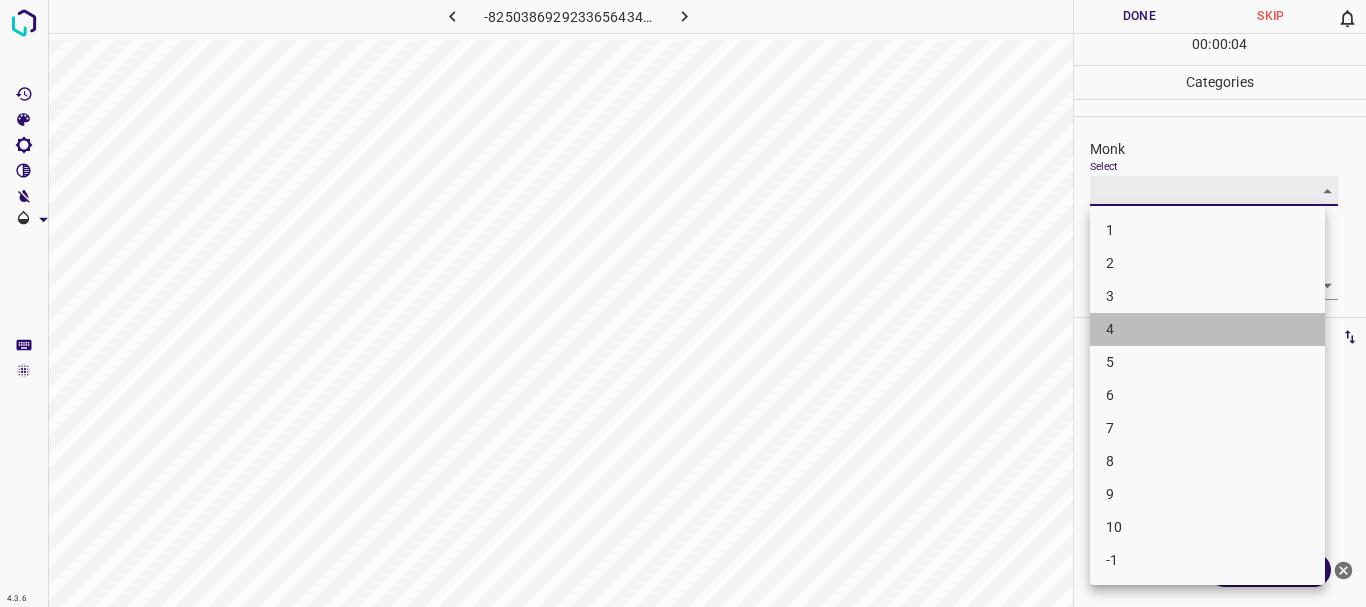 type on "4" 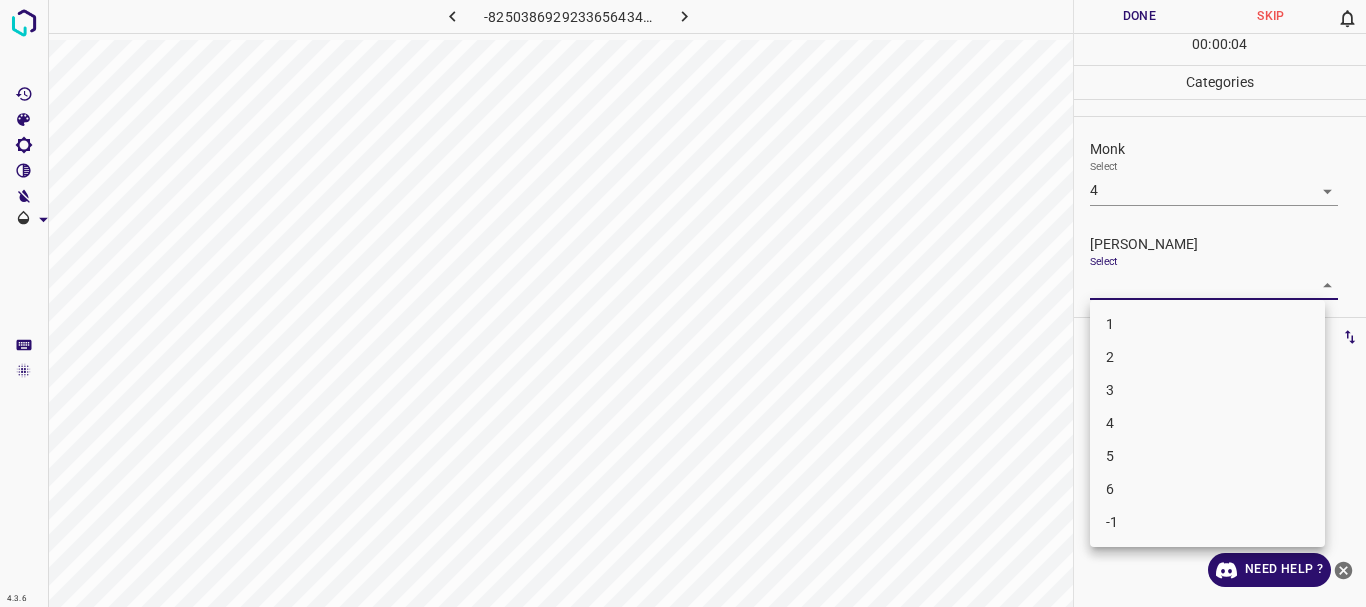 drag, startPoint x: 1140, startPoint y: 286, endPoint x: 1141, endPoint y: 350, distance: 64.00781 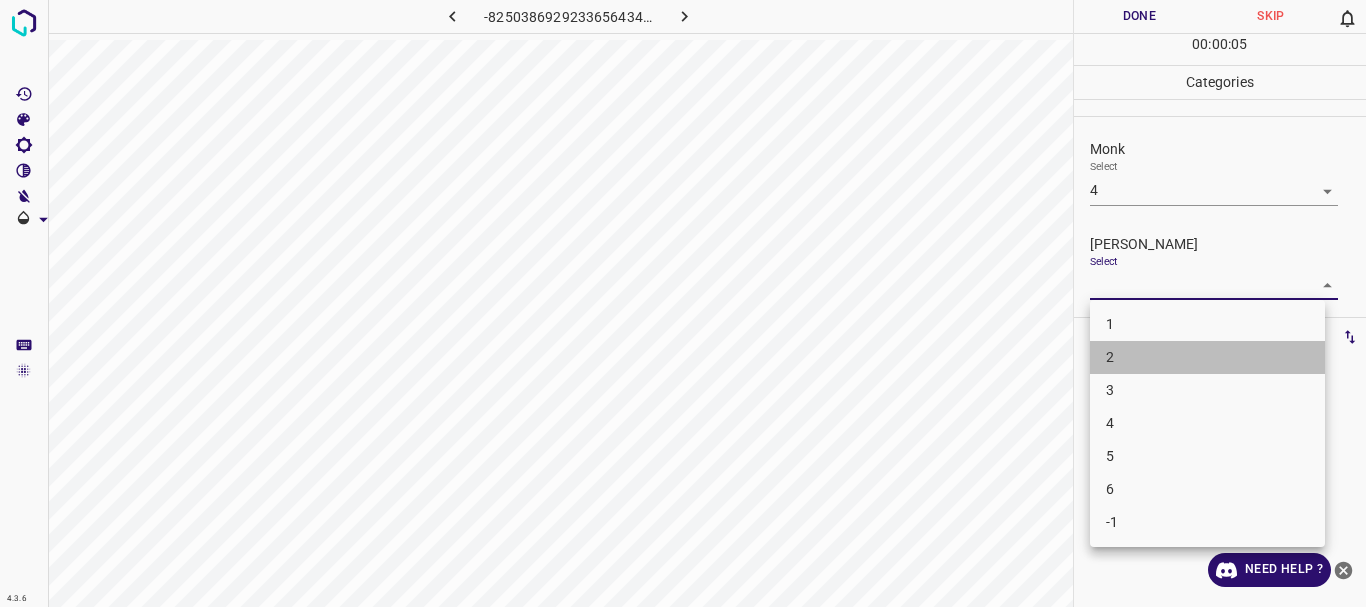 click on "2" at bounding box center (1207, 357) 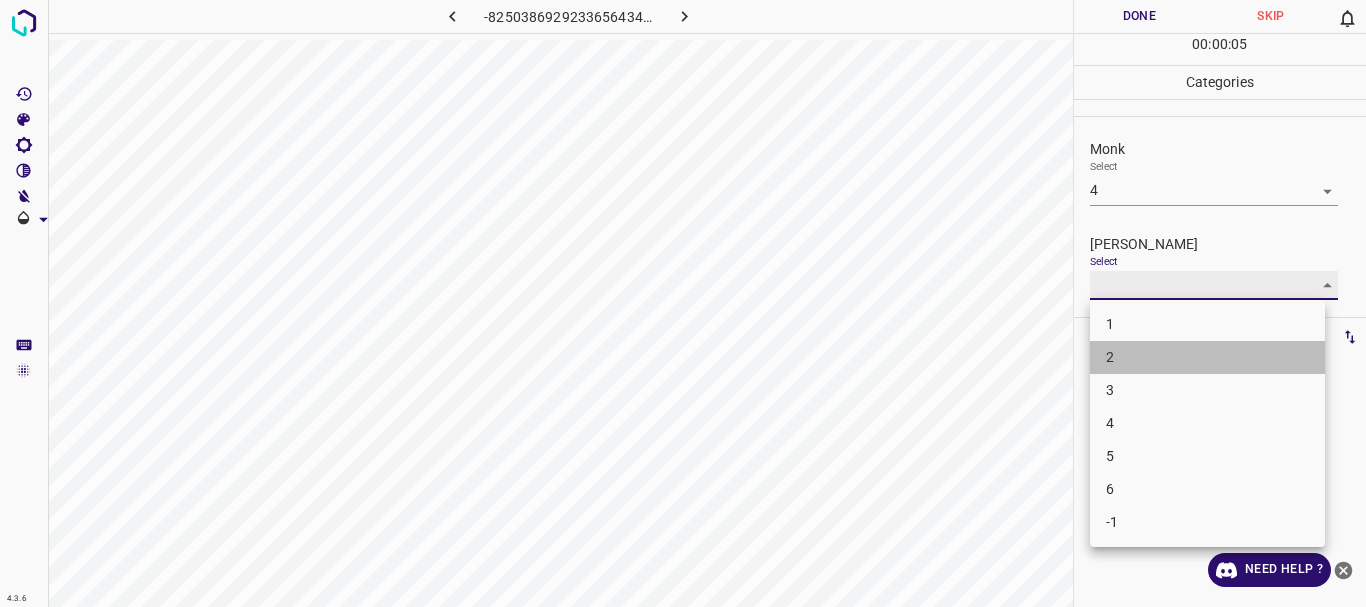 type on "2" 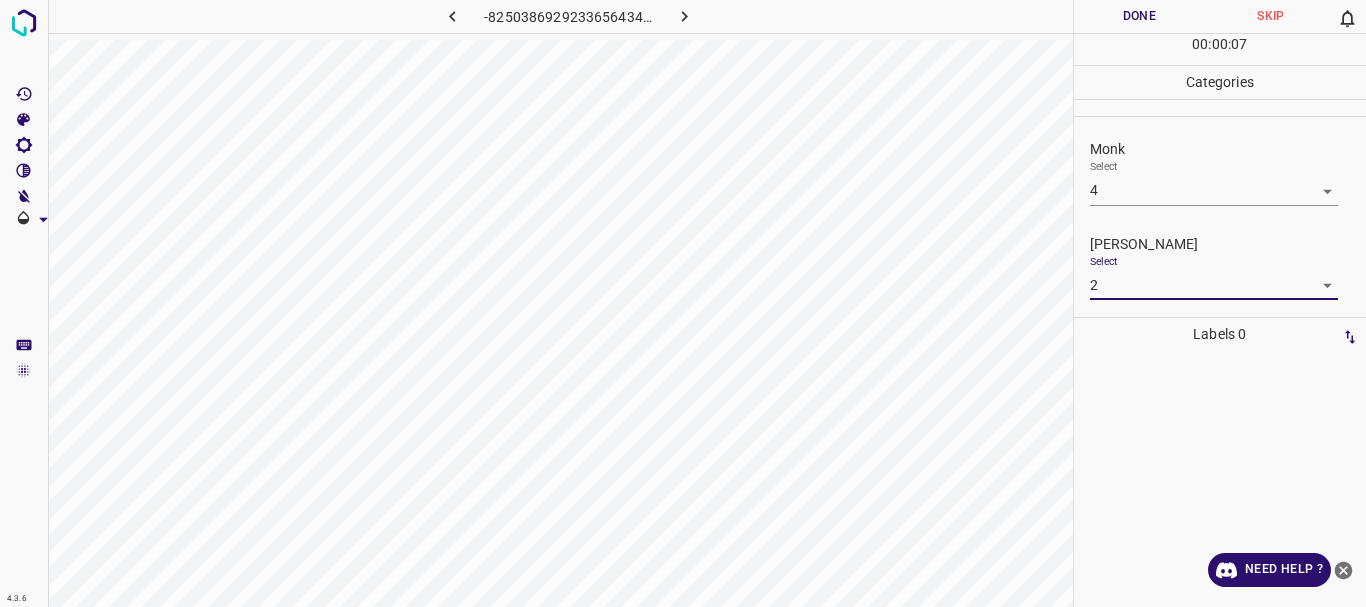 click on "Done" at bounding box center [1140, 16] 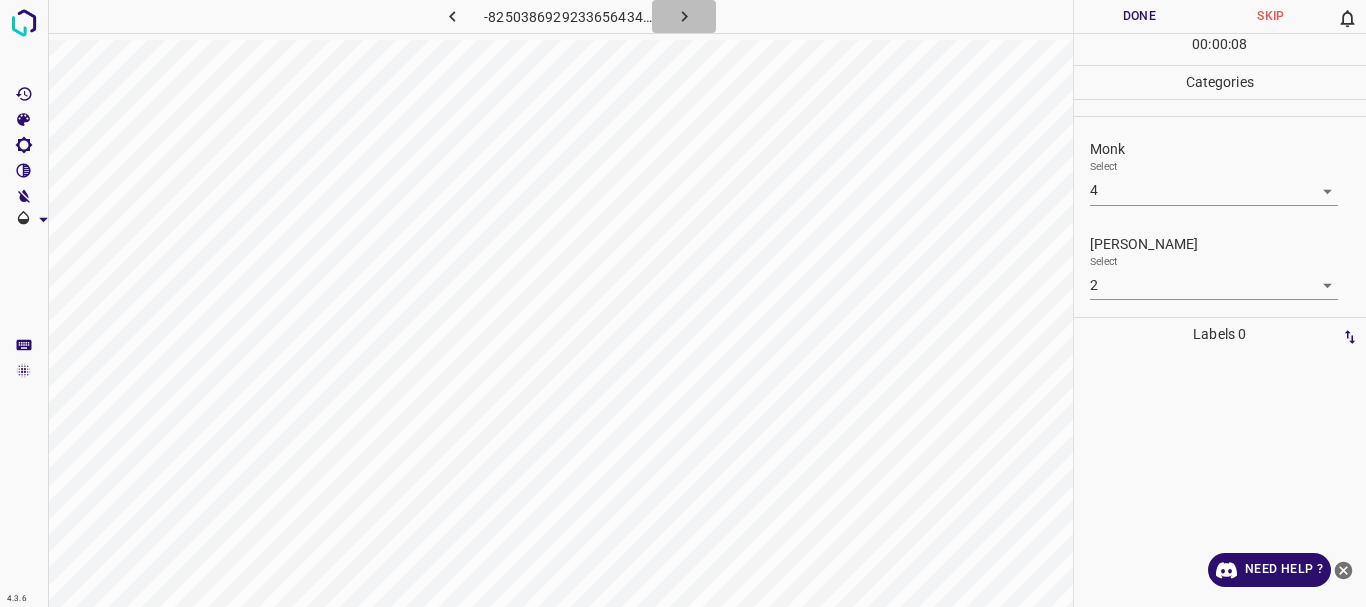 click 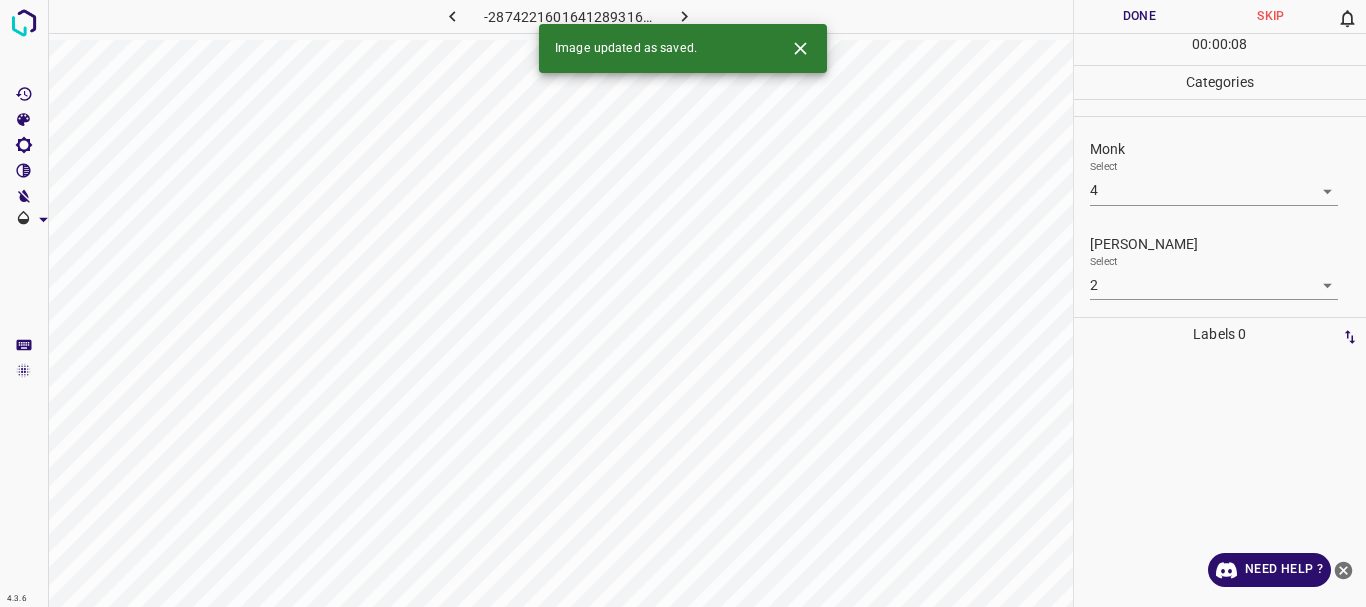 type 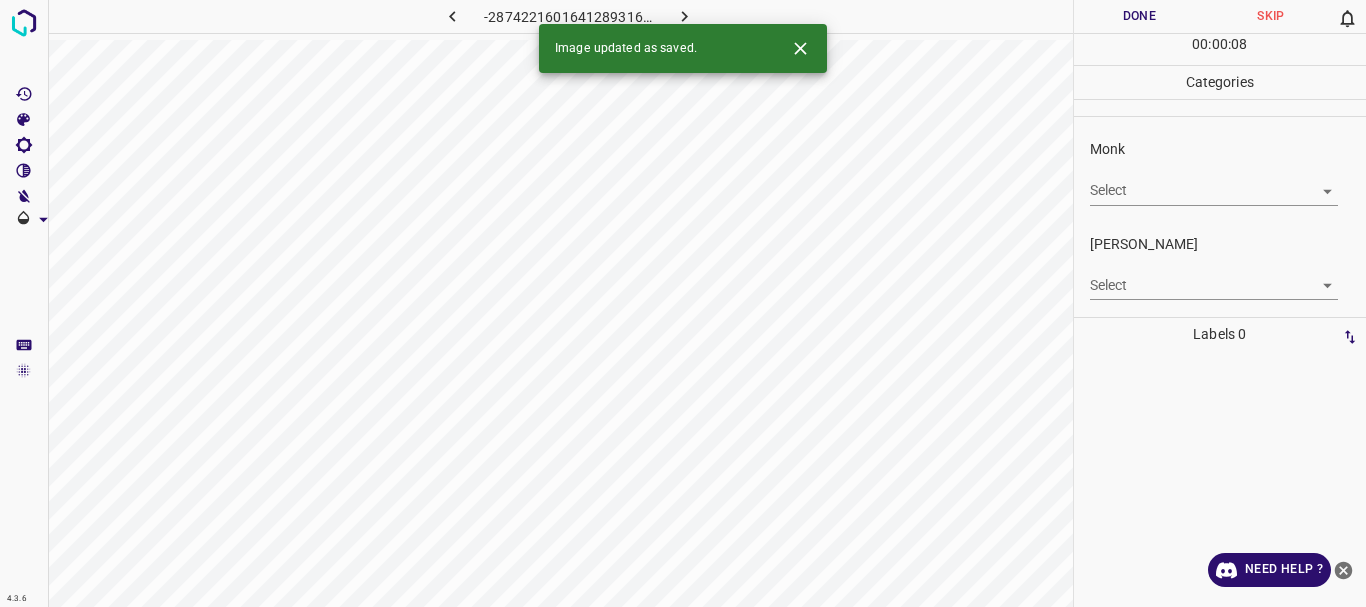 click 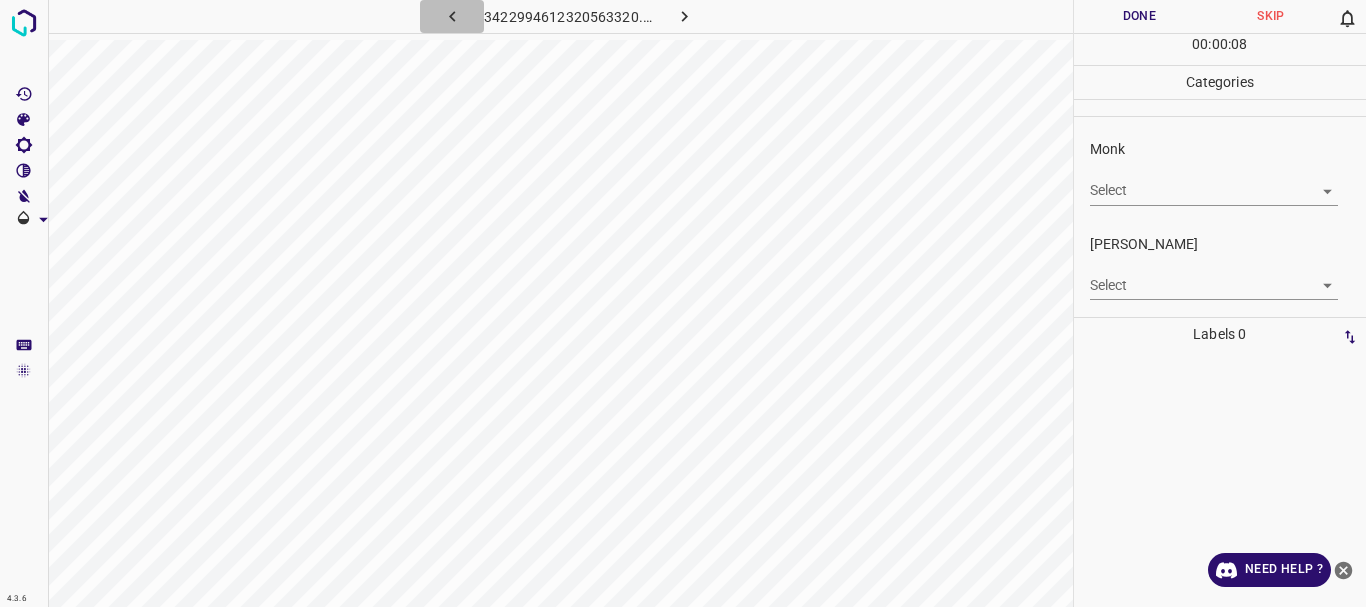 click 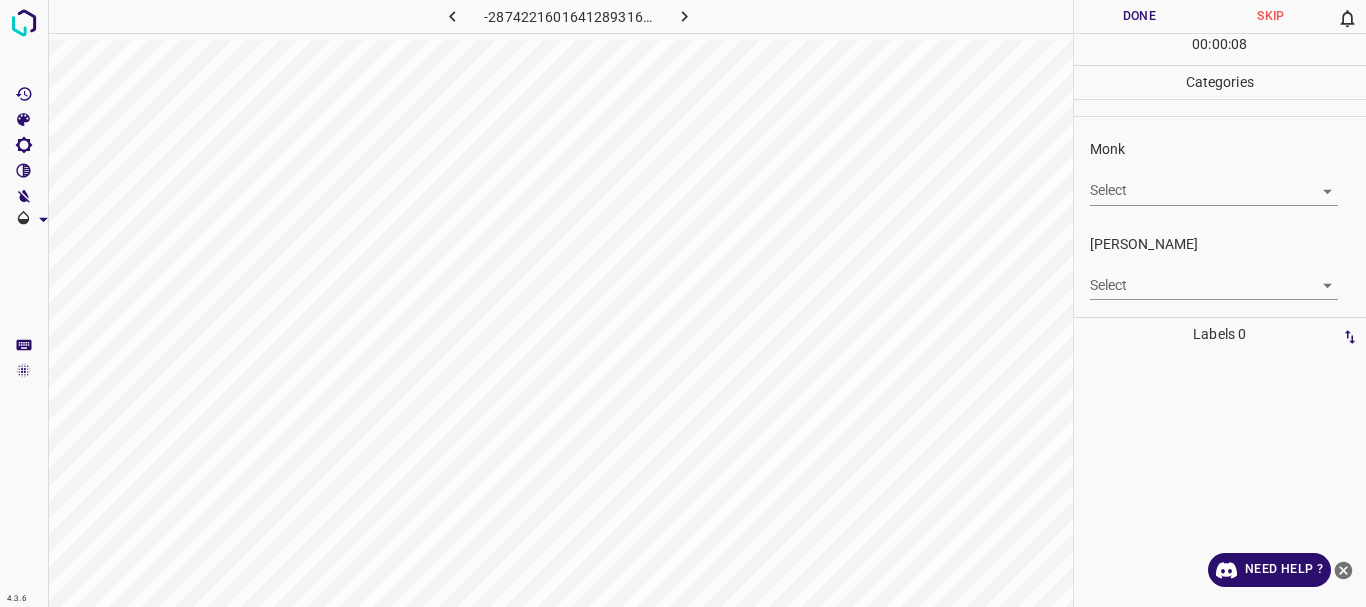 click on "4.3.6  -2874221601641289316.png Done Skip 0 00   : 00   : 08   Categories Monk   Select ​  [PERSON_NAME]   Select ​ Labels   0 Categories 1 Monk 2  [PERSON_NAME] Tools Space Change between modes (Draw & Edit) I Auto labeling R Restore zoom M Zoom in N Zoom out Delete Delete selecte label Filters Z Restore filters X Saturation filter C Brightness filter V Contrast filter B Gray scale filter General O Download Need Help ? - Text - Hide - Delete" at bounding box center (683, 303) 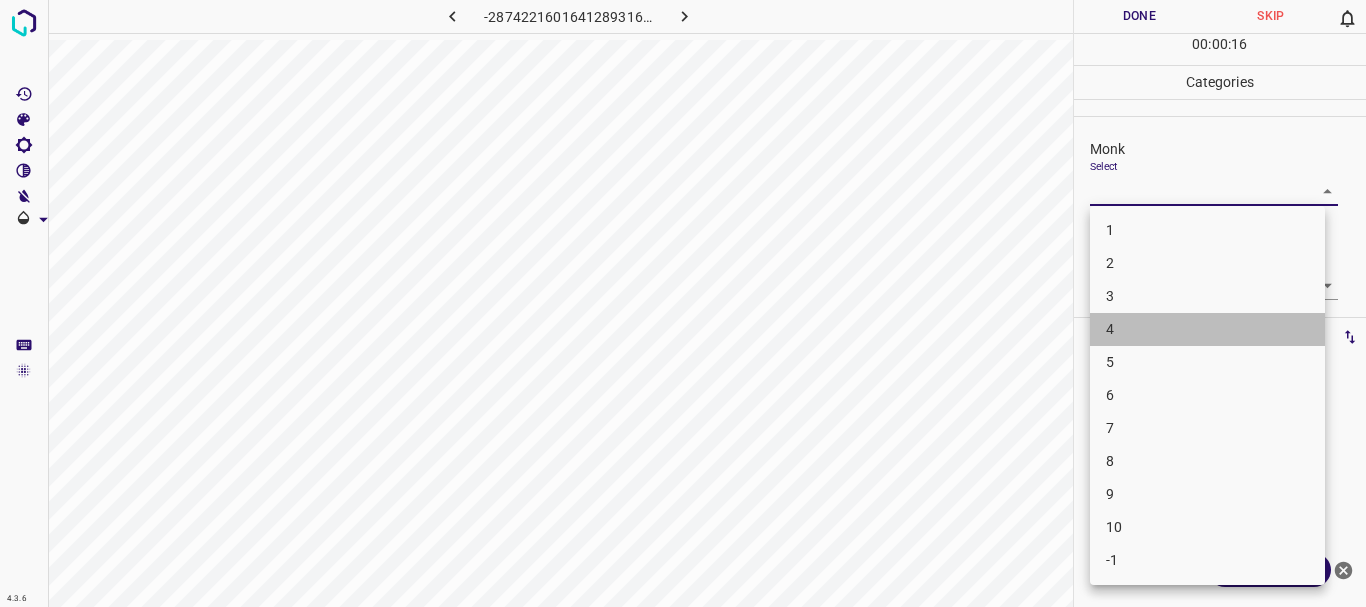 click on "4" at bounding box center [1207, 329] 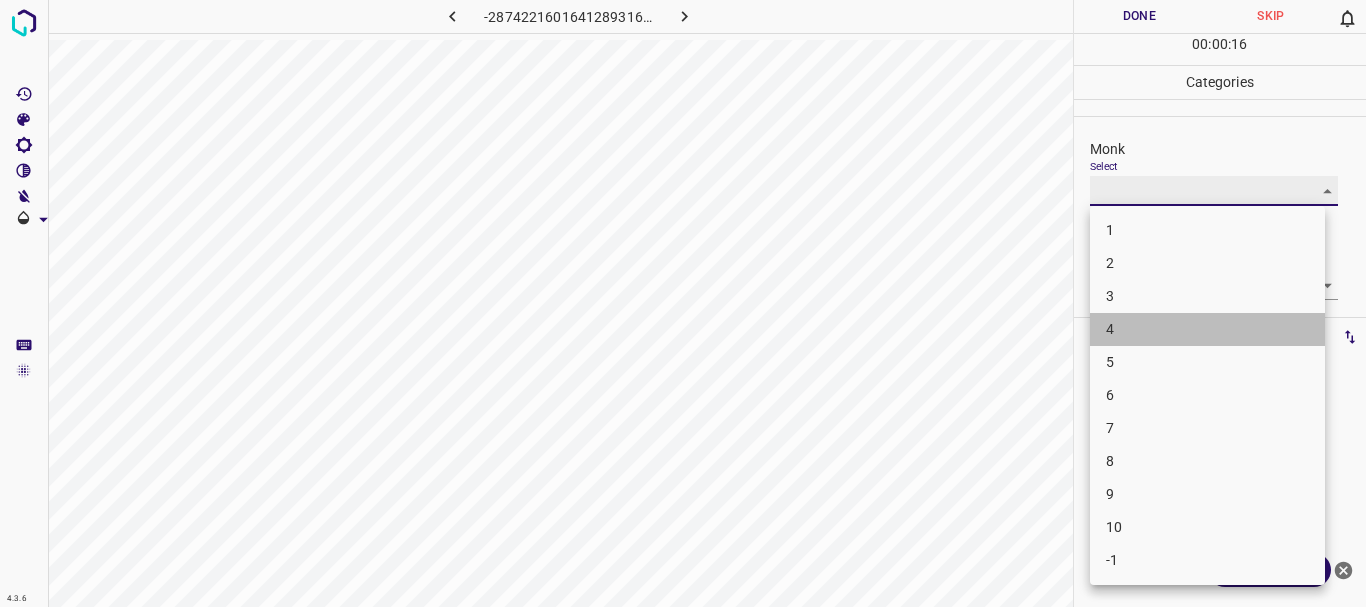 type on "4" 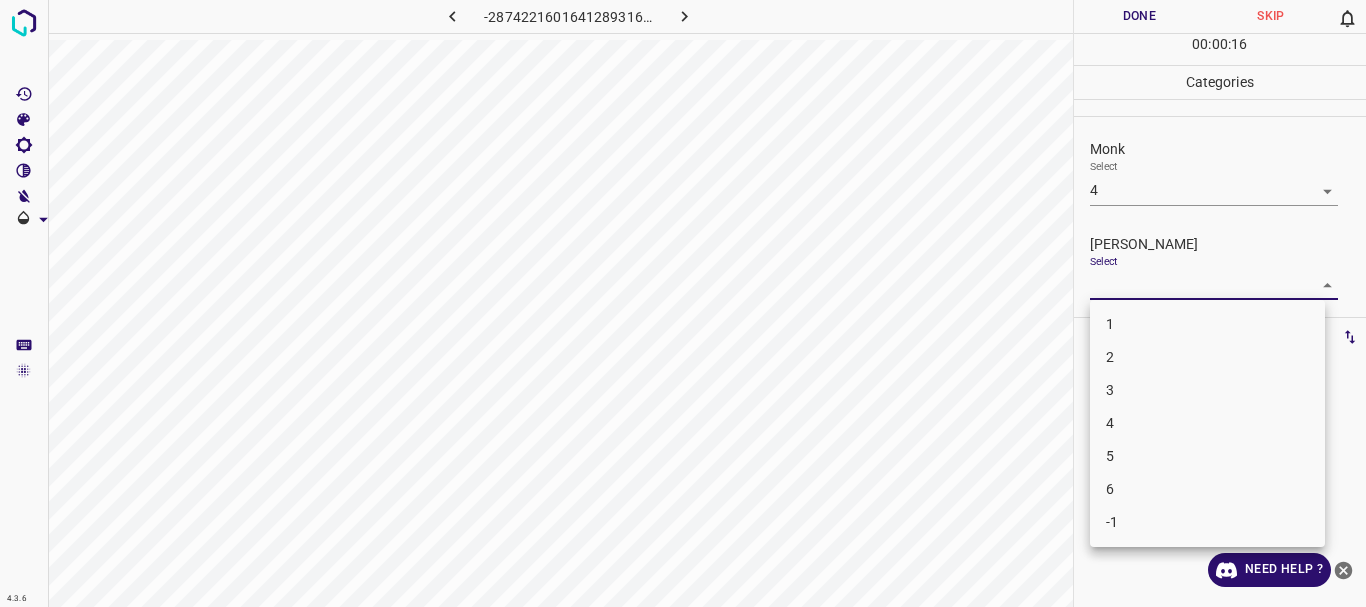 click on "4.3.6  -2874221601641289316.png Done Skip 0 00   : 00   : 16   Categories Monk   Select 4 4  [PERSON_NAME]   Select ​ Labels   0 Categories 1 Monk 2  [PERSON_NAME] Tools Space Change between modes (Draw & Edit) I Auto labeling R Restore zoom M Zoom in N Zoom out Delete Delete selecte label Filters Z Restore filters X Saturation filter C Brightness filter V Contrast filter B Gray scale filter General O Download Need Help ? - Text - Hide - Delete 1 2 3 4 5 6 -1" at bounding box center [683, 303] 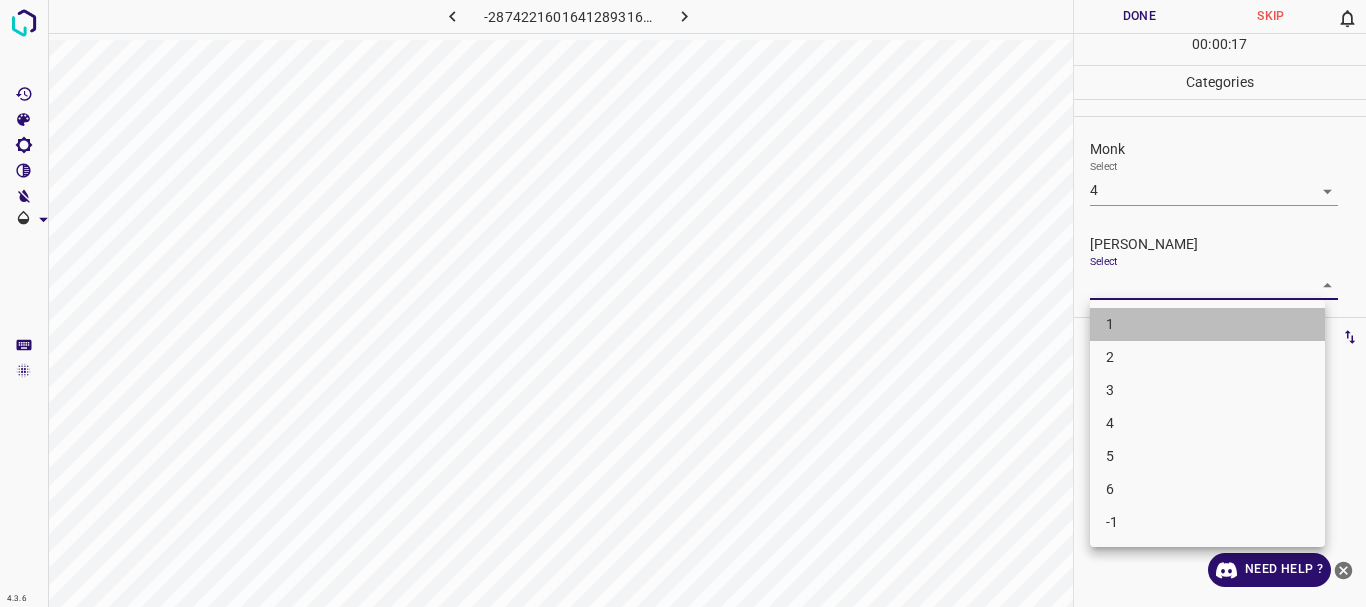 click on "1" at bounding box center (1207, 324) 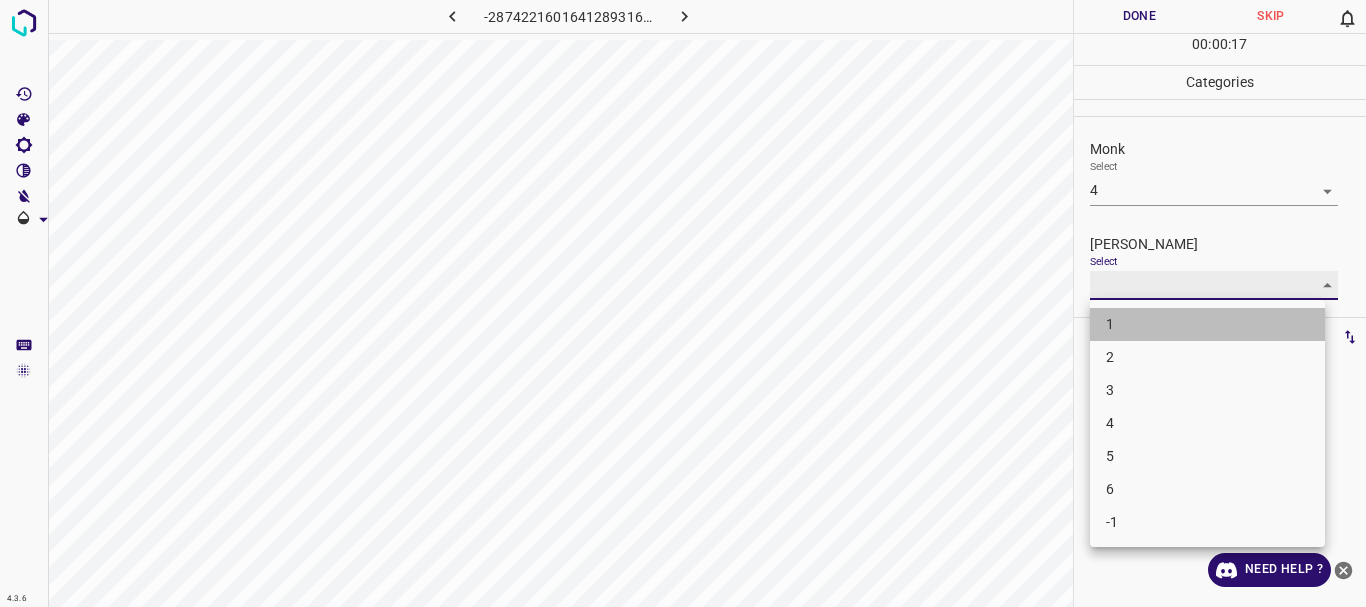 type on "1" 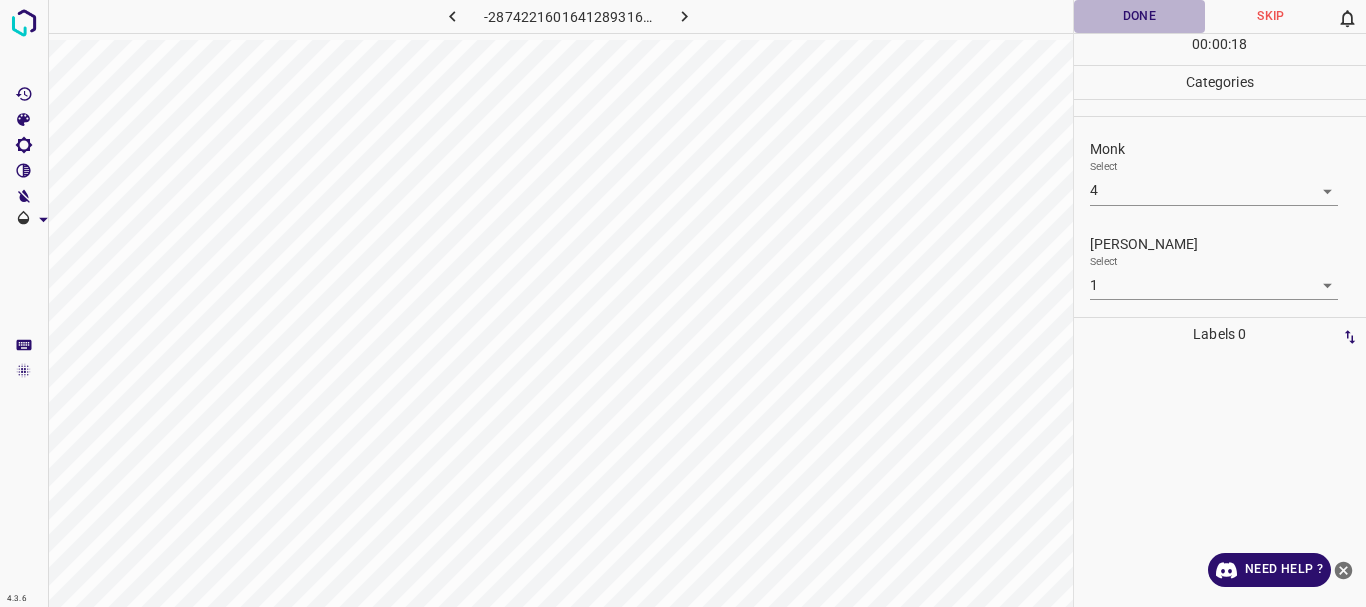 click on "Done" at bounding box center [1140, 16] 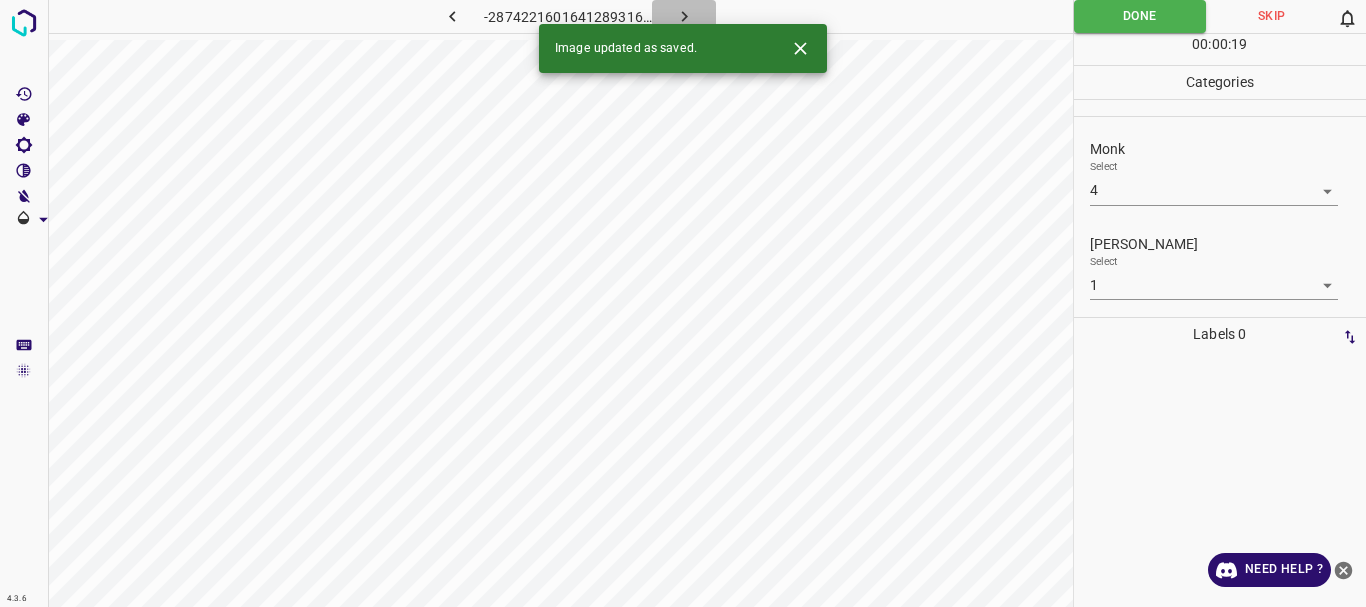 click 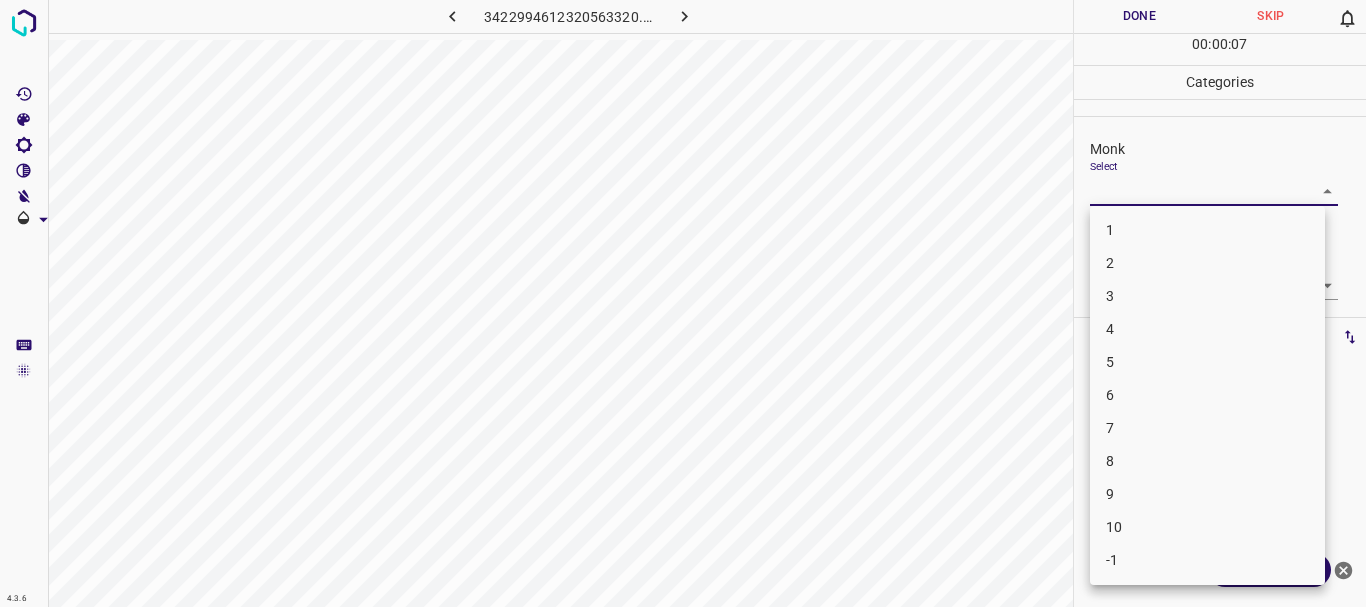 click on "4.3.6  3422994612320563320.png Done Skip 0 00   : 00   : 07   Categories Monk   Select ​  [PERSON_NAME]   Select ​ Labels   0 Categories 1 Monk 2  [PERSON_NAME] Tools Space Change between modes (Draw & Edit) I Auto labeling R Restore zoom M Zoom in N Zoom out Delete Delete selecte label Filters Z Restore filters X Saturation filter C Brightness filter V Contrast filter B Gray scale filter General O Download Need Help ? - Text - Hide - Delete 1 2 3 4 5 6 7 8 9 10 -1" at bounding box center (683, 303) 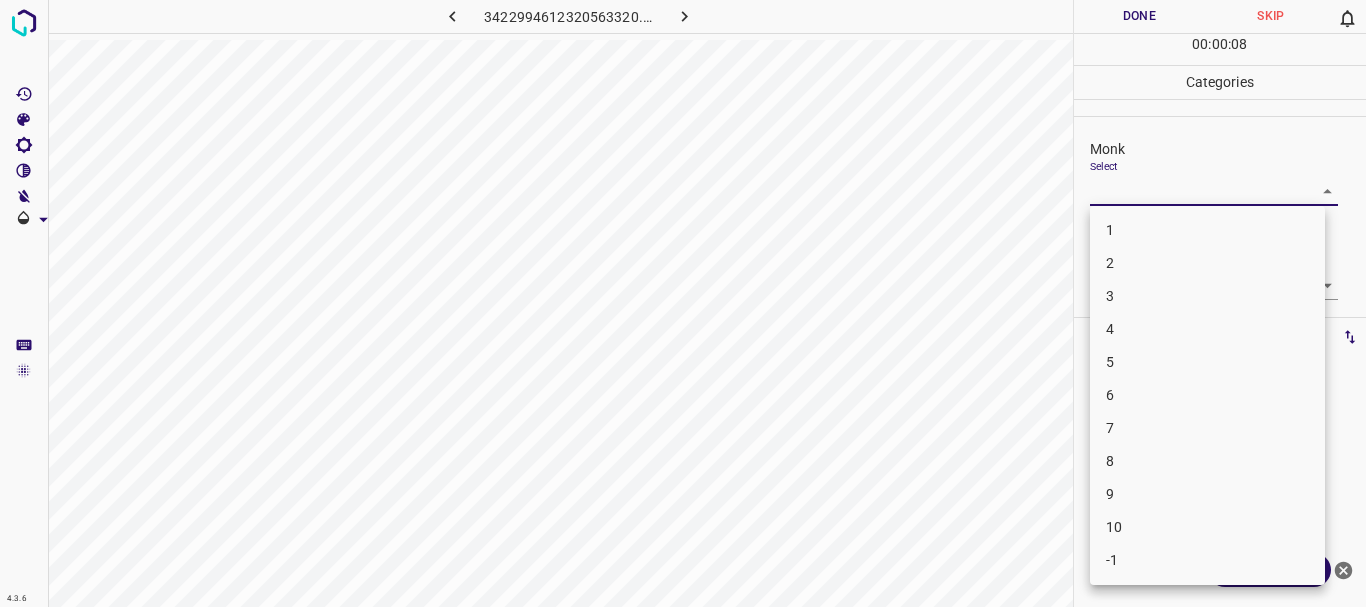 click on "3" at bounding box center [1207, 296] 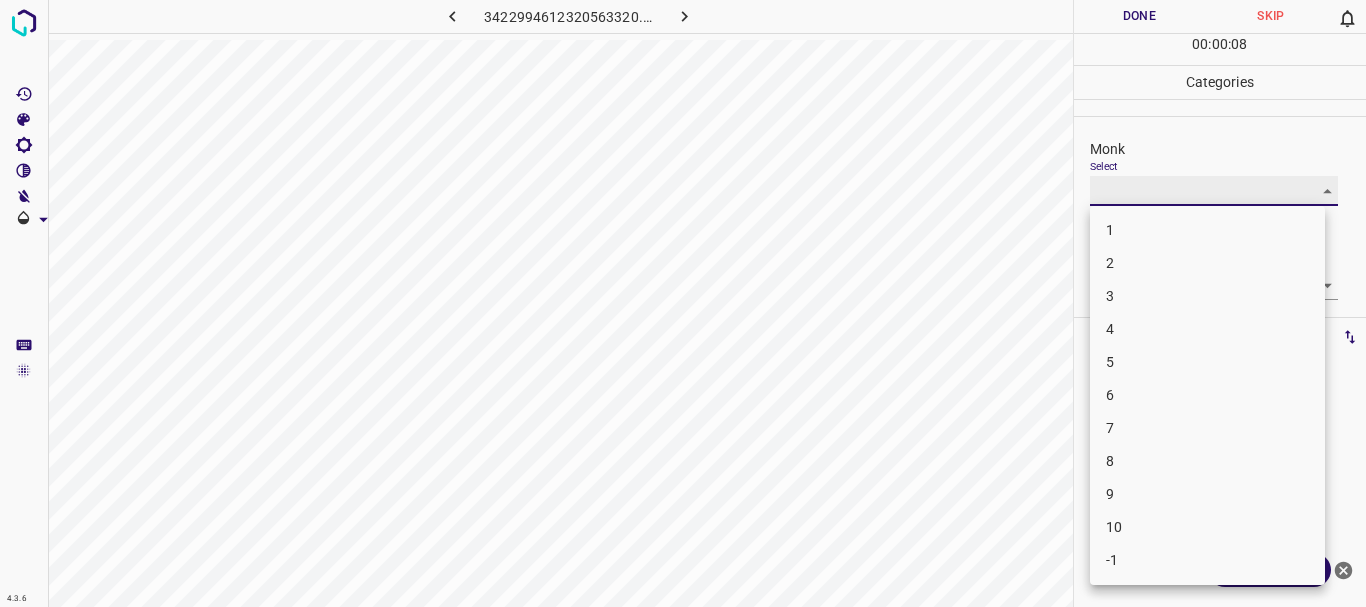 type on "3" 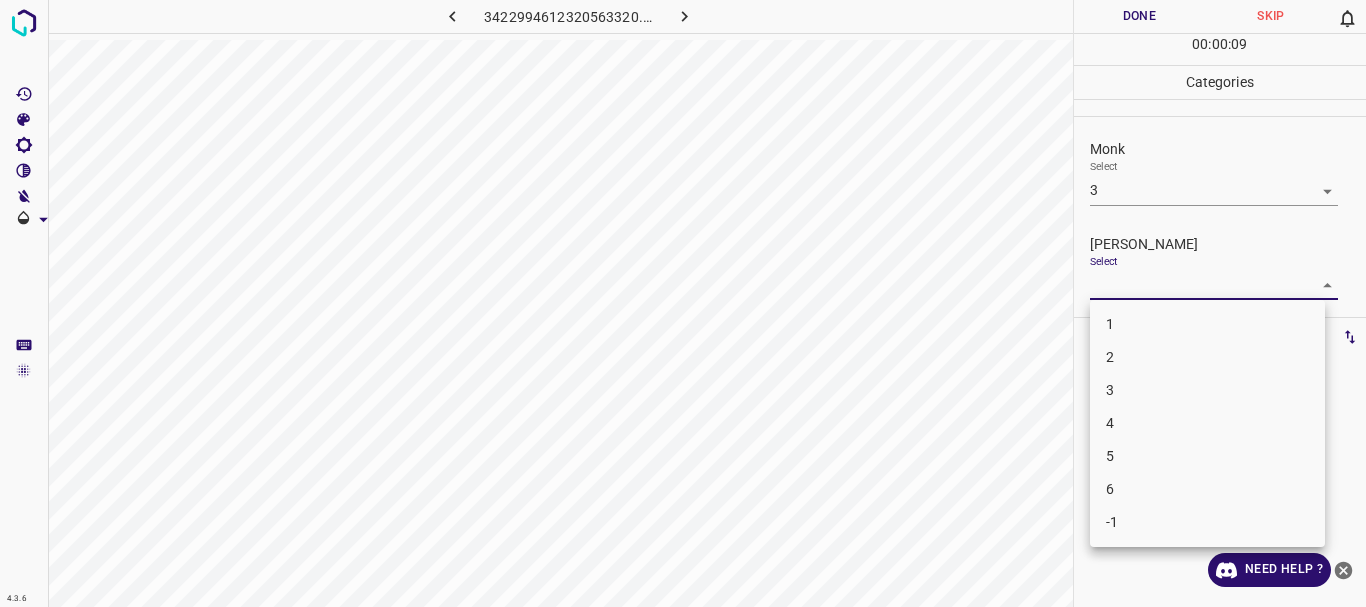 drag, startPoint x: 1141, startPoint y: 273, endPoint x: 1144, endPoint y: 329, distance: 56.0803 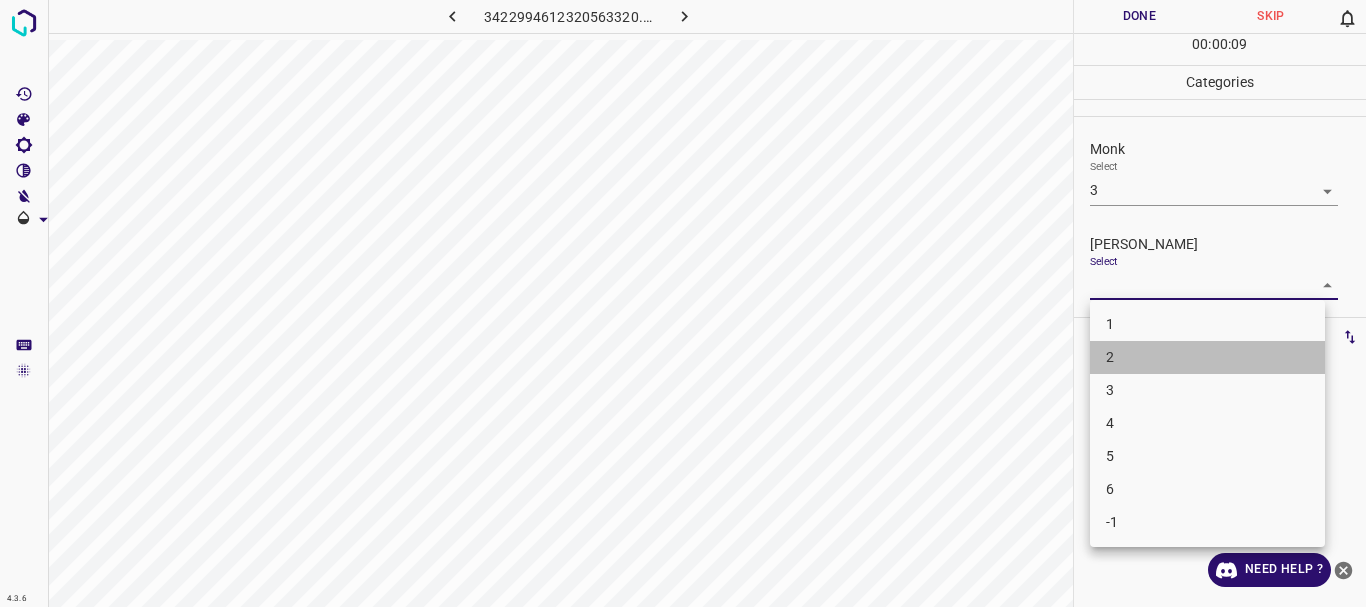drag, startPoint x: 1147, startPoint y: 360, endPoint x: 1141, endPoint y: 113, distance: 247.07286 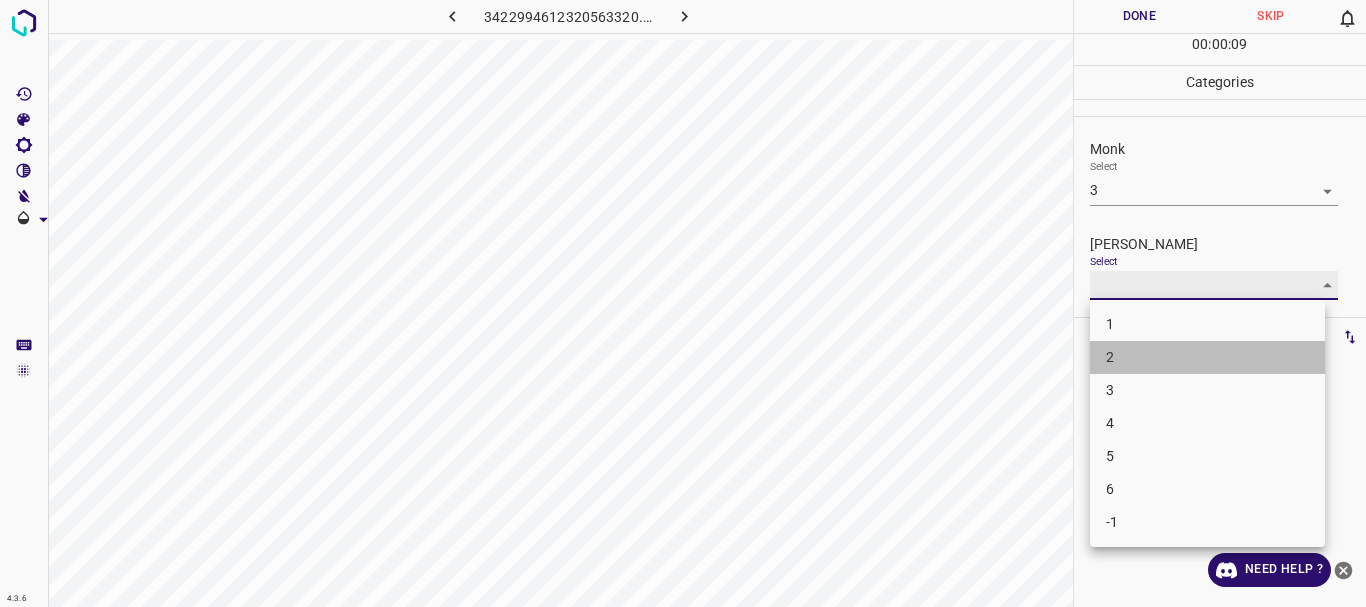 type on "2" 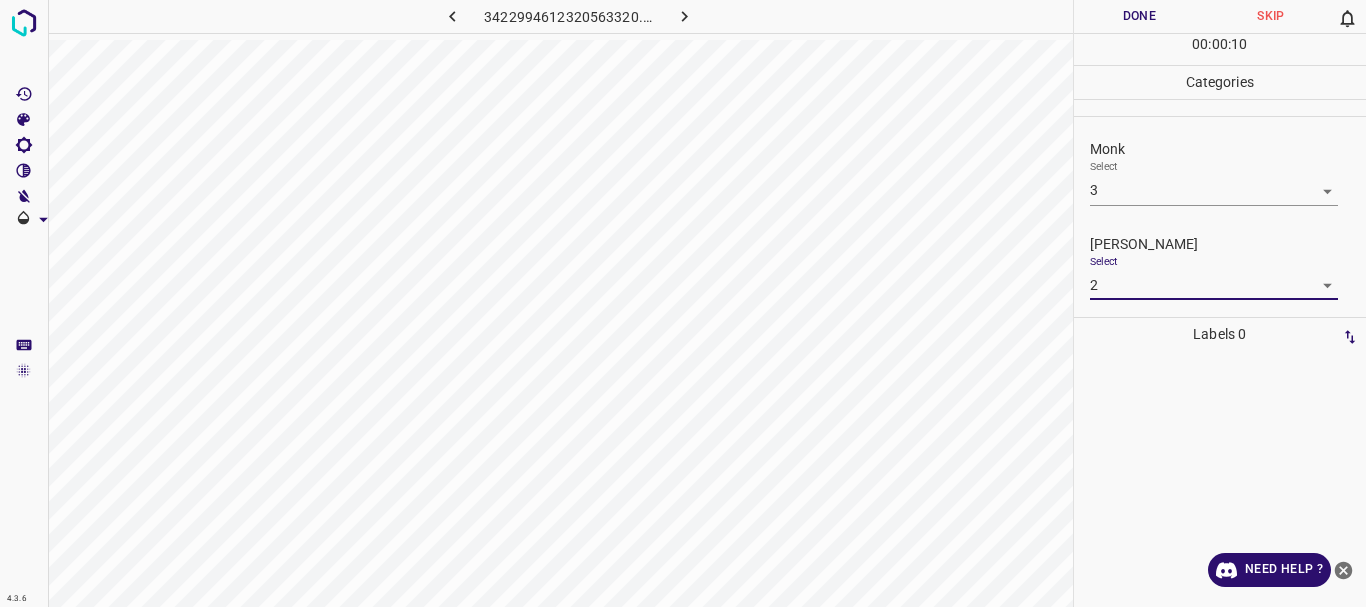 click on "Done" at bounding box center [1140, 16] 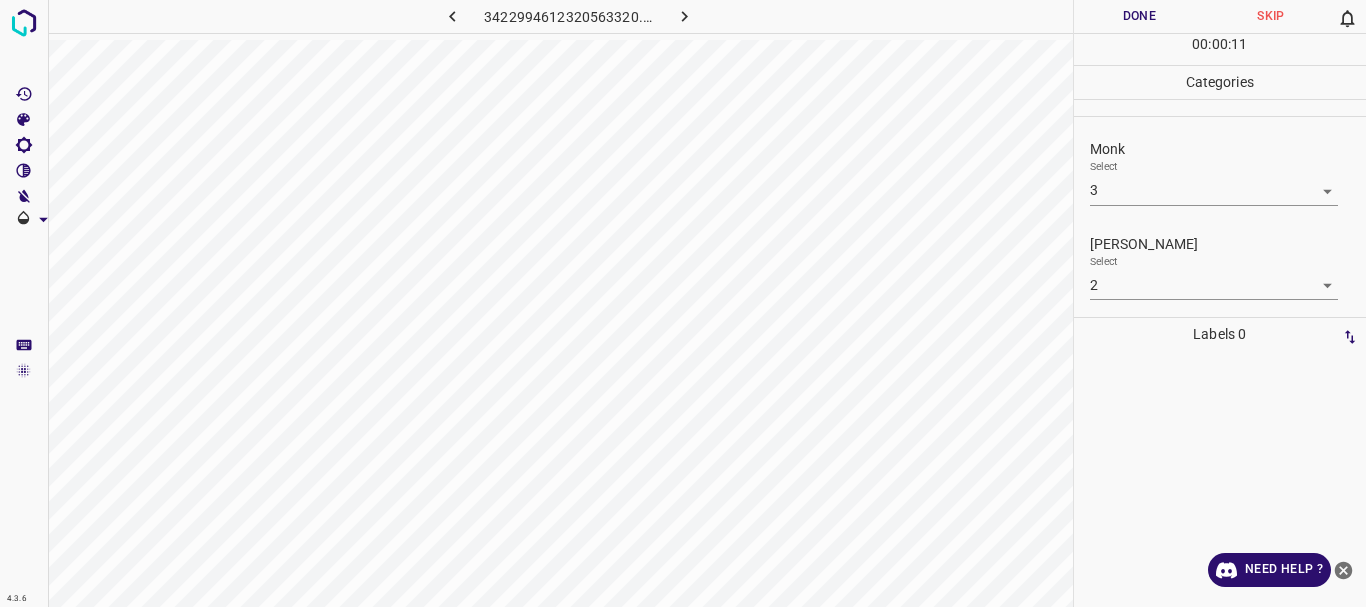 click at bounding box center [684, 16] 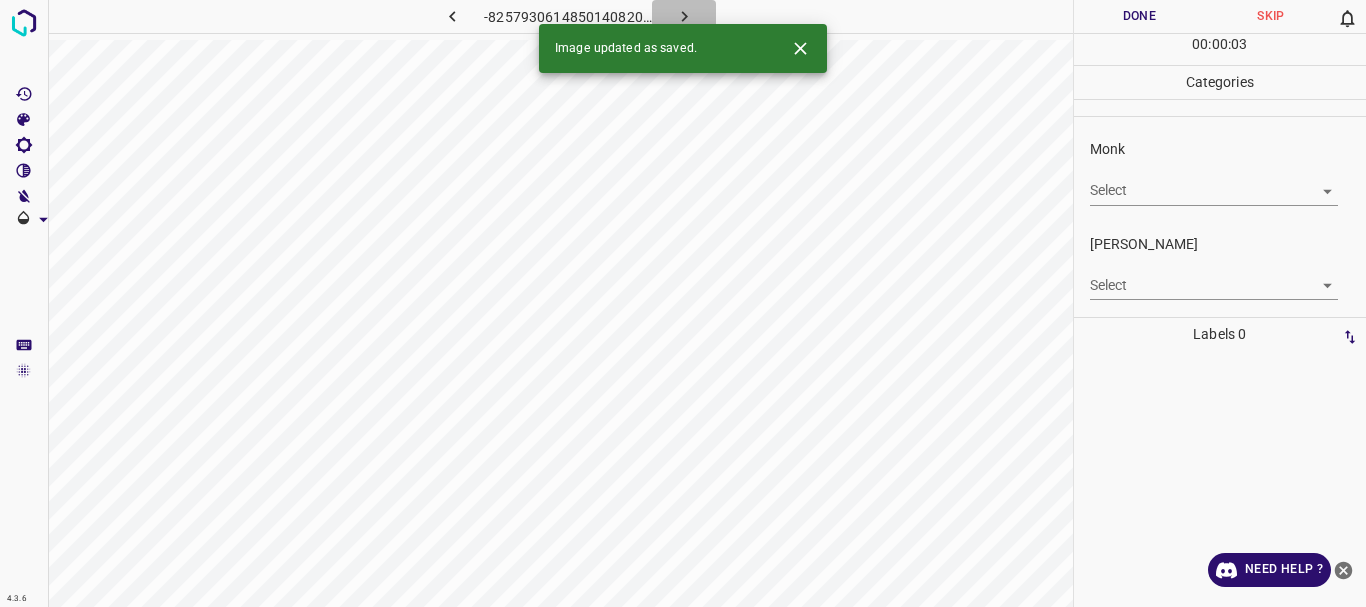 drag, startPoint x: 682, startPoint y: 18, endPoint x: 409, endPoint y: 15, distance: 273.01648 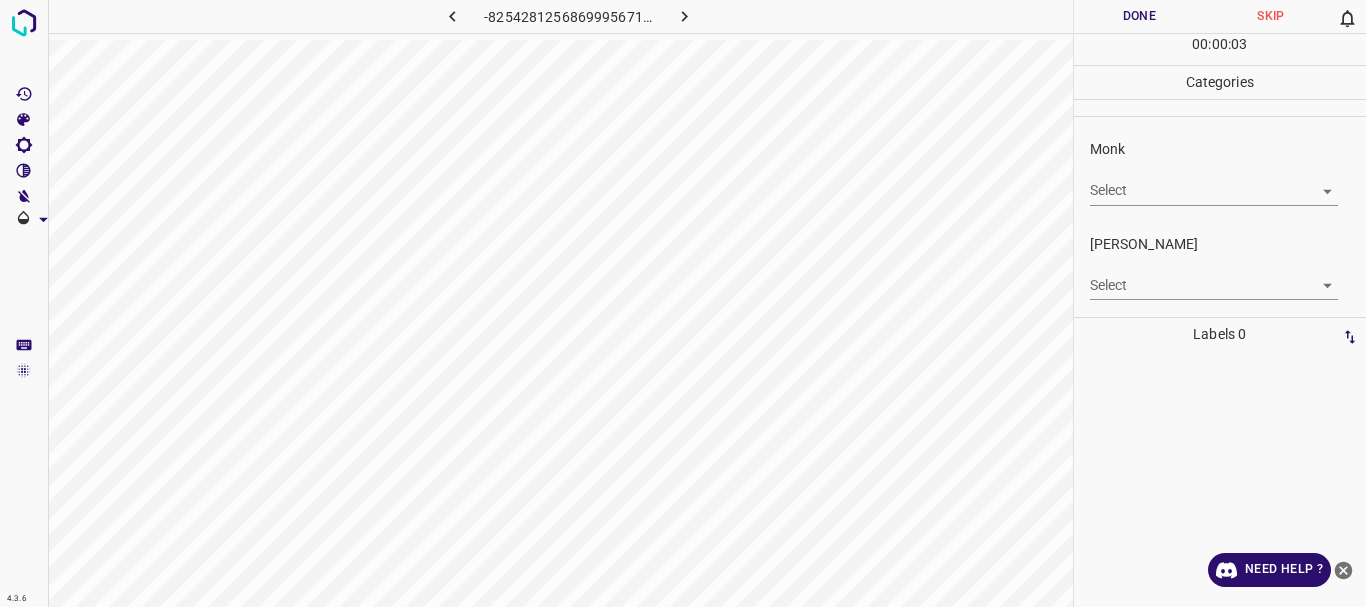 click 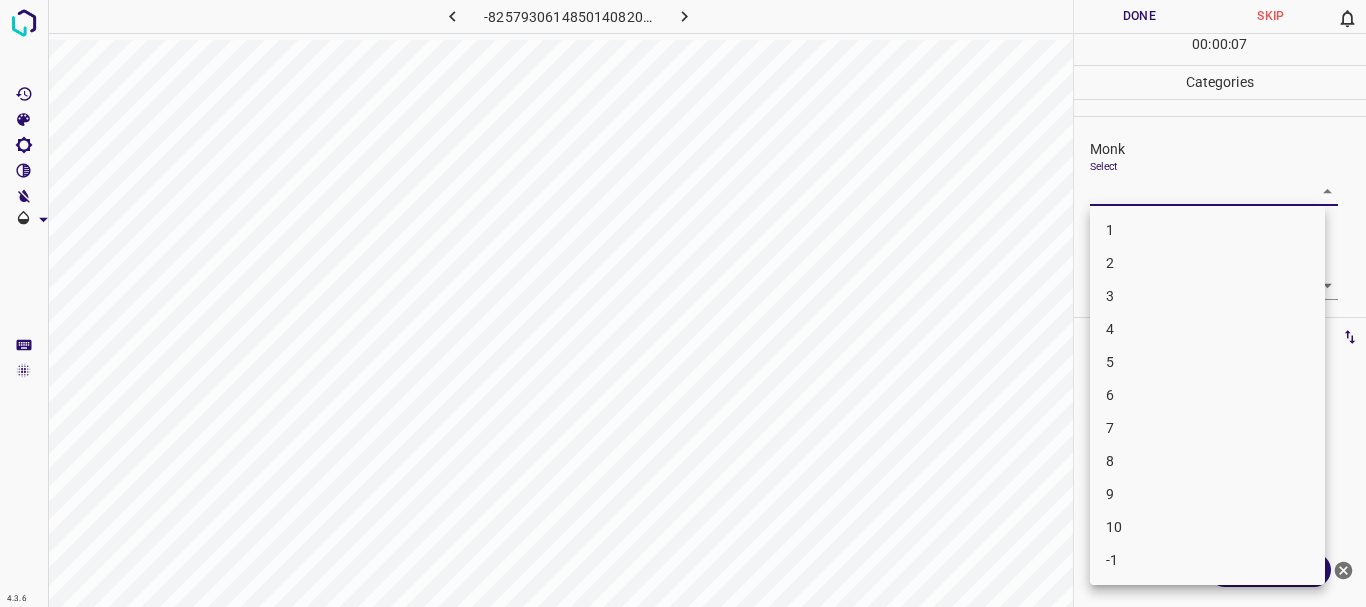 click on "4.3.6  -8257930614850140820.png Done Skip 0 00   : 00   : 07   Categories Monk   Select ​  [PERSON_NAME]   Select ​ Labels   0 Categories 1 Monk 2  [PERSON_NAME] Tools Space Change between modes (Draw & Edit) I Auto labeling R Restore zoom M Zoom in N Zoom out Delete Delete selecte label Filters Z Restore filters X Saturation filter C Brightness filter V Contrast filter B Gray scale filter General O Download Need Help ? - Text - Hide - Delete 1 2 3 4 5 6 7 8 9 10 -1" at bounding box center (683, 303) 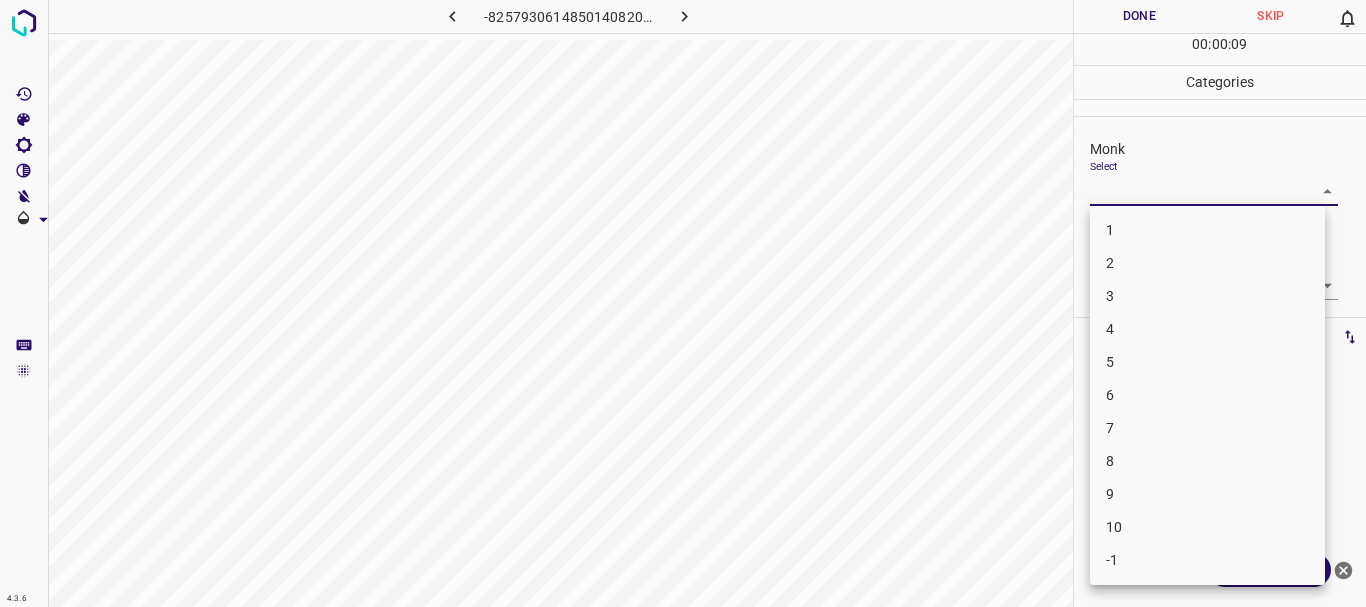 click on "4" at bounding box center [1207, 329] 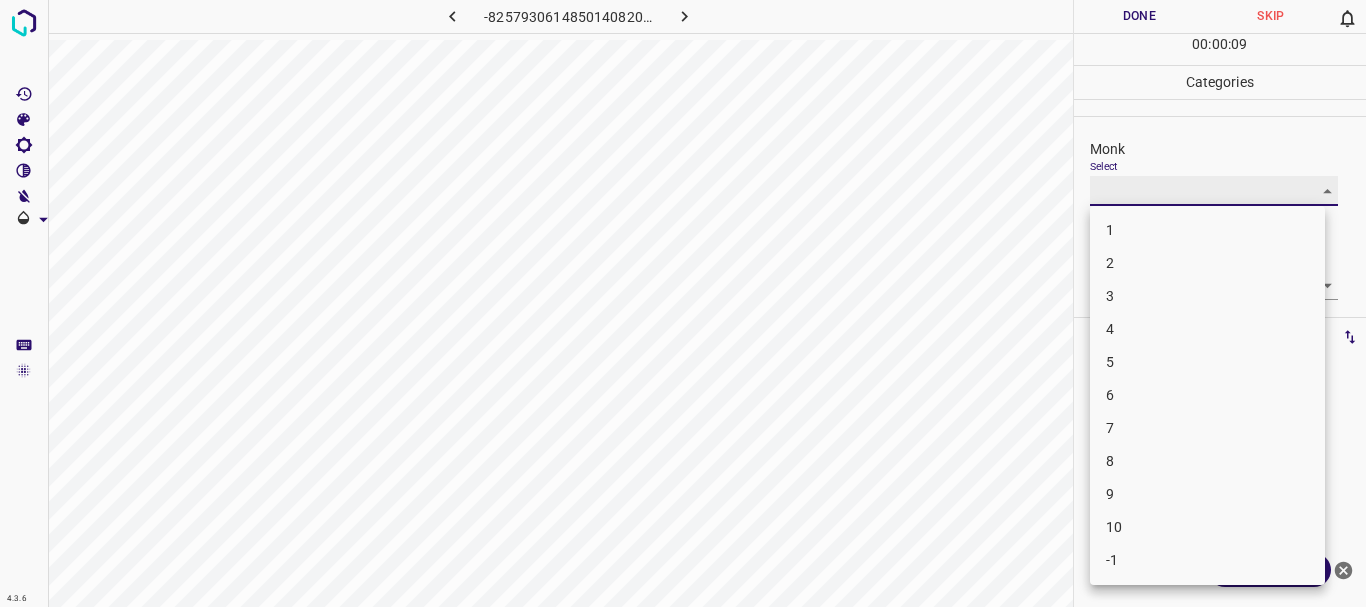 type on "4" 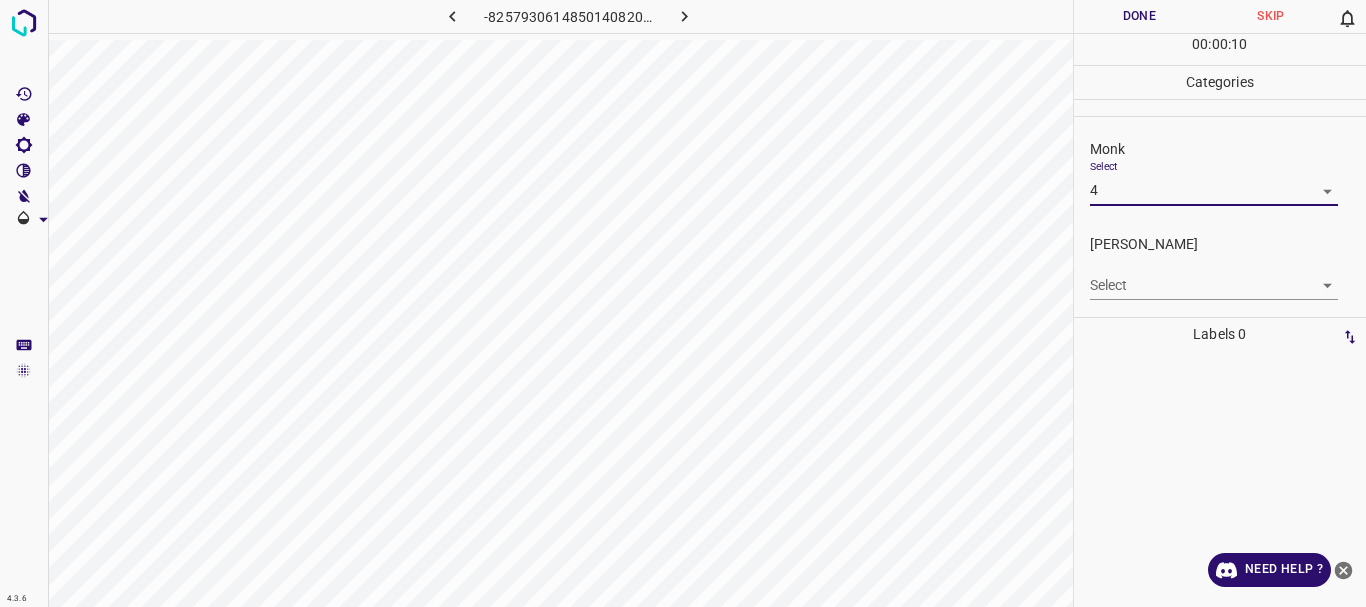 click on "4.3.6  -8257930614850140820.png Done Skip 0 00   : 00   : 10   Categories Monk   Select 4 4  [PERSON_NAME]   Select ​ Labels   0 Categories 1 Monk 2  [PERSON_NAME] Tools Space Change between modes (Draw & Edit) I Auto labeling R Restore zoom M Zoom in N Zoom out Delete Delete selecte label Filters Z Restore filters X Saturation filter C Brightness filter V Contrast filter B Gray scale filter General O Download Need Help ? - Text - Hide - Delete" at bounding box center [683, 303] 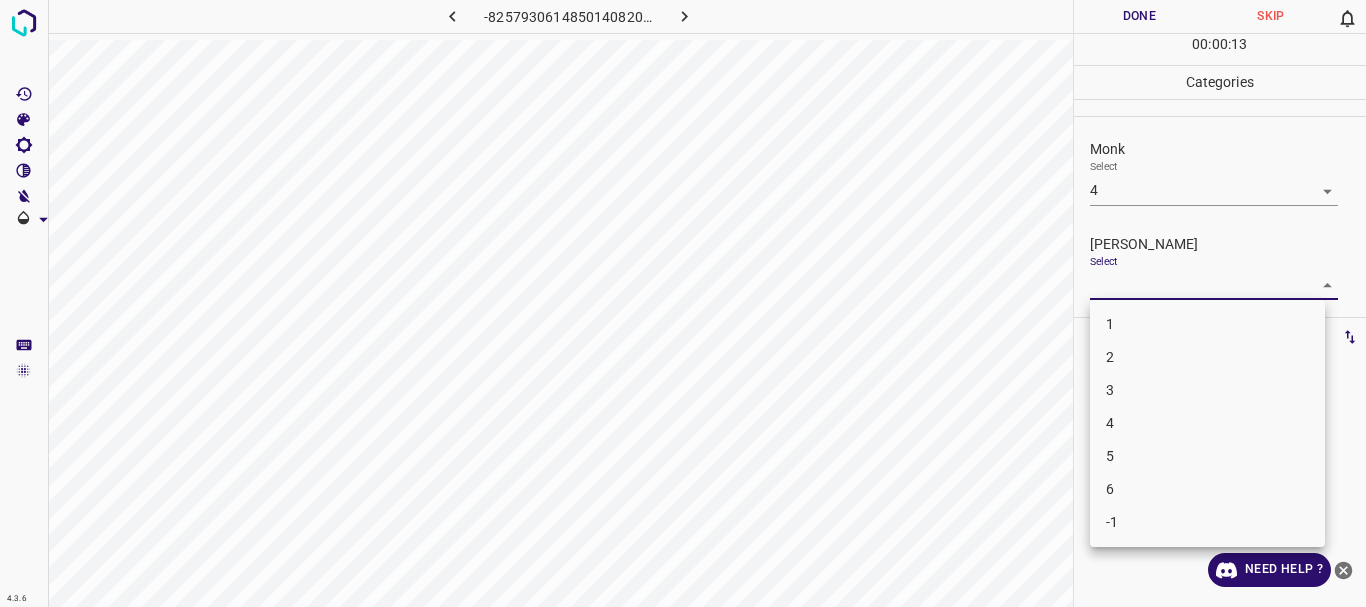click on "3" at bounding box center (1207, 390) 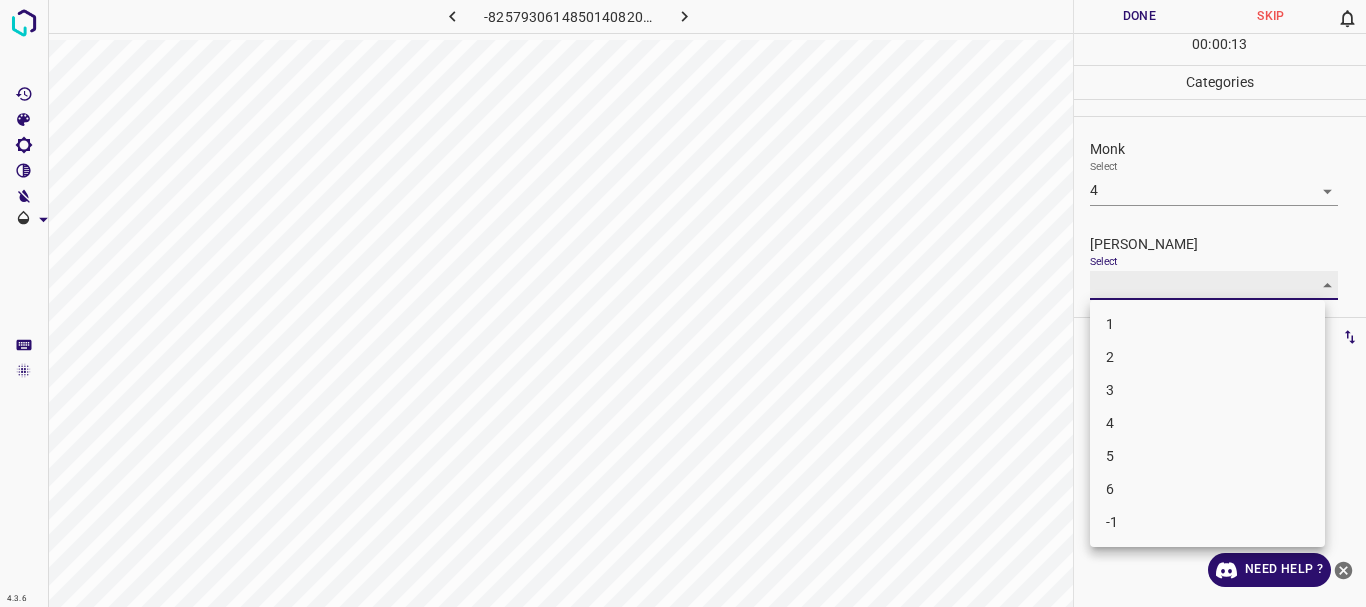 type on "3" 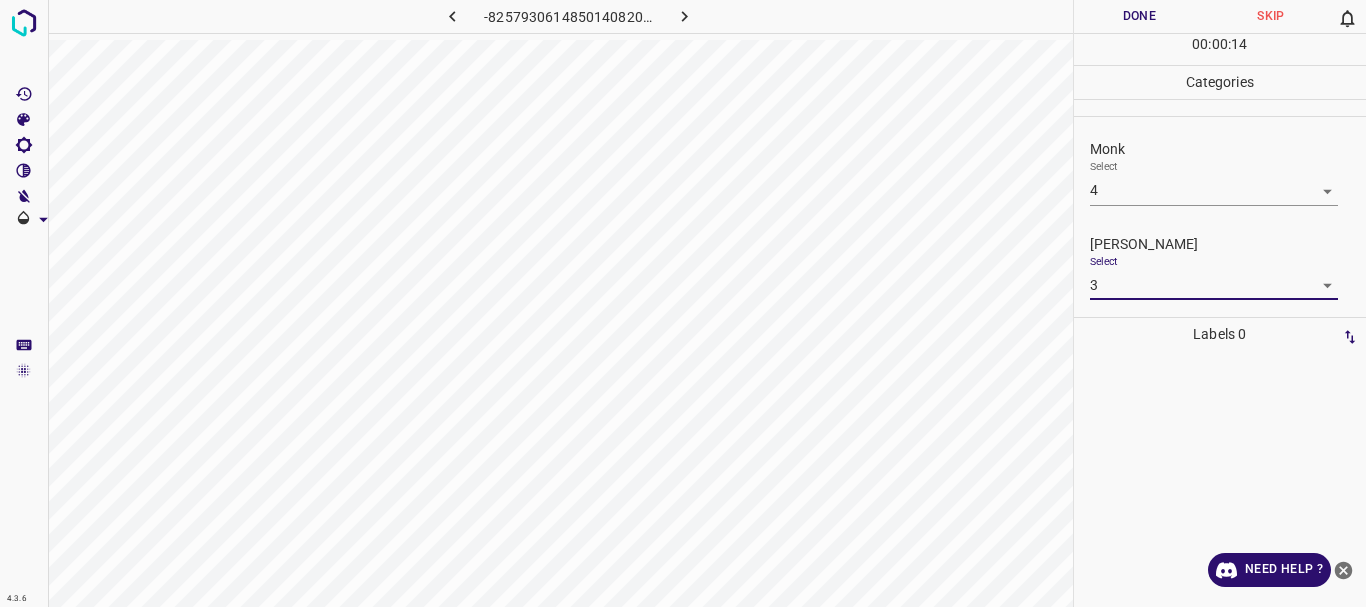 click on "00   : 00   : 14" at bounding box center (1220, 49) 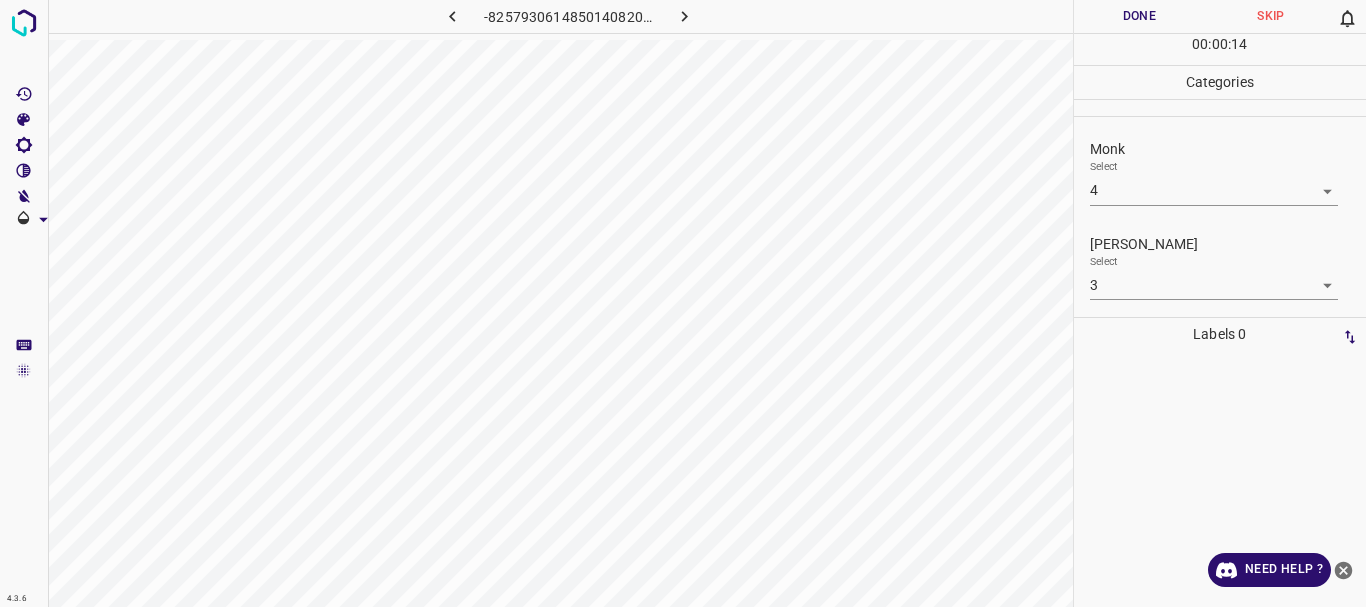 click on "Done" at bounding box center (1140, 16) 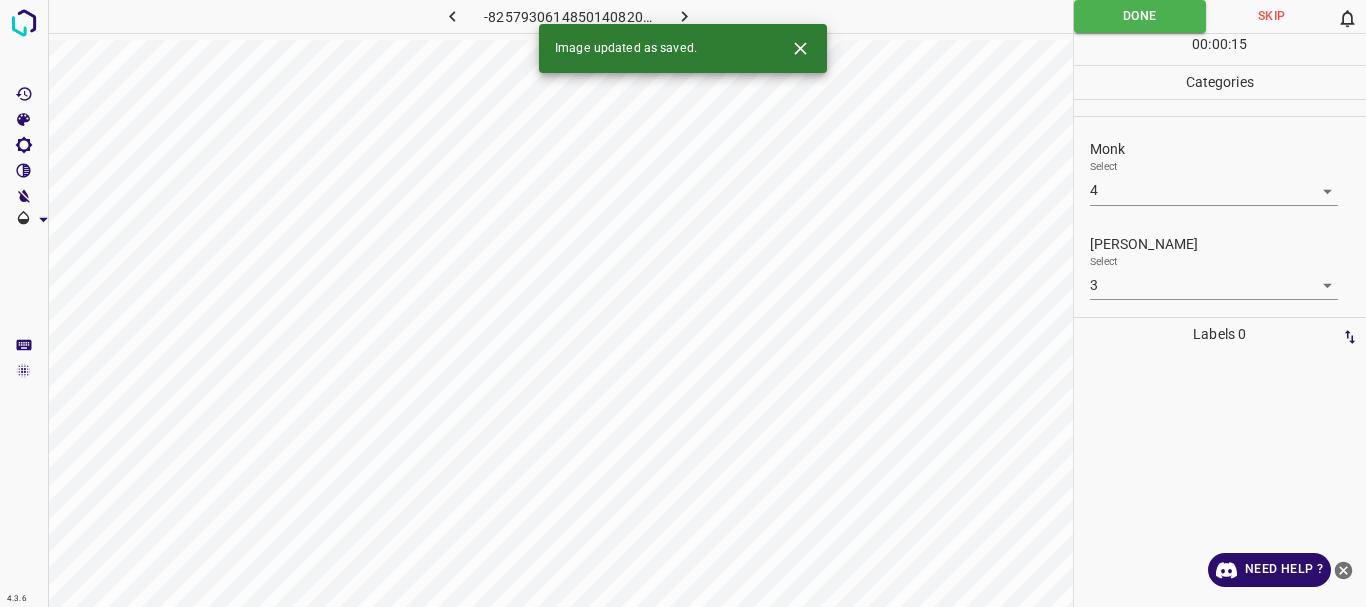 click 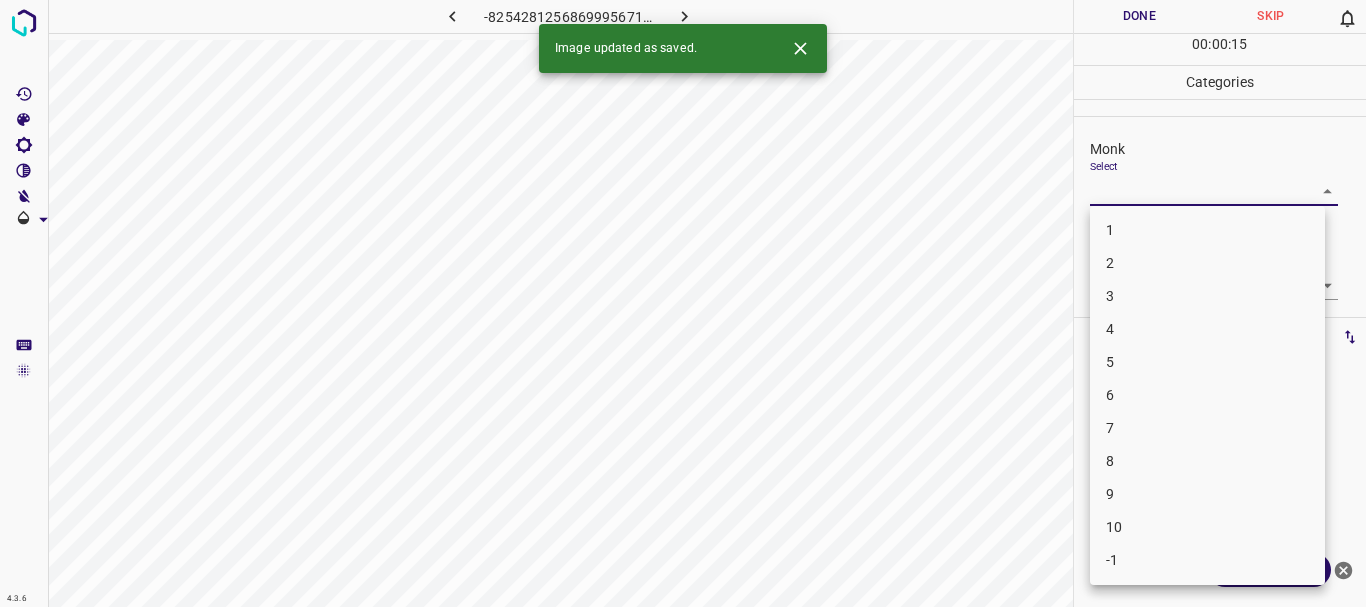 click on "4.3.6  -8254281256869995671.png Done Skip 0 00   : 00   : 15   Categories Monk   Select ​  [PERSON_NAME]   Select ​ Labels   0 Categories 1 Monk 2  [PERSON_NAME] Tools Space Change between modes (Draw & Edit) I Auto labeling R Restore zoom M Zoom in N Zoom out Delete Delete selecte label Filters Z Restore filters X Saturation filter C Brightness filter V Contrast filter B Gray scale filter General O Download Image updated as saved. Need Help ? - Text - Hide - Delete 1 2 3 4 5 6 7 8 9 10 -1" at bounding box center [683, 303] 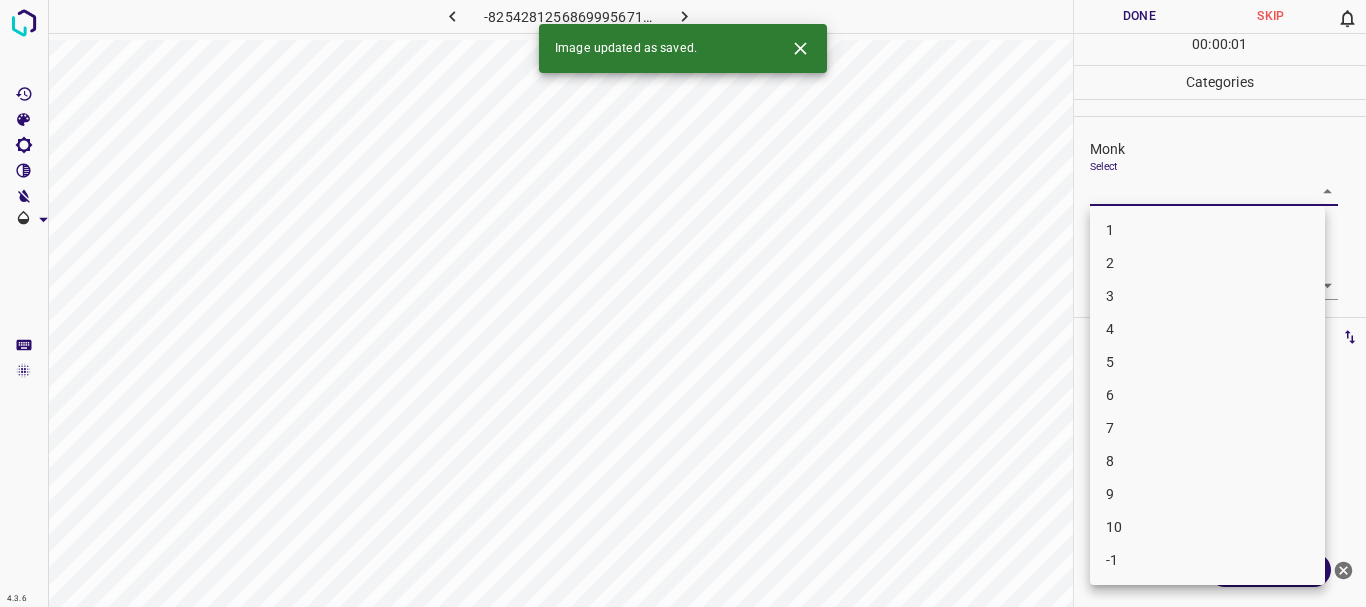 click on "5" at bounding box center (1207, 362) 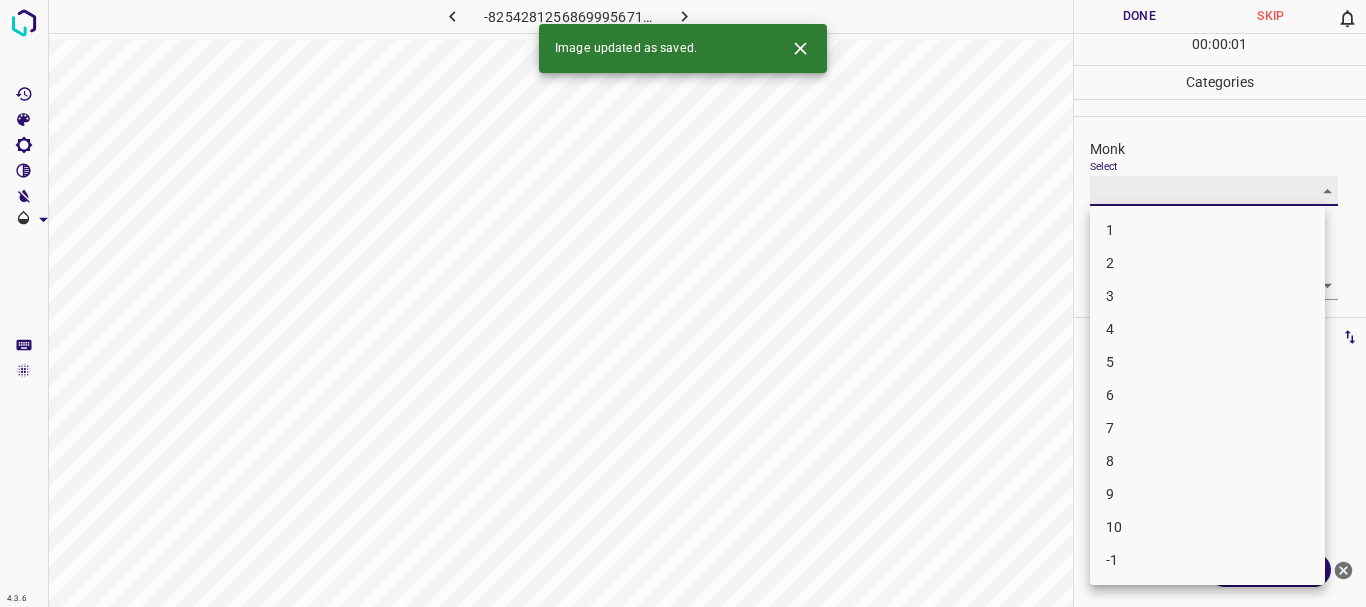 type on "5" 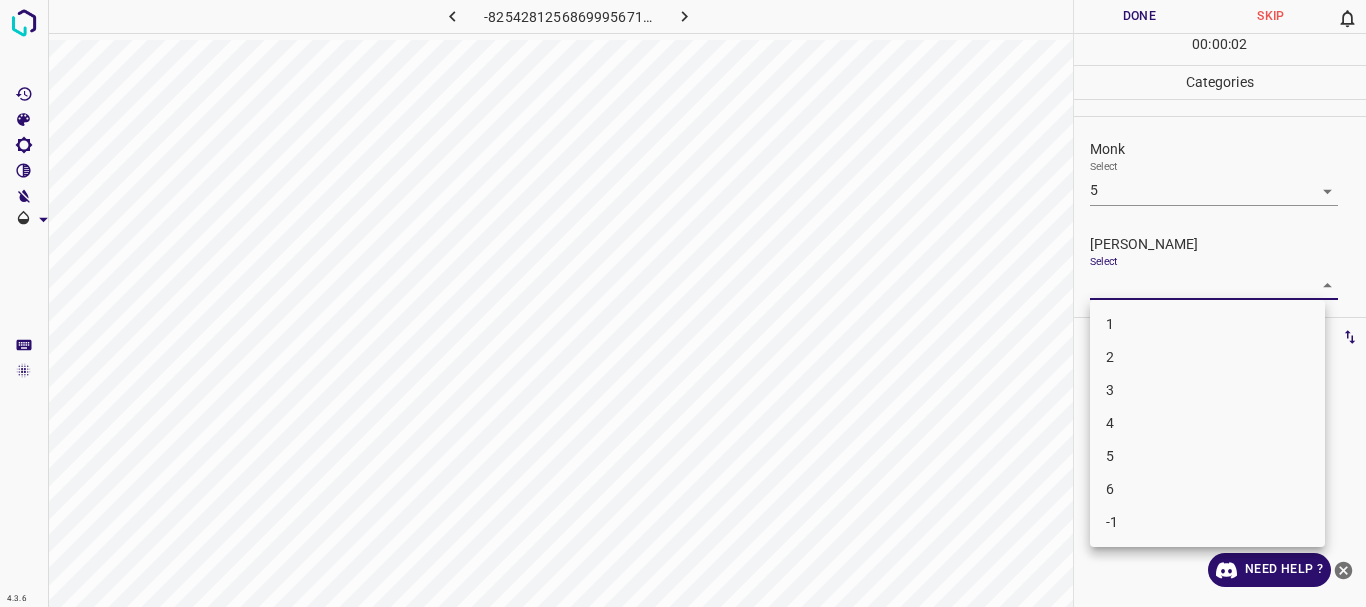 click on "4.3.6  -8254281256869995671.png Done Skip 0 00   : 00   : 02   Categories Monk   Select 5 5  [PERSON_NAME]   Select ​ Labels   0 Categories 1 Monk 2  [PERSON_NAME] Tools Space Change between modes (Draw & Edit) I Auto labeling R Restore zoom M Zoom in N Zoom out Delete Delete selecte label Filters Z Restore filters X Saturation filter C Brightness filter V Contrast filter B Gray scale filter General O Download Need Help ? - Text - Hide - Delete 1 2 3 4 5 6 -1" at bounding box center [683, 303] 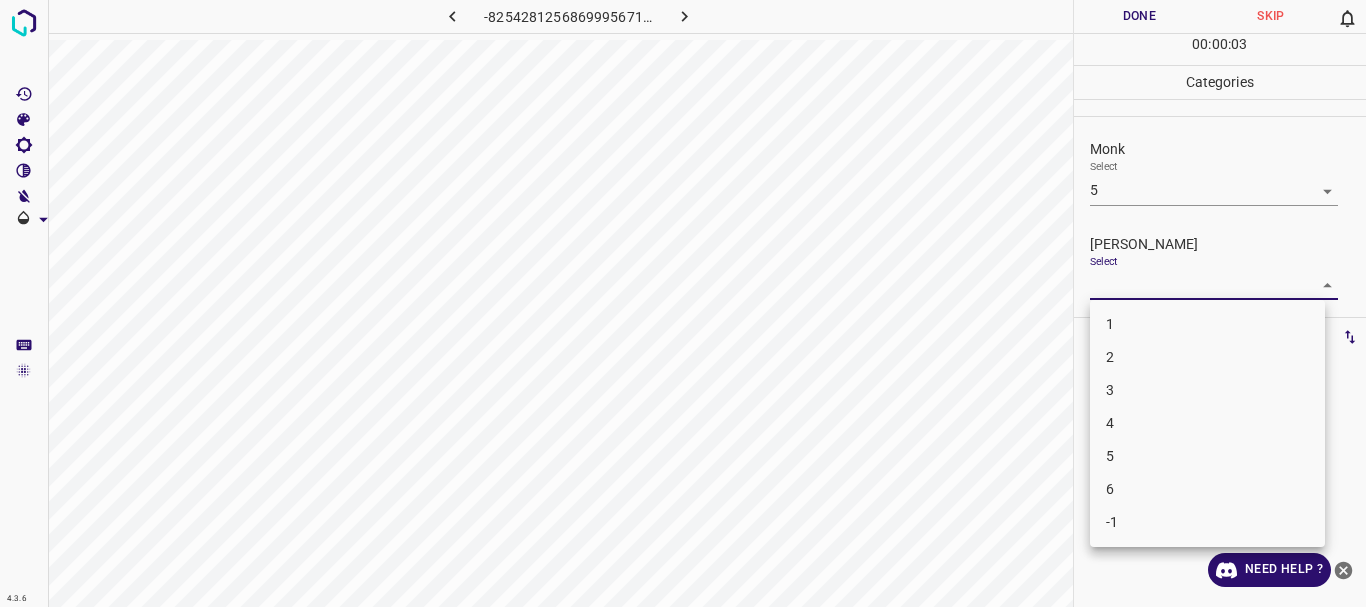 click on "4" at bounding box center (1207, 423) 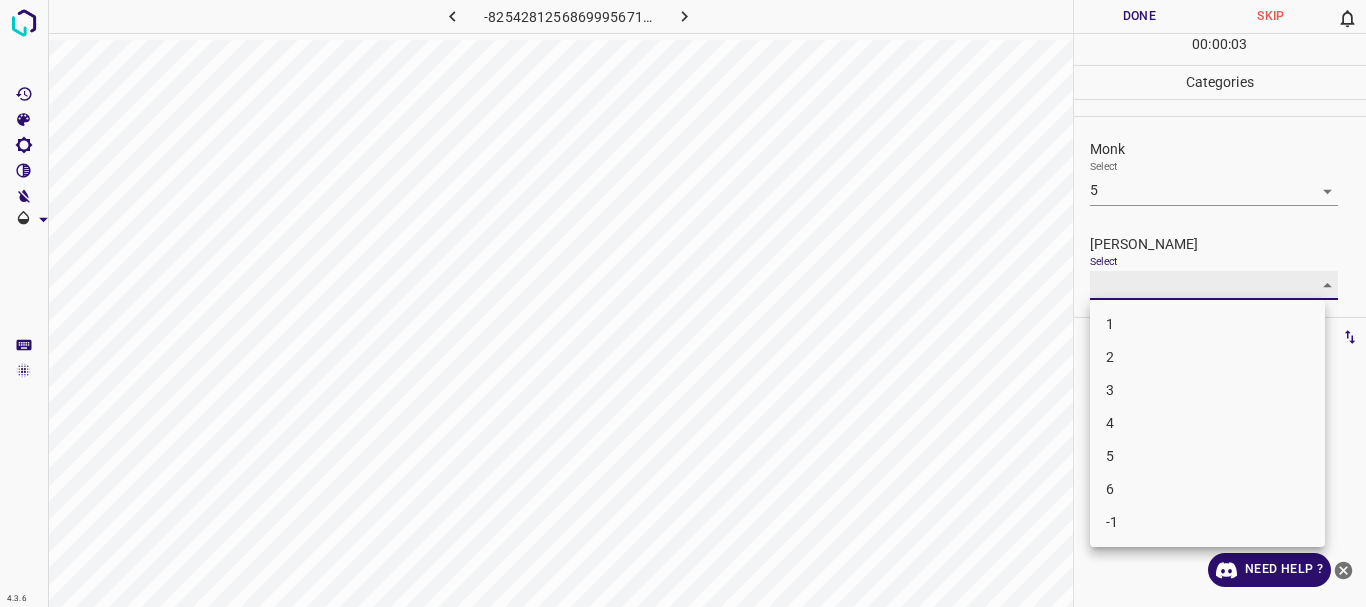 type on "4" 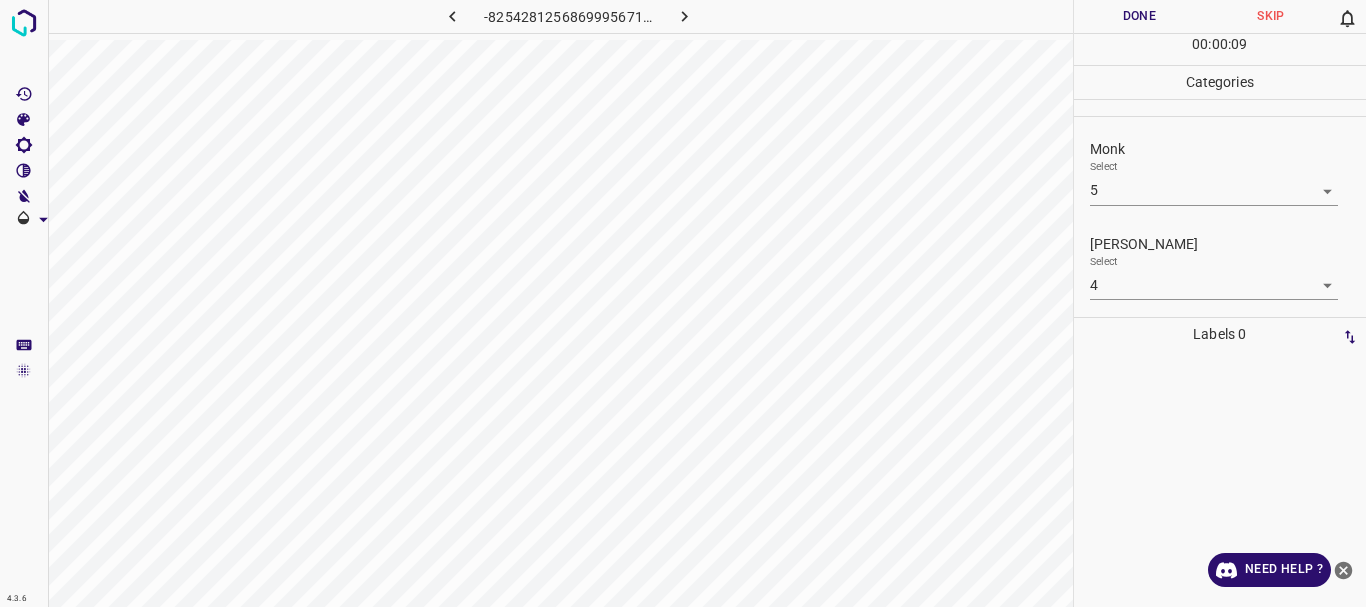 click on "4.3.6  -8254281256869995671.png Done Skip 0 00   : 00   : 09   Categories Monk   Select 5 5  [PERSON_NAME]   Select 4 4 Labels   0 Categories 1 Monk 2  [PERSON_NAME] Tools Space Change between modes (Draw & Edit) I Auto labeling R Restore zoom M Zoom in N Zoom out Delete Delete selecte label Filters Z Restore filters X Saturation filter C Brightness filter V Contrast filter B Gray scale filter General O Download Need Help ? - Text - Hide - Delete" at bounding box center [683, 303] 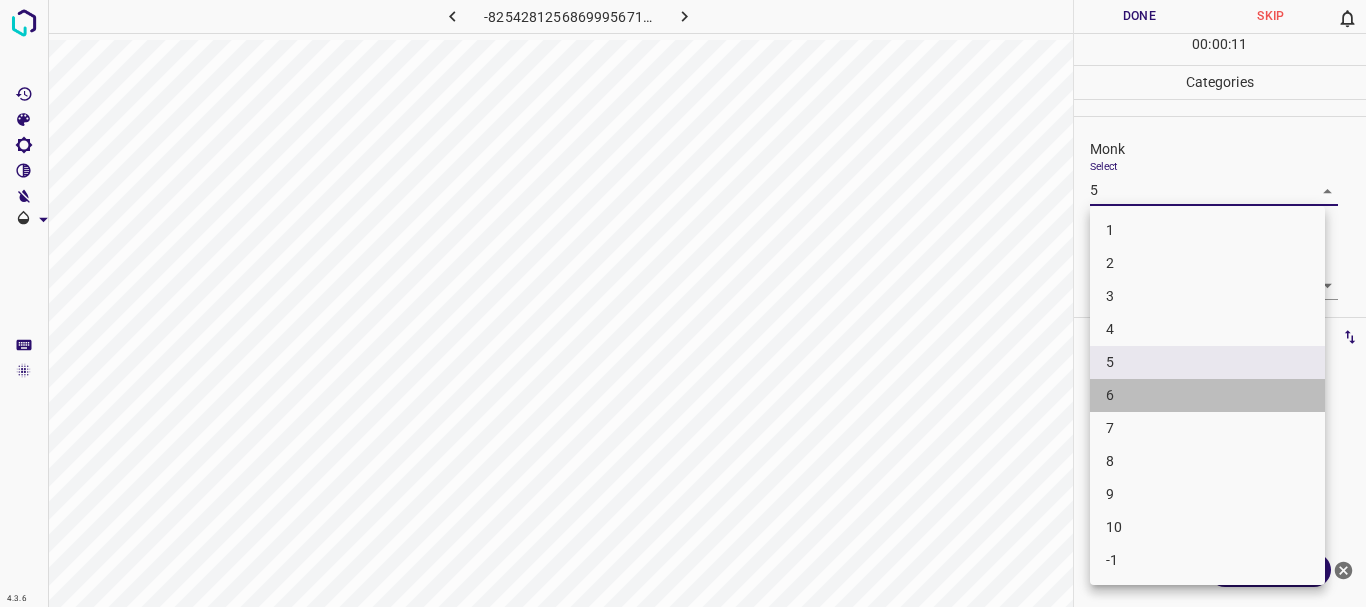 click on "6" at bounding box center (1207, 395) 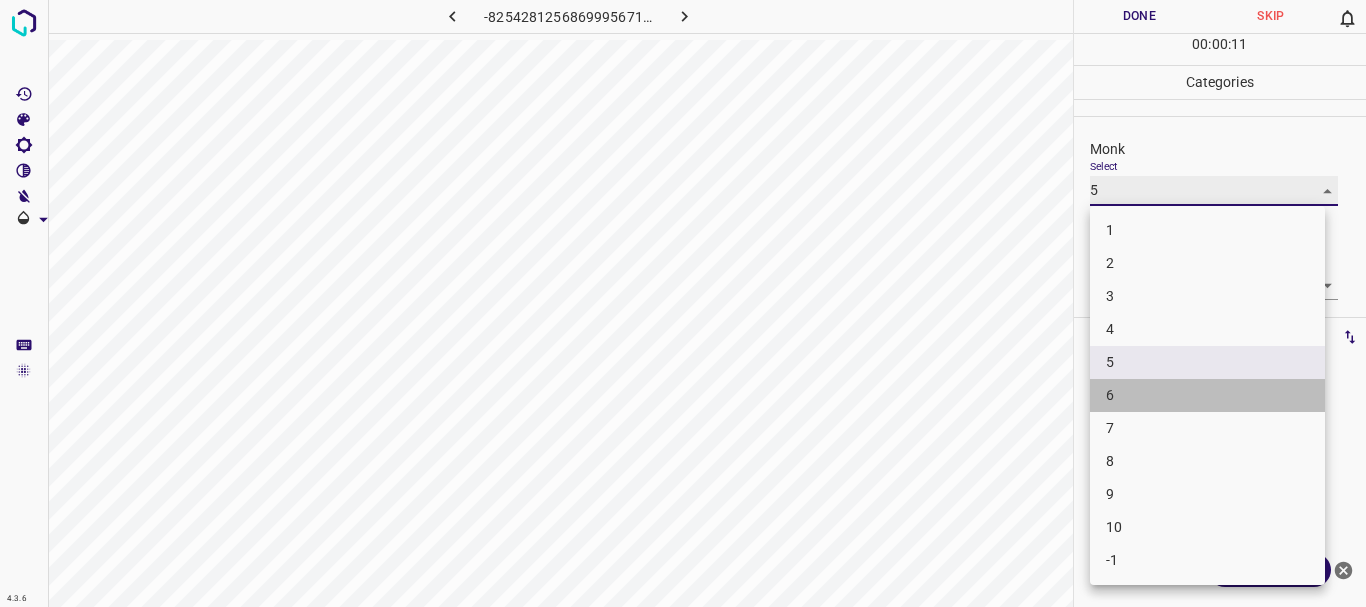 type on "6" 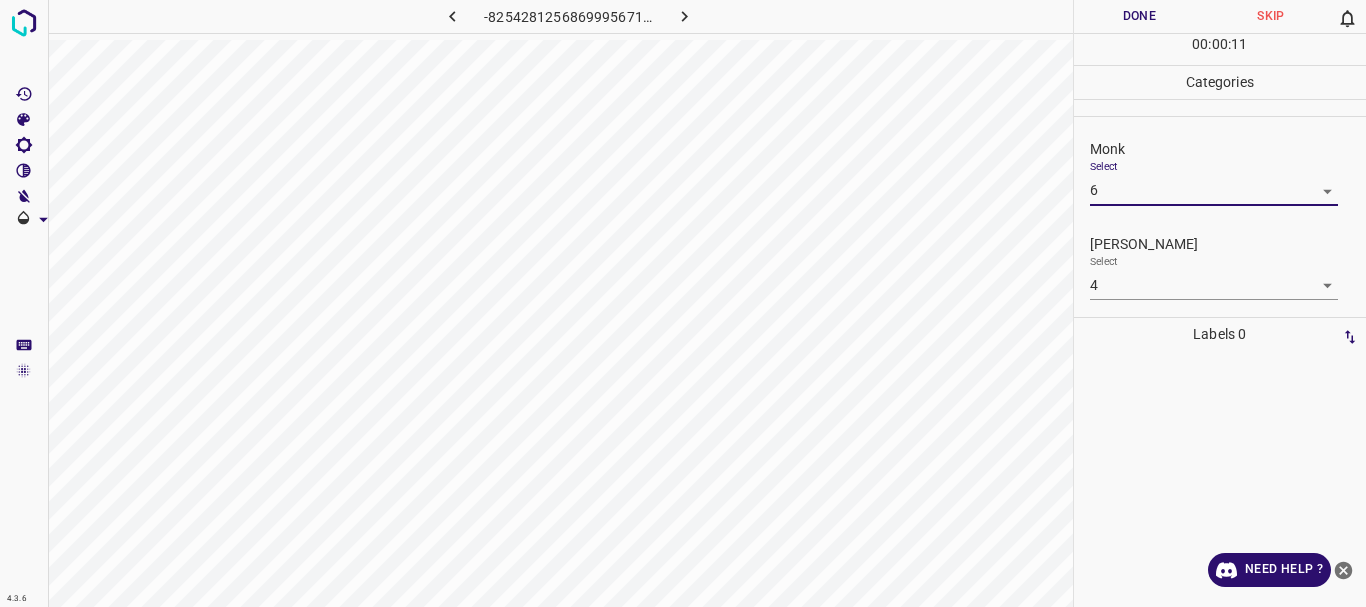 click on "Done" at bounding box center [1140, 16] 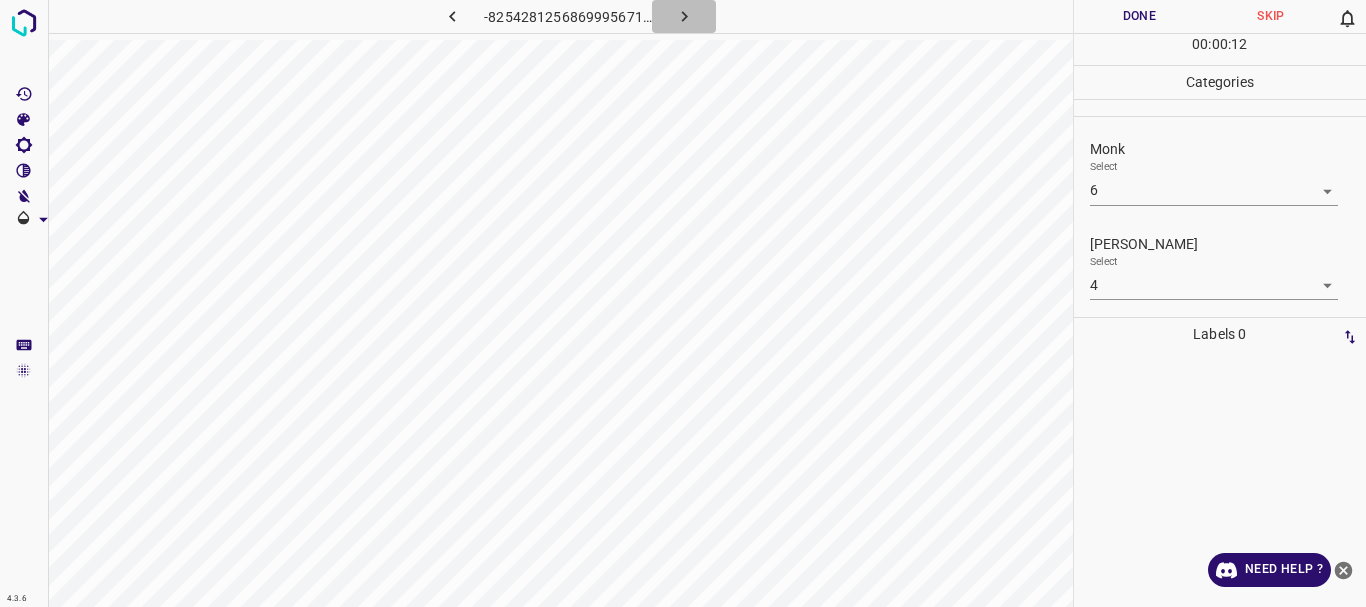 click 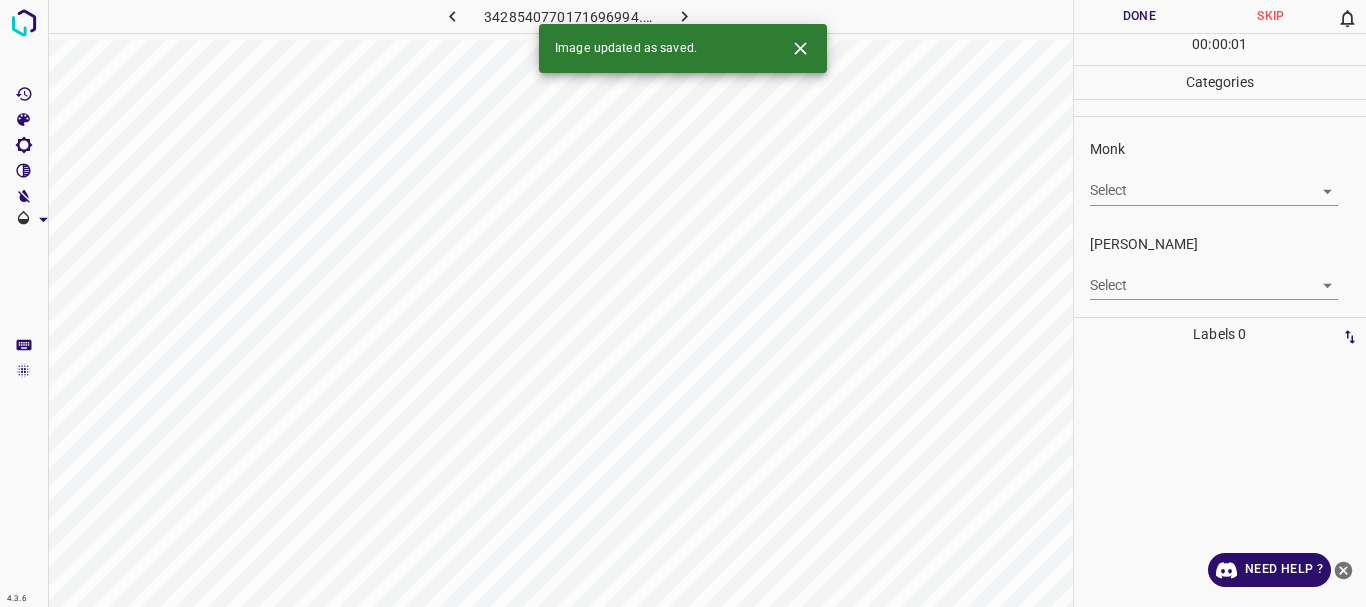 click at bounding box center [684, 16] 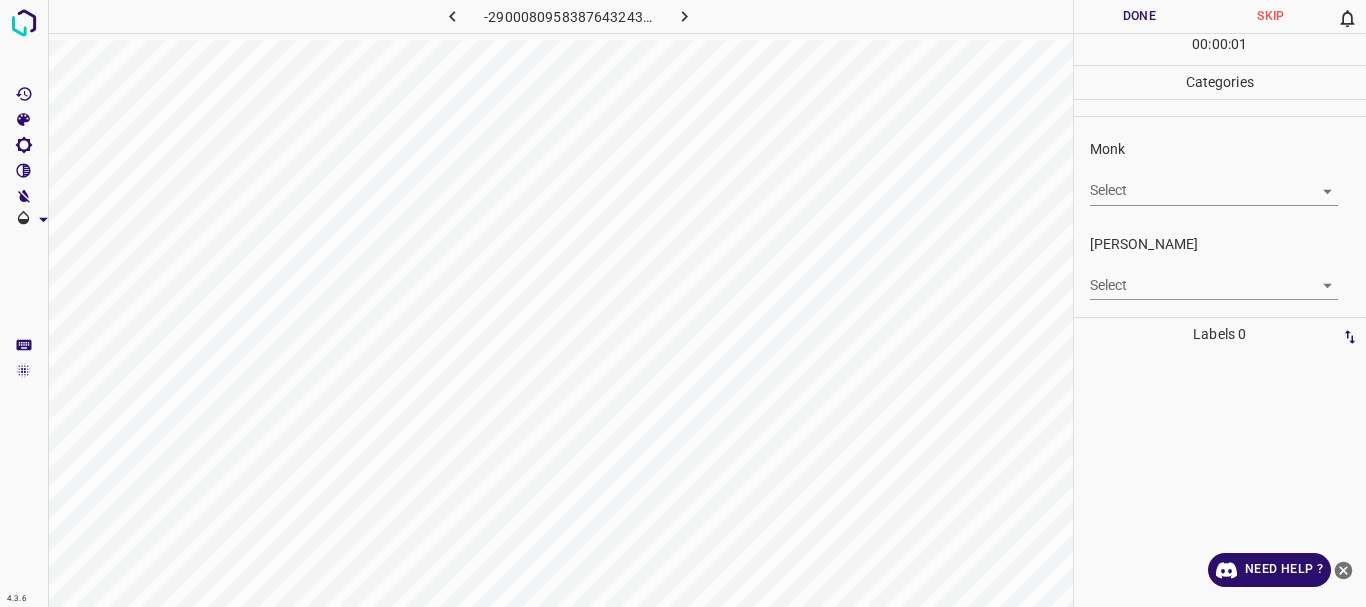 click on "4.3.6  -2900080958387643243.png Done Skip 0 00   : 00   : 01   Categories Monk   Select ​  [PERSON_NAME]   Select ​ Labels   0 Categories 1 Monk 2  [PERSON_NAME] Tools Space Change between modes (Draw & Edit) I Auto labeling R Restore zoom M Zoom in N Zoom out Delete Delete selecte label Filters Z Restore filters X Saturation filter C Brightness filter V Contrast filter B Gray scale filter General O Download Need Help ? - Text - Hide - Delete" at bounding box center (683, 303) 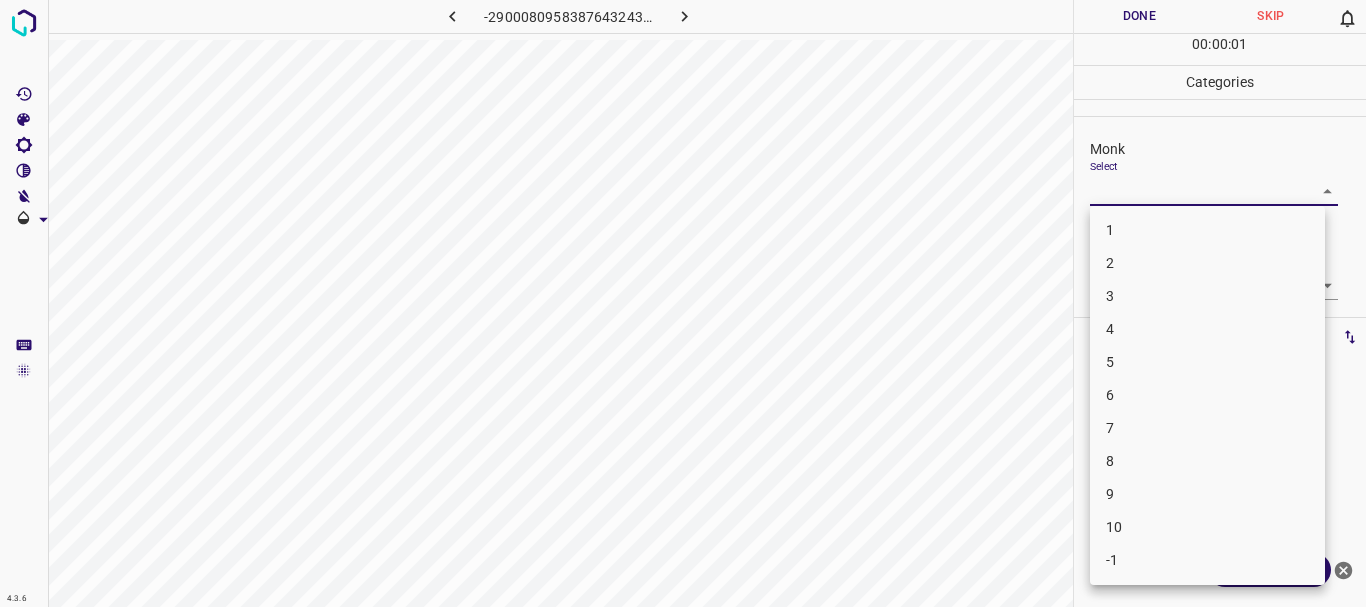 click on "3" at bounding box center [1207, 296] 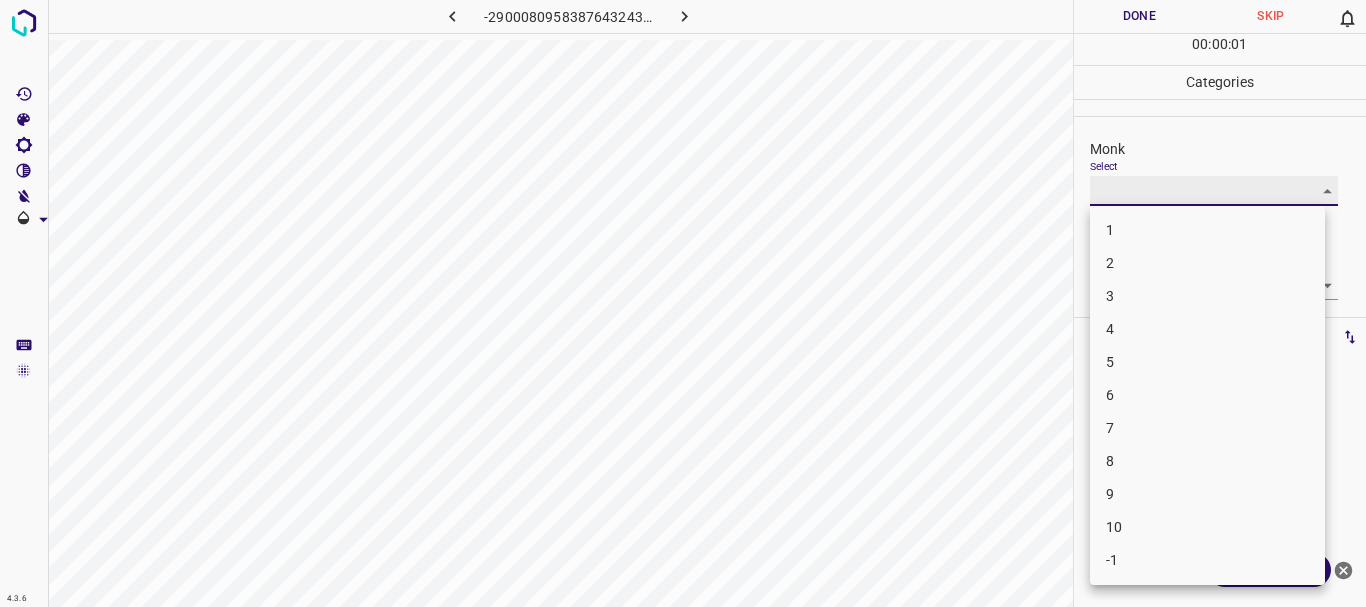 type on "3" 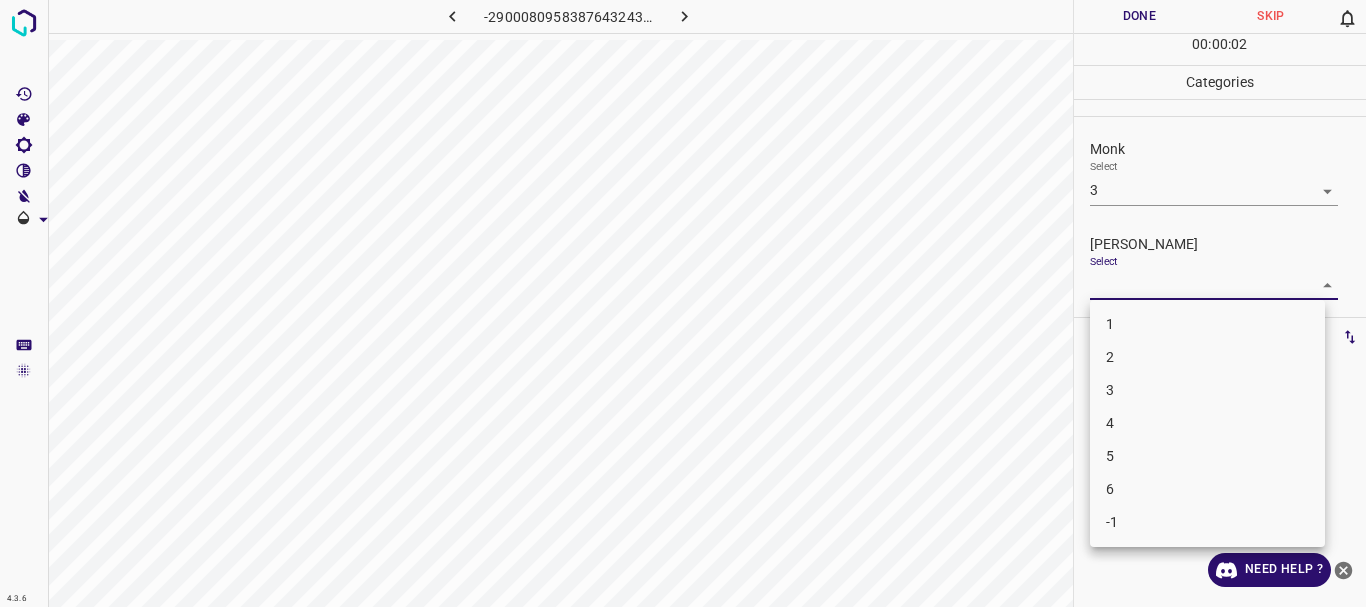 click on "4.3.6  -2900080958387643243.png Done Skip 0 00   : 00   : 02   Categories Monk   Select 3 3  [PERSON_NAME]   Select ​ Labels   0 Categories 1 Monk 2  [PERSON_NAME] Tools Space Change between modes (Draw & Edit) I Auto labeling R Restore zoom M Zoom in N Zoom out Delete Delete selecte label Filters Z Restore filters X Saturation filter C Brightness filter V Contrast filter B Gray scale filter General O Download Need Help ? - Text - Hide - Delete 1 2 3 4 5 6 -1" at bounding box center (683, 303) 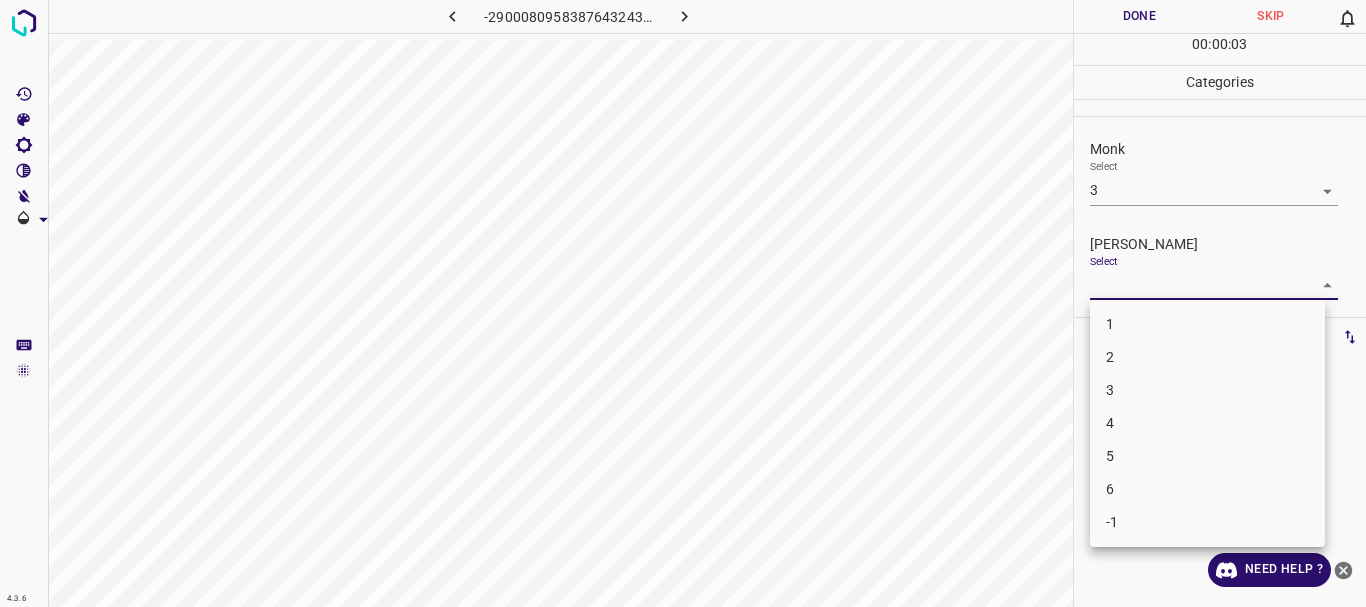 drag, startPoint x: 1127, startPoint y: 381, endPoint x: 1133, endPoint y: 371, distance: 11.661903 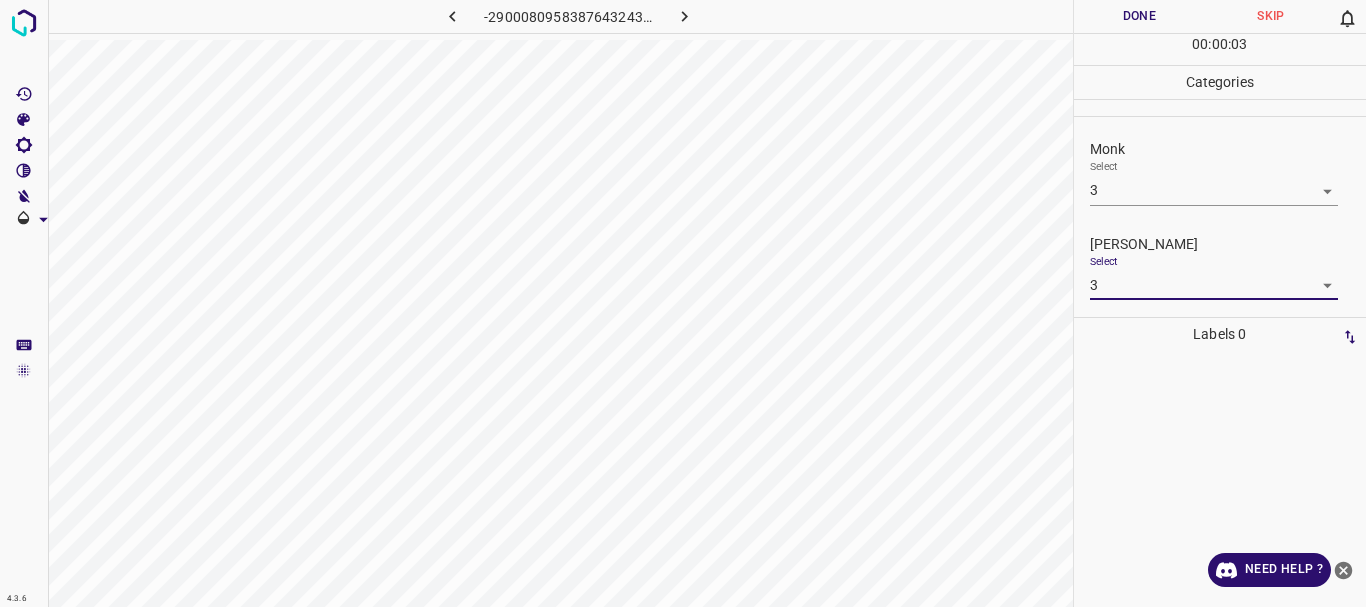 click on "4.3.6  -2900080958387643243.png Done Skip 0 00   : 00   : 03   Categories Monk   Select 3 3  [PERSON_NAME]   Select 3 3 Labels   0 Categories 1 Monk 2  [PERSON_NAME] Tools Space Change between modes (Draw & Edit) I Auto labeling R Restore zoom M Zoom in N Zoom out Delete Delete selecte label Filters Z Restore filters X Saturation filter C Brightness filter V Contrast filter B Gray scale filter General O Download Need Help ? - Text - Hide - Delete" at bounding box center (683, 303) 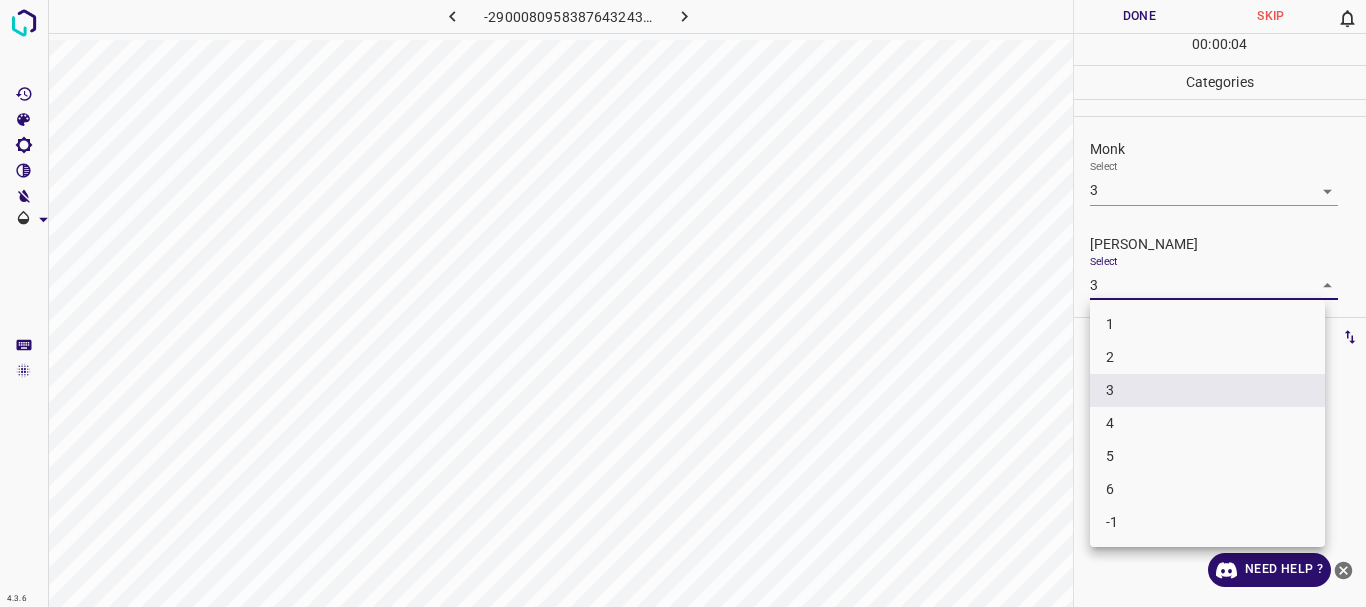 drag, startPoint x: 1142, startPoint y: 362, endPoint x: 1104, endPoint y: 104, distance: 260.78345 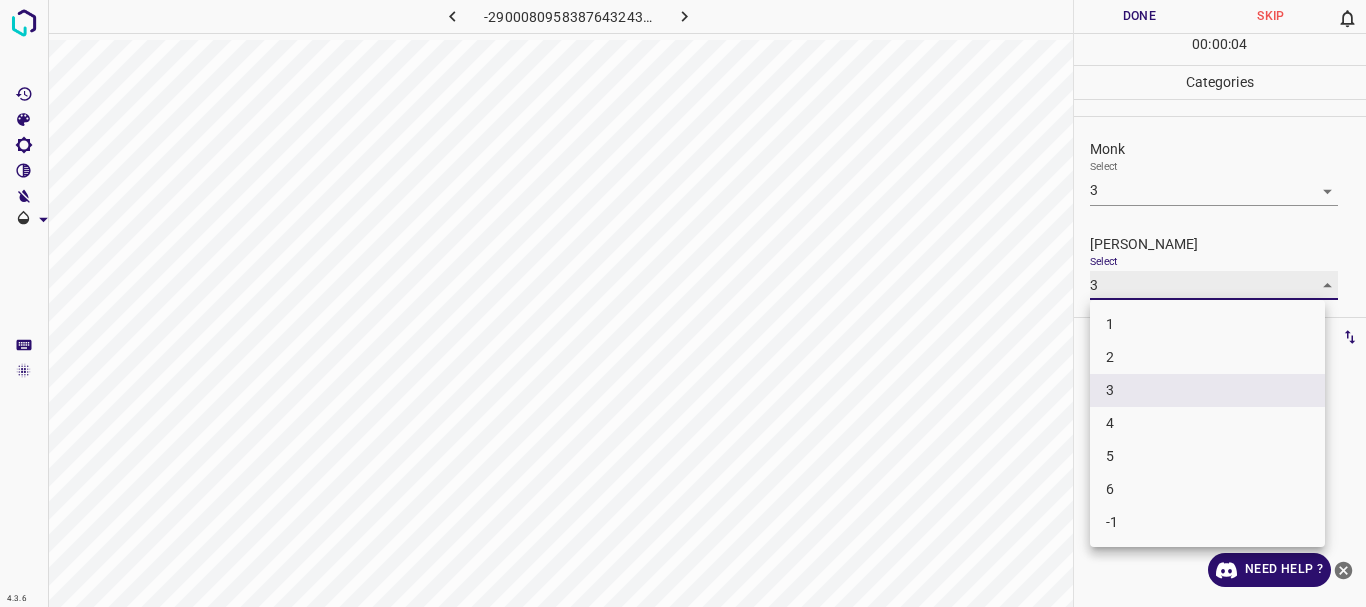 type on "2" 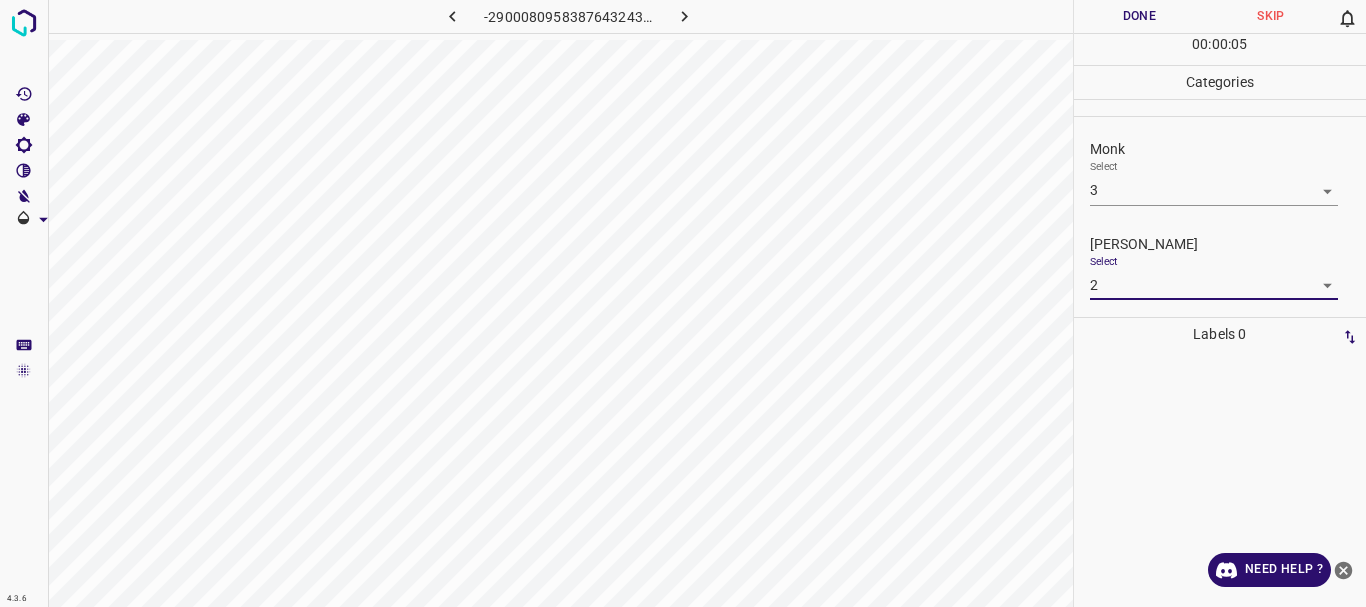 click on "Done" at bounding box center (1140, 16) 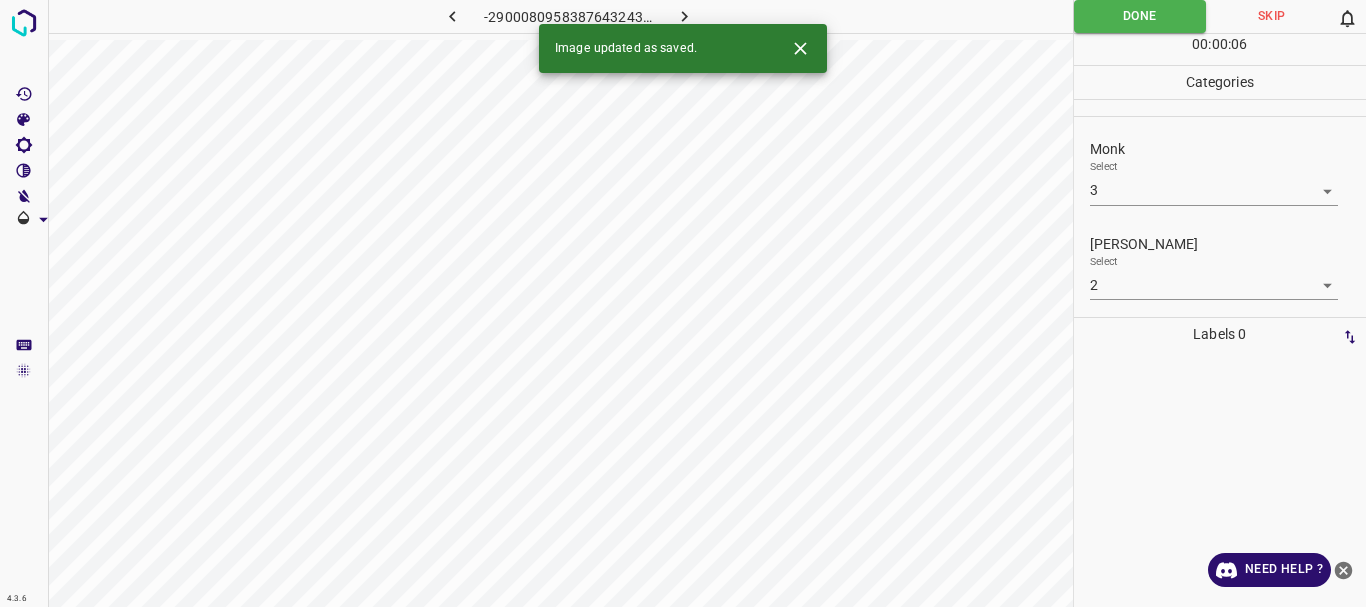 click 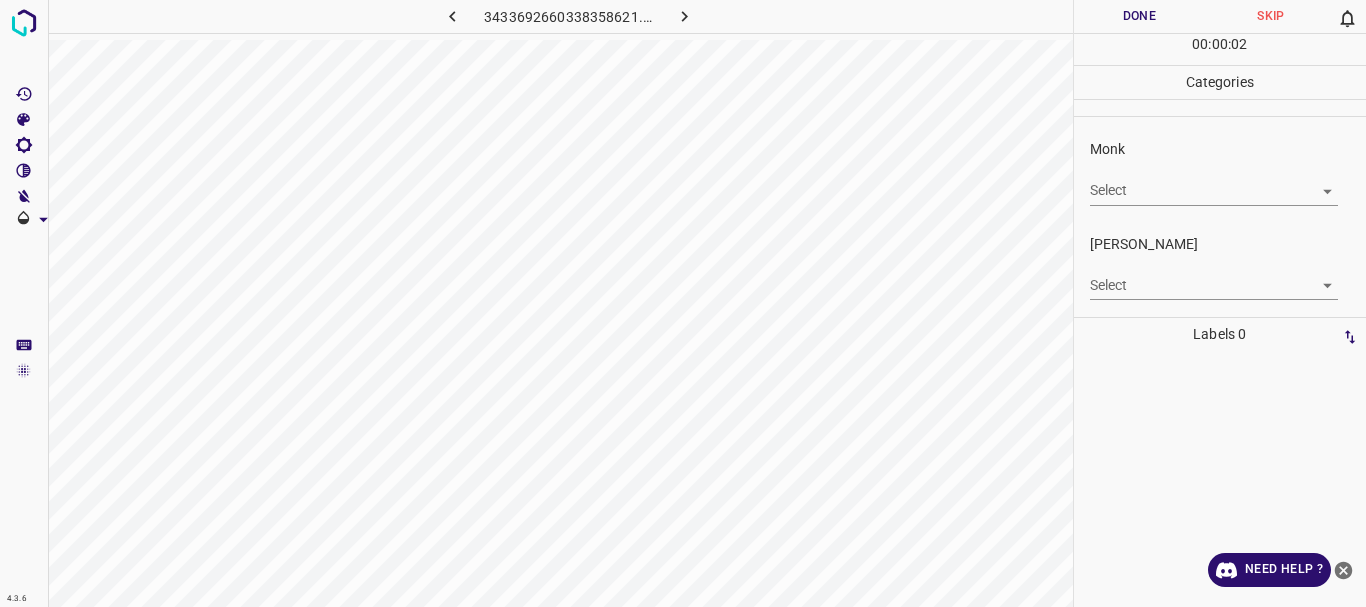 click on "4.3.6  3433692660338358621.png Done Skip 0 00   : 00   : 02   Categories Monk   Select ​  [PERSON_NAME]   Select ​ Labels   0 Categories 1 Monk 2  [PERSON_NAME] Tools Space Change between modes (Draw & Edit) I Auto labeling R Restore zoom M Zoom in N Zoom out Delete Delete selecte label Filters Z Restore filters X Saturation filter C Brightness filter V Contrast filter B Gray scale filter General O Download Need Help ? - Text - Hide - Delete" at bounding box center [683, 303] 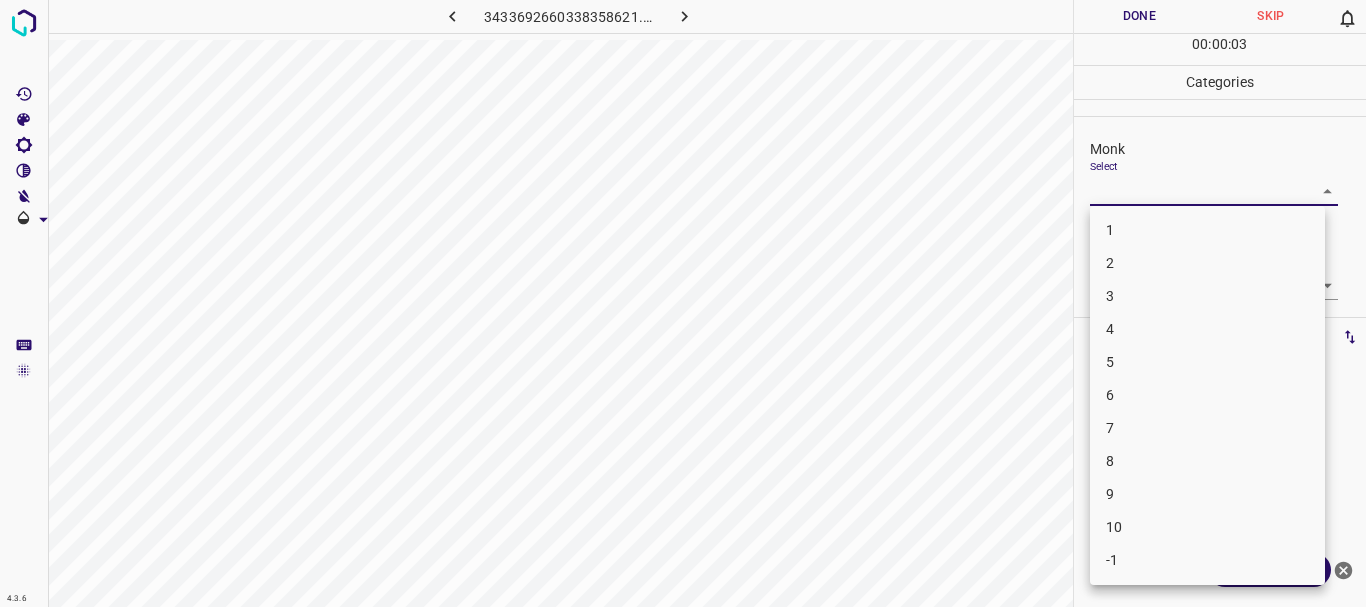 drag, startPoint x: 1196, startPoint y: 397, endPoint x: 1175, endPoint y: 428, distance: 37.44329 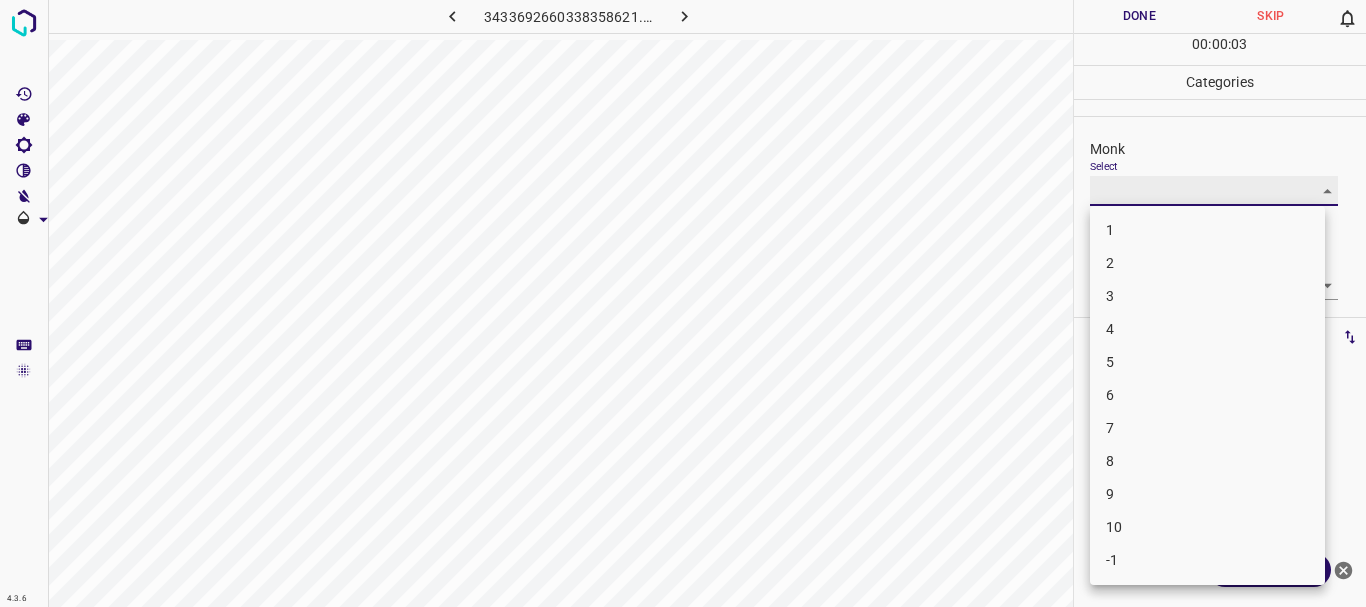 type on "7" 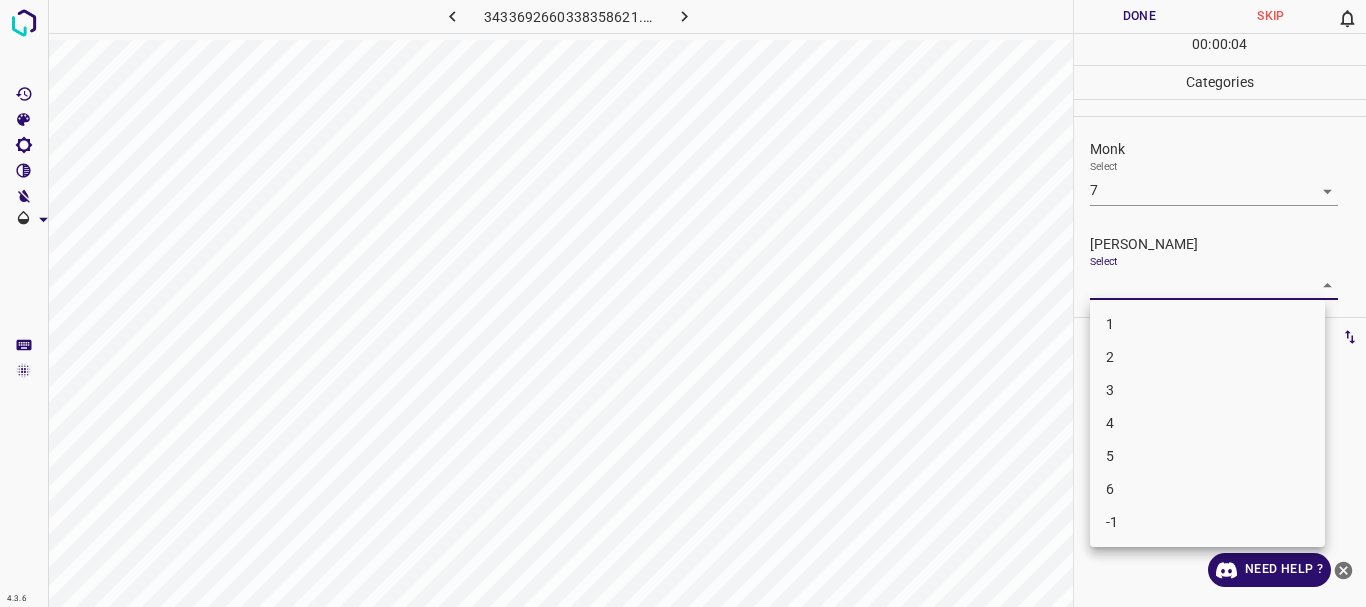 click on "4.3.6  3433692660338358621.png Done Skip 0 00   : 00   : 04   Categories Monk   Select 7 7  [PERSON_NAME]   Select ​ Labels   0 Categories 1 Monk 2  [PERSON_NAME] Tools Space Change between modes (Draw & Edit) I Auto labeling R Restore zoom M Zoom in N Zoom out Delete Delete selecte label Filters Z Restore filters X Saturation filter C Brightness filter V Contrast filter B Gray scale filter General O Download Need Help ? - Text - Hide - Delete 1 2 3 4 5 6 -1" at bounding box center (683, 303) 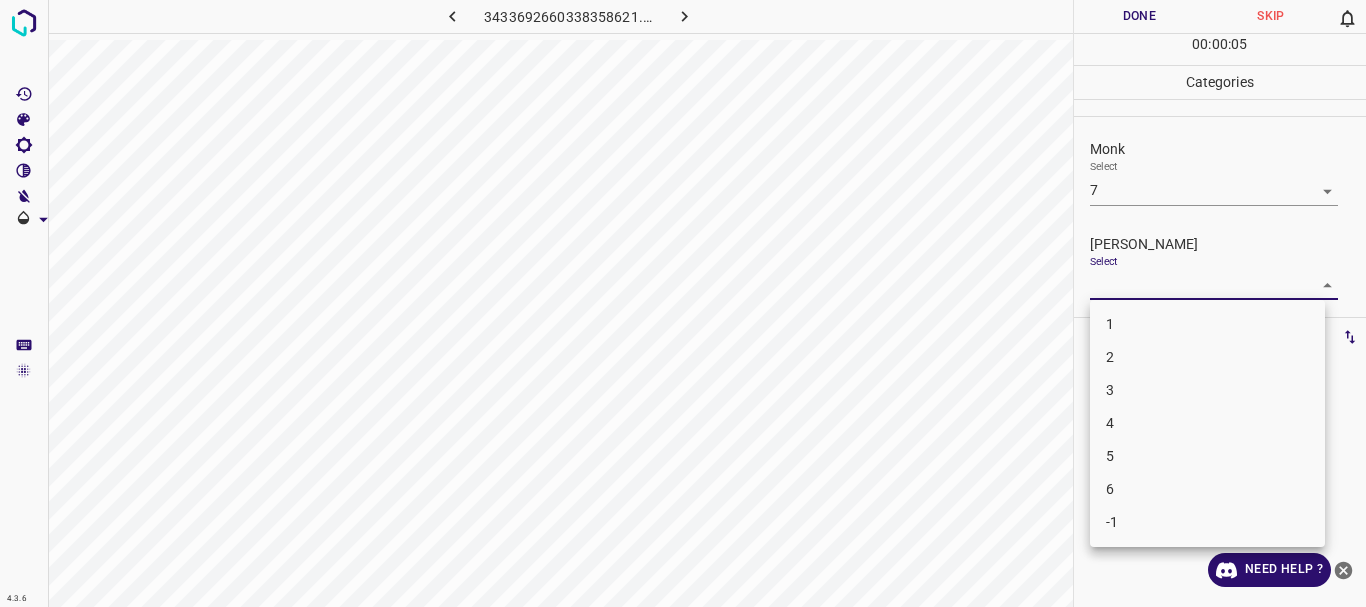 click on "4" at bounding box center [1207, 423] 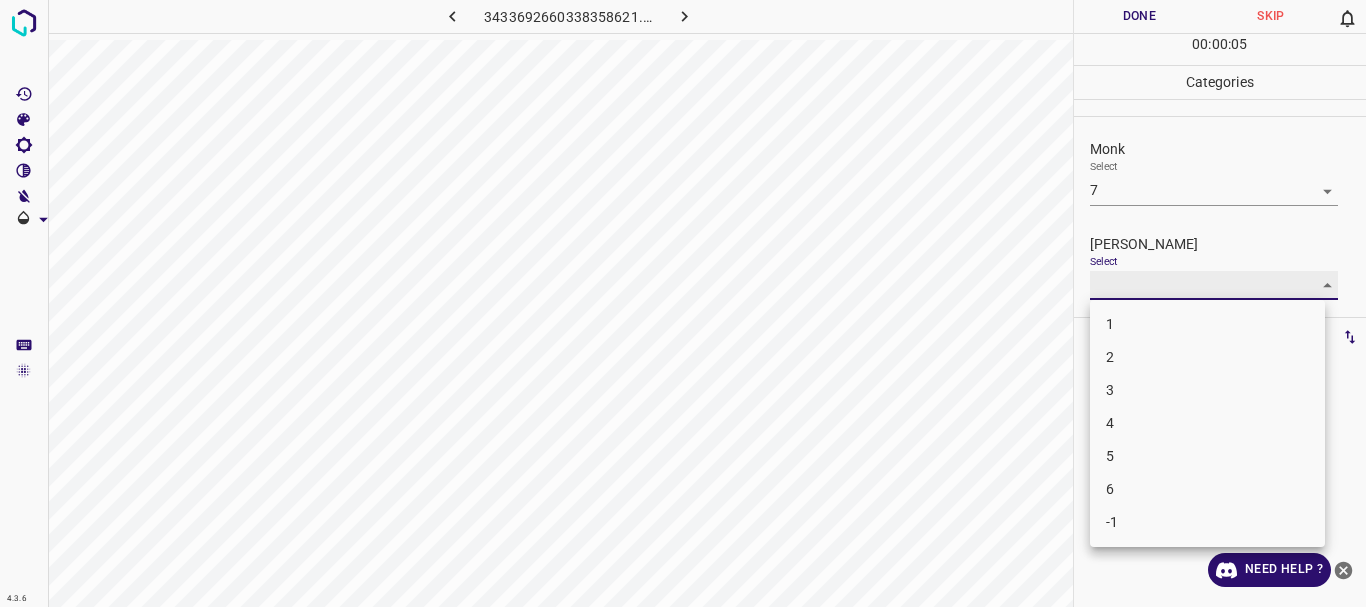 type on "4" 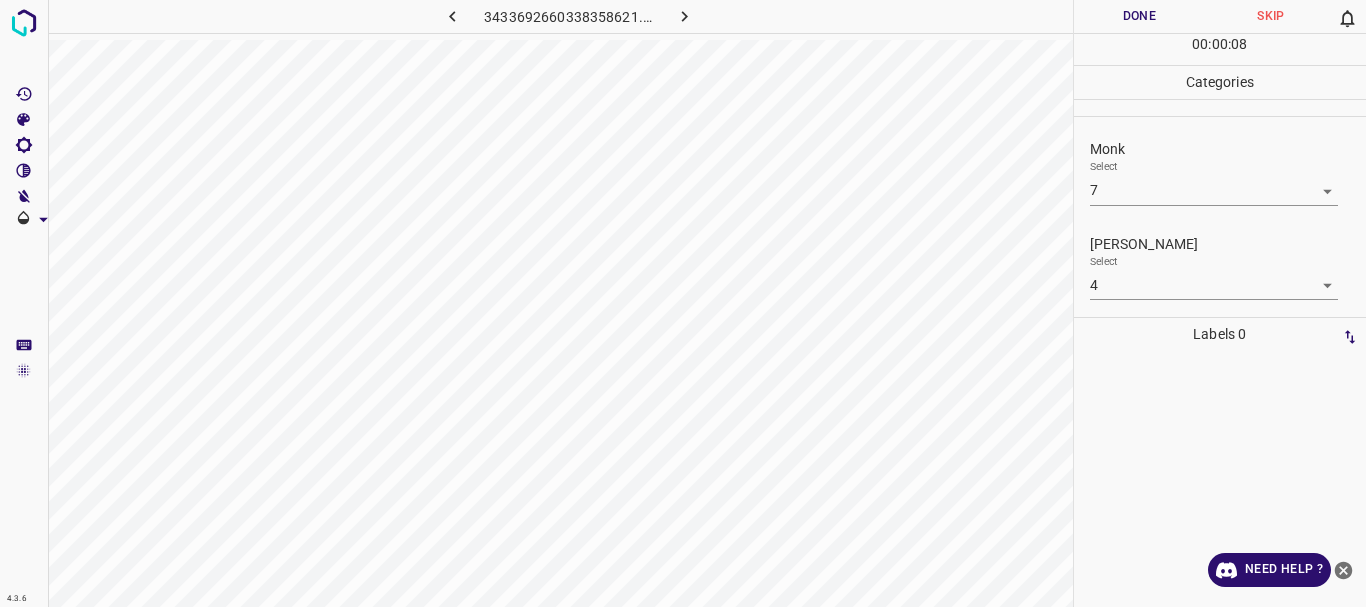 drag, startPoint x: 1154, startPoint y: 18, endPoint x: 1133, endPoint y: 17, distance: 21.023796 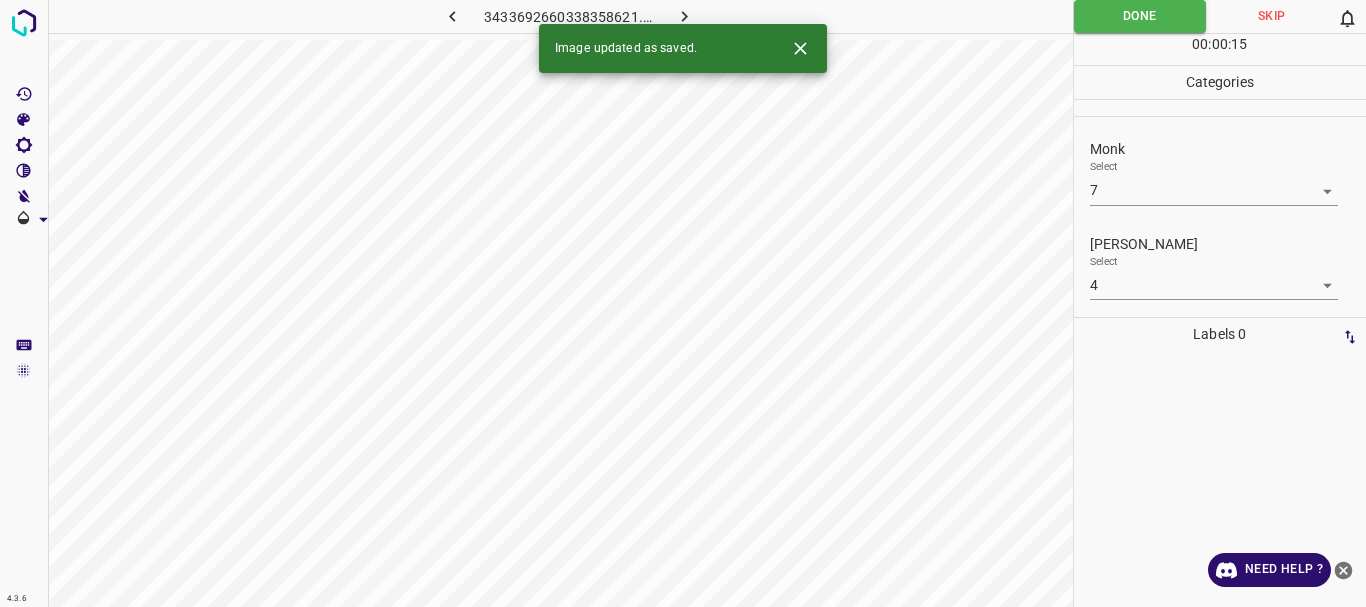 click 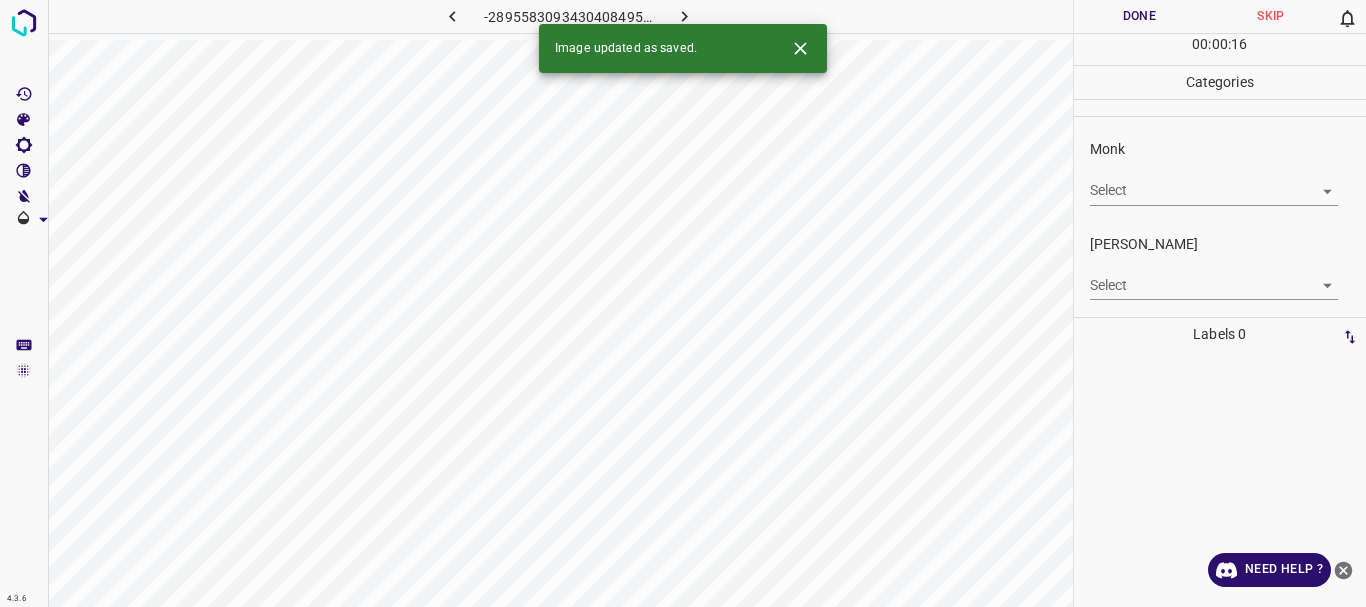 click on "4.3.6  -2895583093430408495.png Done Skip 0 00   : 00   : 16   Categories Monk   Select ​  [PERSON_NAME]   Select ​ Labels   0 Categories 1 Monk 2  [PERSON_NAME] Tools Space Change between modes (Draw & Edit) I Auto labeling R Restore zoom M Zoom in N Zoom out Delete Delete selecte label Filters Z Restore filters X Saturation filter C Brightness filter V Contrast filter B Gray scale filter General O Download Image updated as saved. Need Help ? - Text - Hide - Delete" at bounding box center [683, 303] 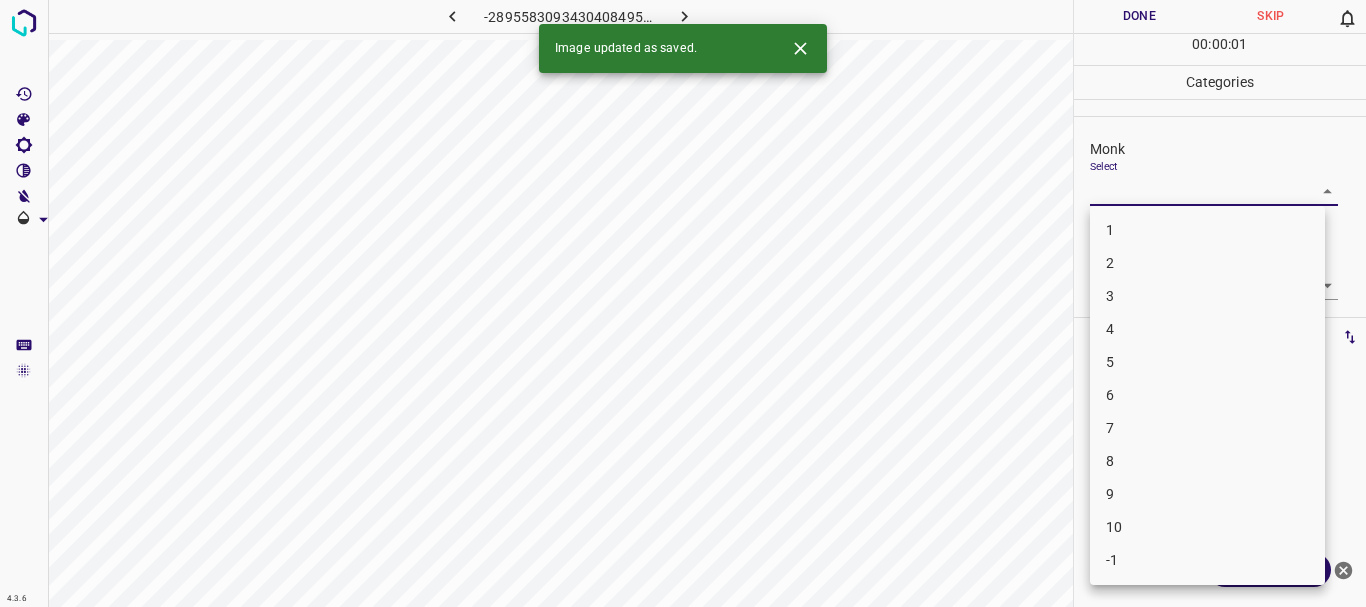 click on "4" at bounding box center [1207, 329] 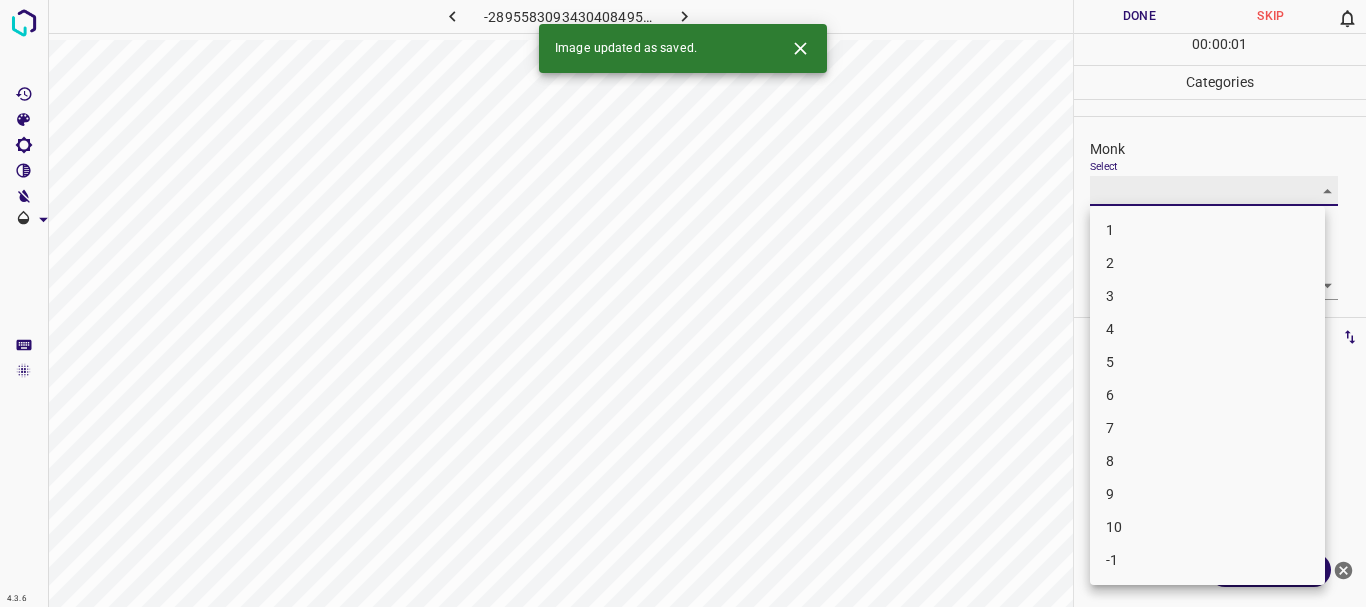type on "4" 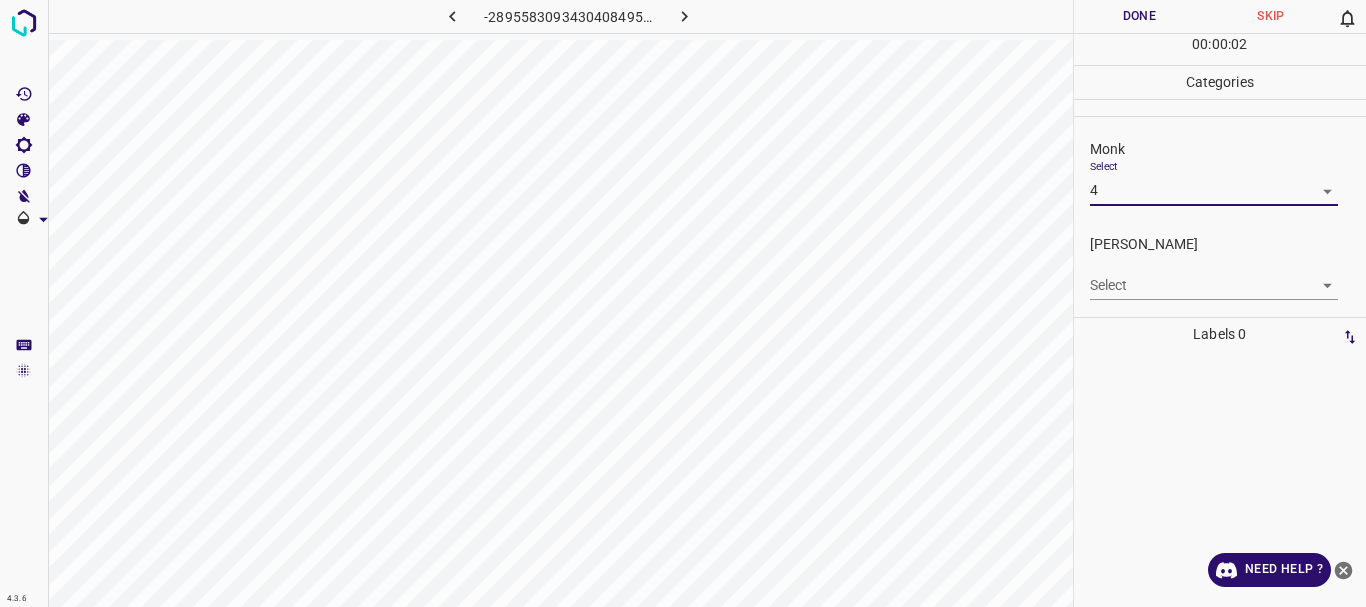 click on "4.3.6  -2895583093430408495.png Done Skip 0 00   : 00   : 02   Categories Monk   Select 4 4  [PERSON_NAME]   Select ​ Labels   0 Categories 1 Monk 2  [PERSON_NAME] Tools Space Change between modes (Draw & Edit) I Auto labeling R Restore zoom M Zoom in N Zoom out Delete Delete selecte label Filters Z Restore filters X Saturation filter C Brightness filter V Contrast filter B Gray scale filter General O Download Need Help ? - Text - Hide - Delete 1 2 3 4 5 6 7 8 9 10 -1" at bounding box center [683, 303] 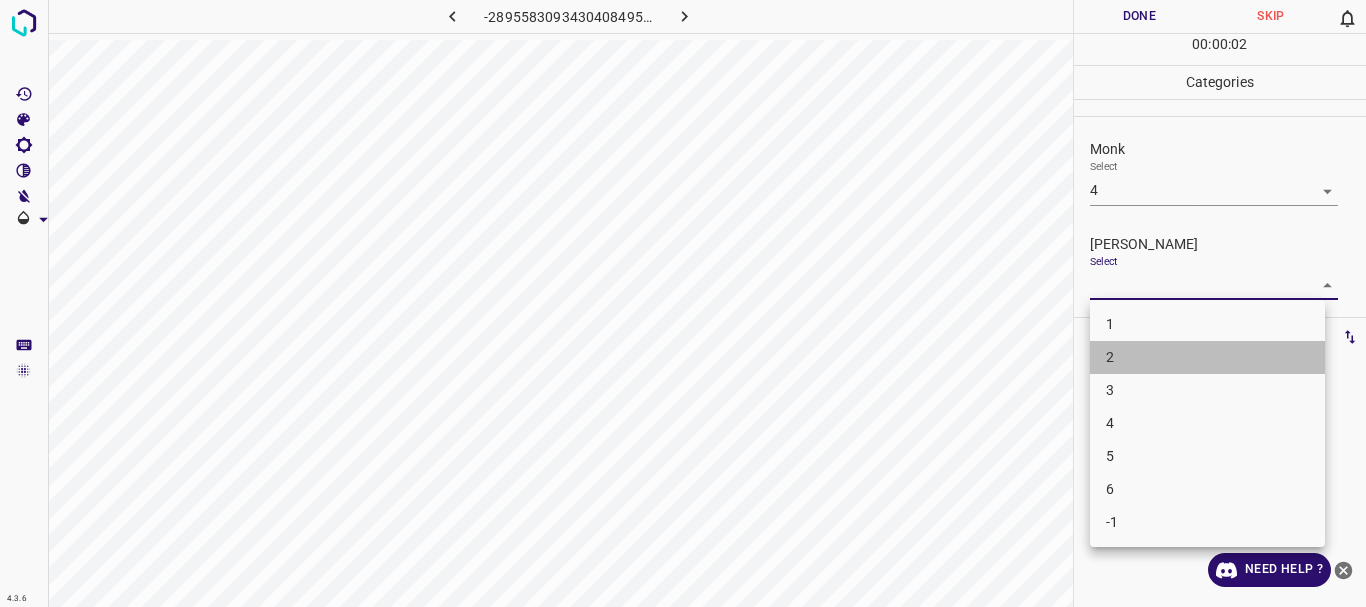 click on "2" at bounding box center (1207, 357) 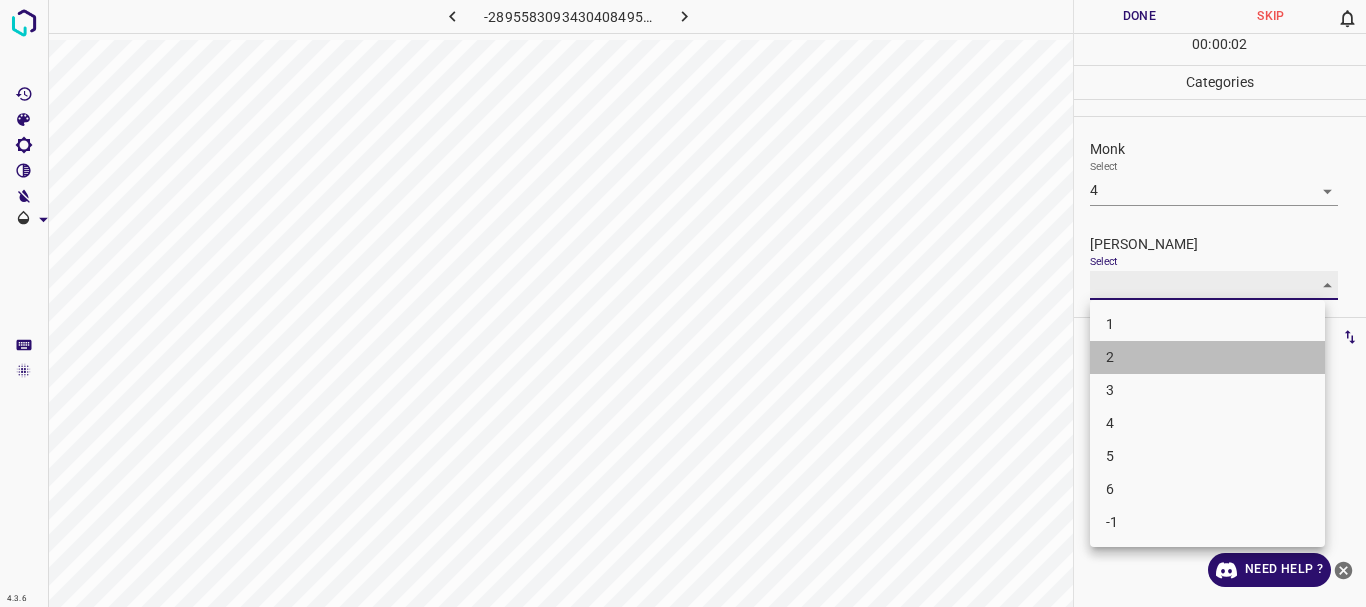 type on "2" 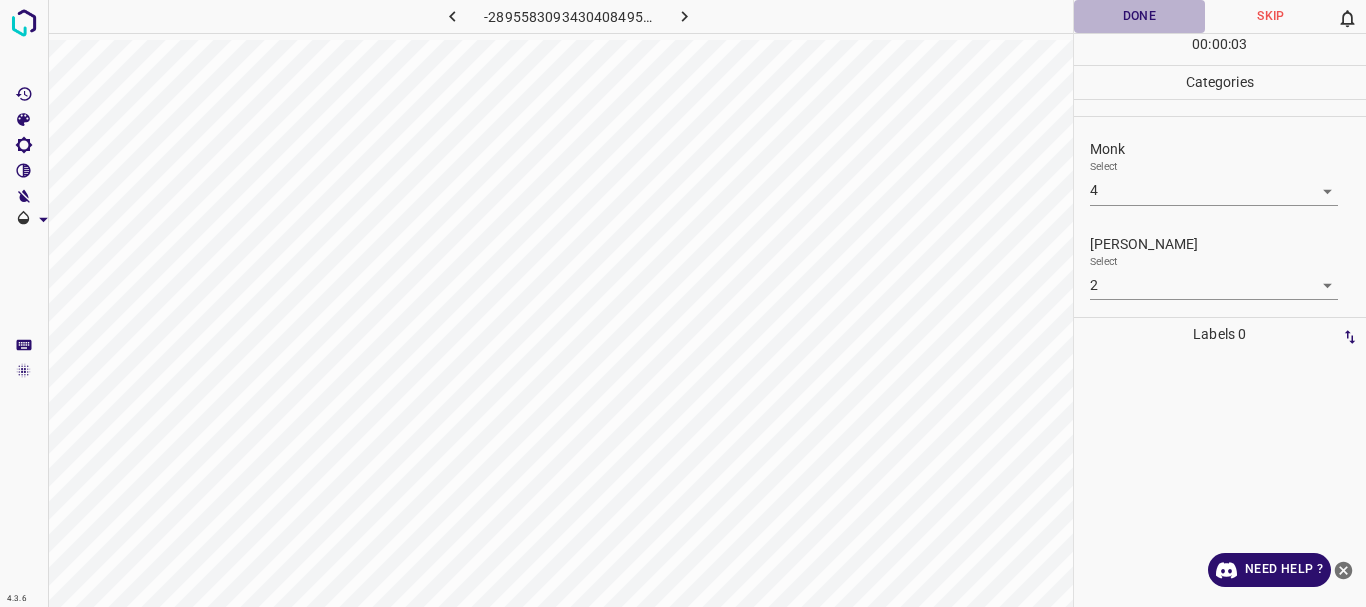 click on "Done" at bounding box center [1140, 16] 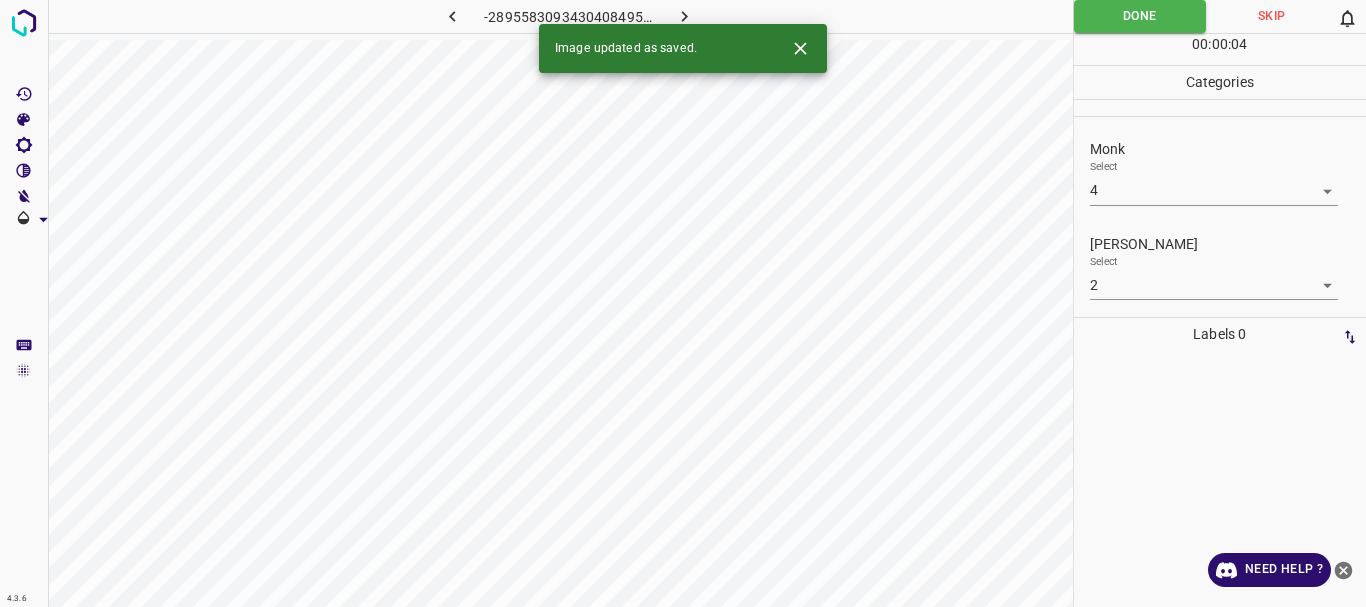 click 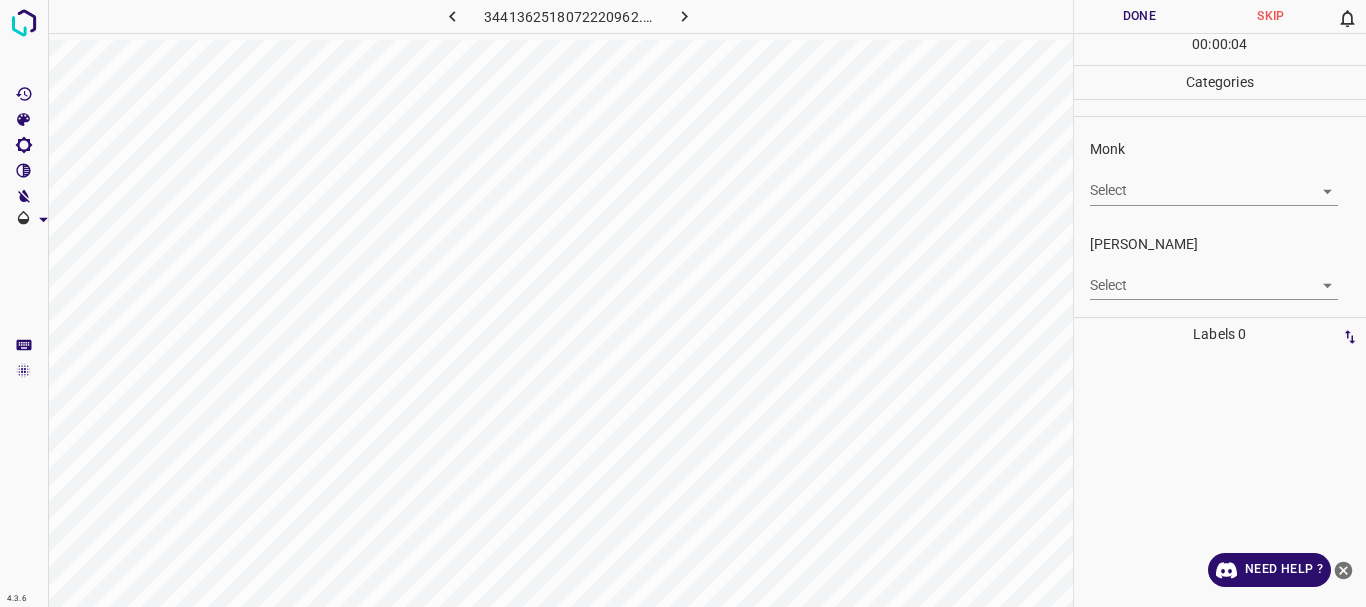 click on "4.3.6  3441362518072220962.png Done Skip 0 00   : 00   : 04   Categories Monk   Select ​  [PERSON_NAME]   Select ​ Labels   0 Categories 1 Monk 2  [PERSON_NAME] Tools Space Change between modes (Draw & Edit) I Auto labeling R Restore zoom M Zoom in N Zoom out Delete Delete selecte label Filters Z Restore filters X Saturation filter C Brightness filter V Contrast filter B Gray scale filter General O Download Need Help ? - Text - Hide - Delete" at bounding box center (683, 303) 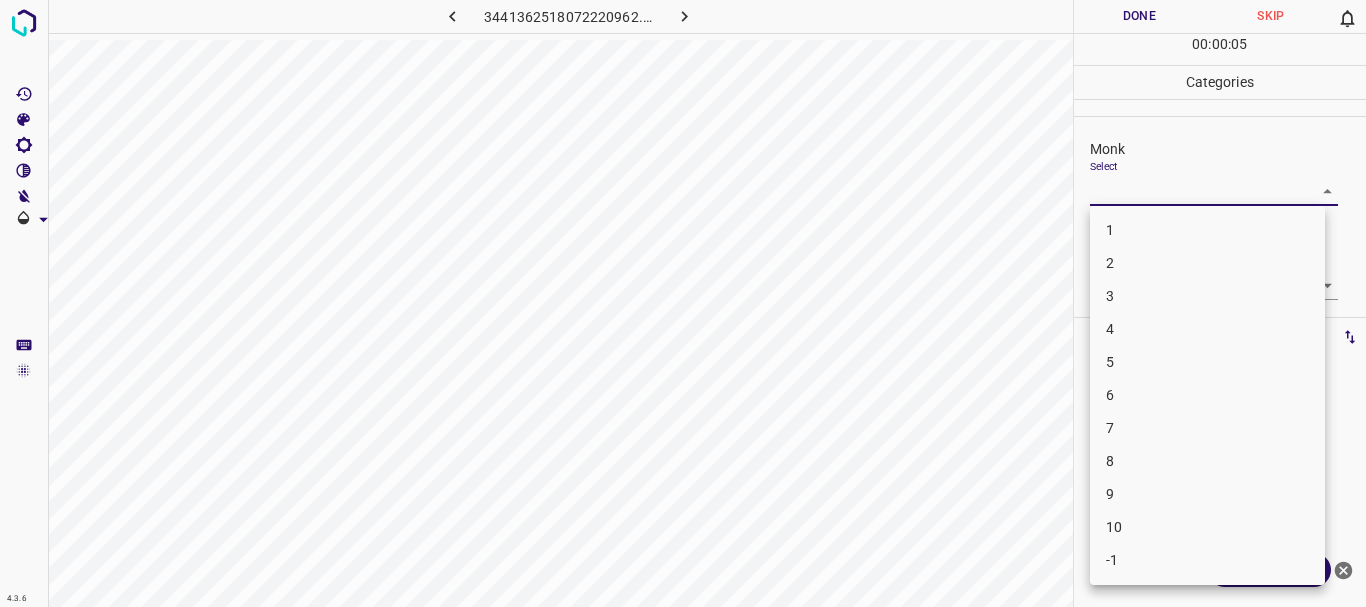 click on "4" at bounding box center (1207, 329) 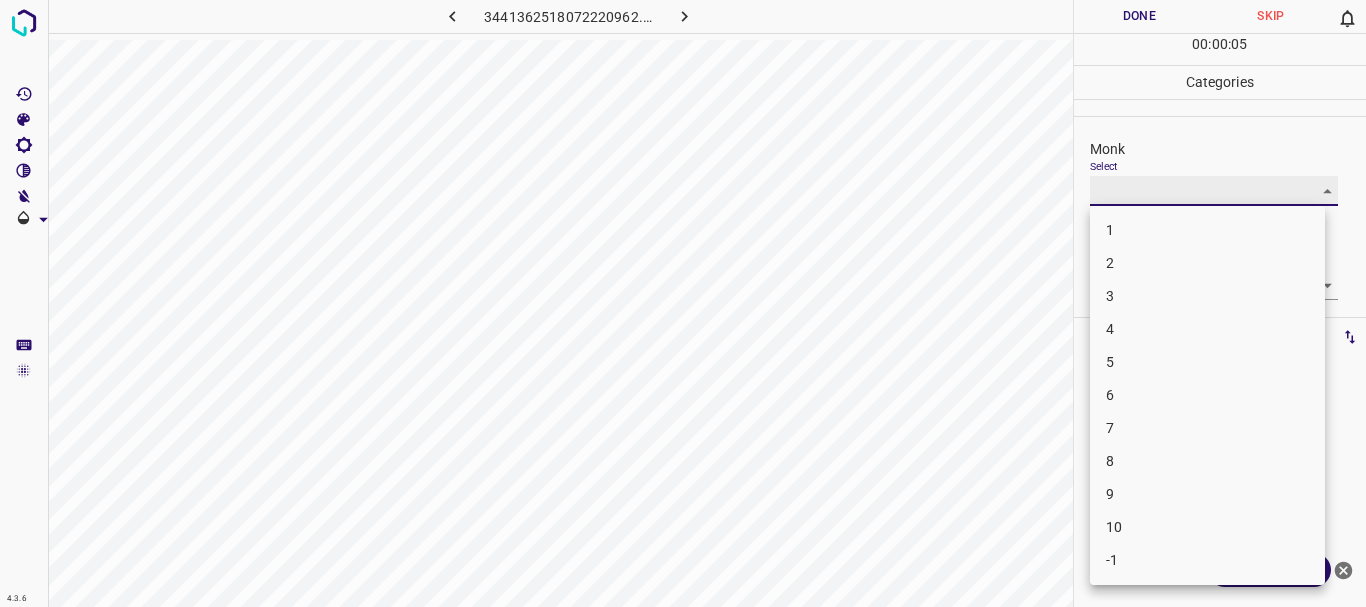 type on "4" 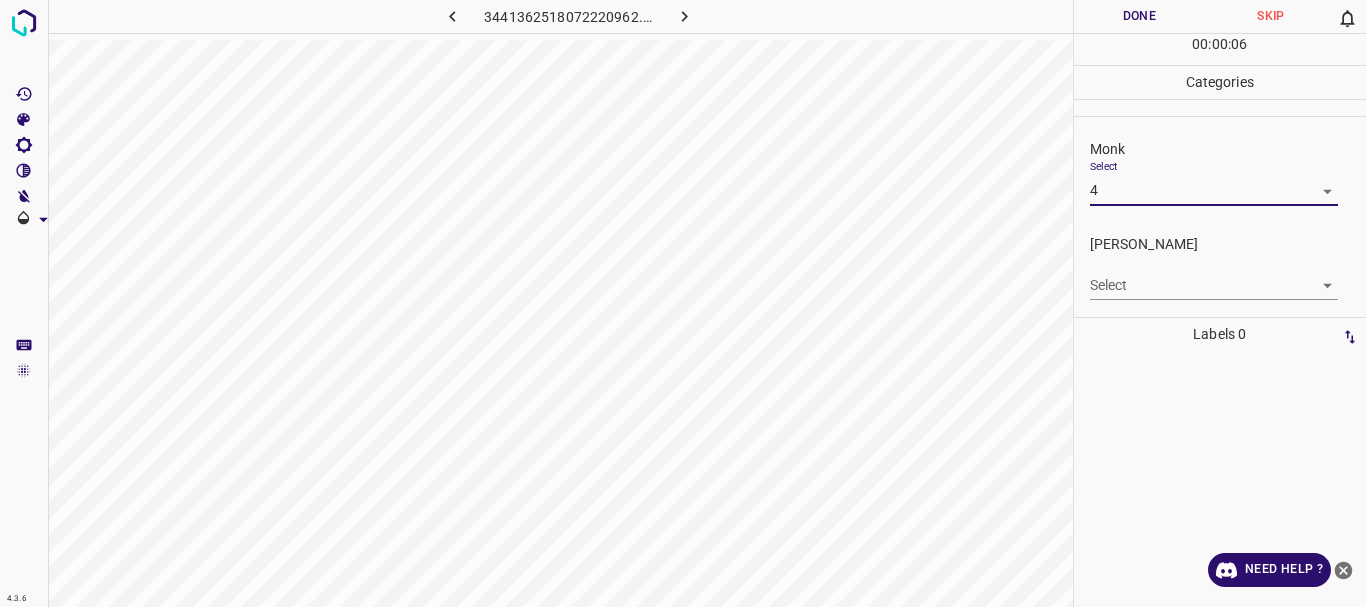 click on "4.3.6  3441362518072220962.png Done Skip 0 00   : 00   : 06   Categories Monk   Select 4 4  [PERSON_NAME]   Select ​ Labels   0 Categories 1 Monk 2  [PERSON_NAME] Tools Space Change between modes (Draw & Edit) I Auto labeling R Restore zoom M Zoom in N Zoom out Delete Delete selecte label Filters Z Restore filters X Saturation filter C Brightness filter V Contrast filter B Gray scale filter General O Download Need Help ? - Text - Hide - Delete" at bounding box center (683, 303) 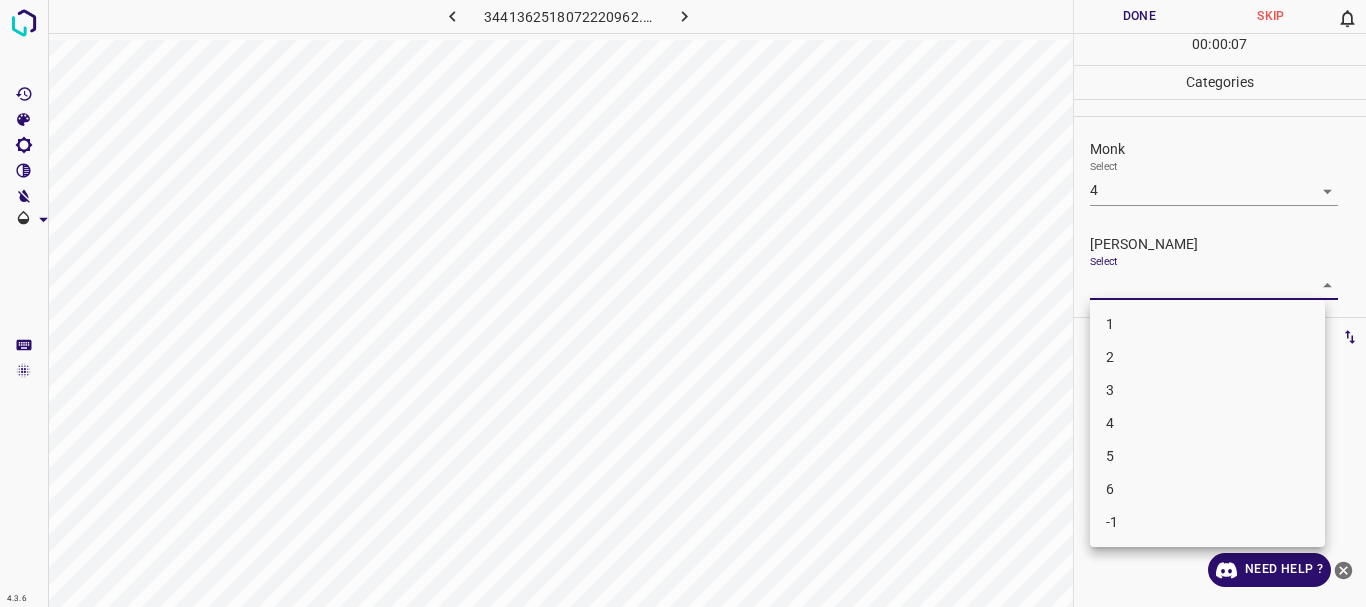 drag, startPoint x: 1146, startPoint y: 349, endPoint x: 1107, endPoint y: 126, distance: 226.38463 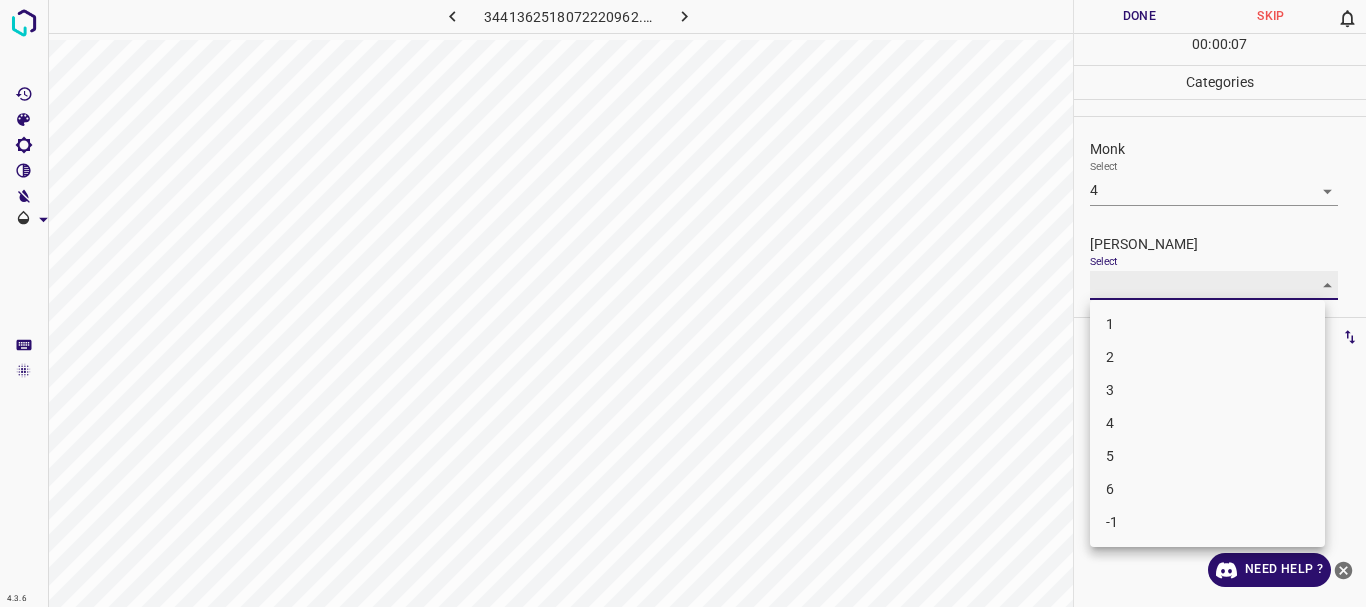 type on "2" 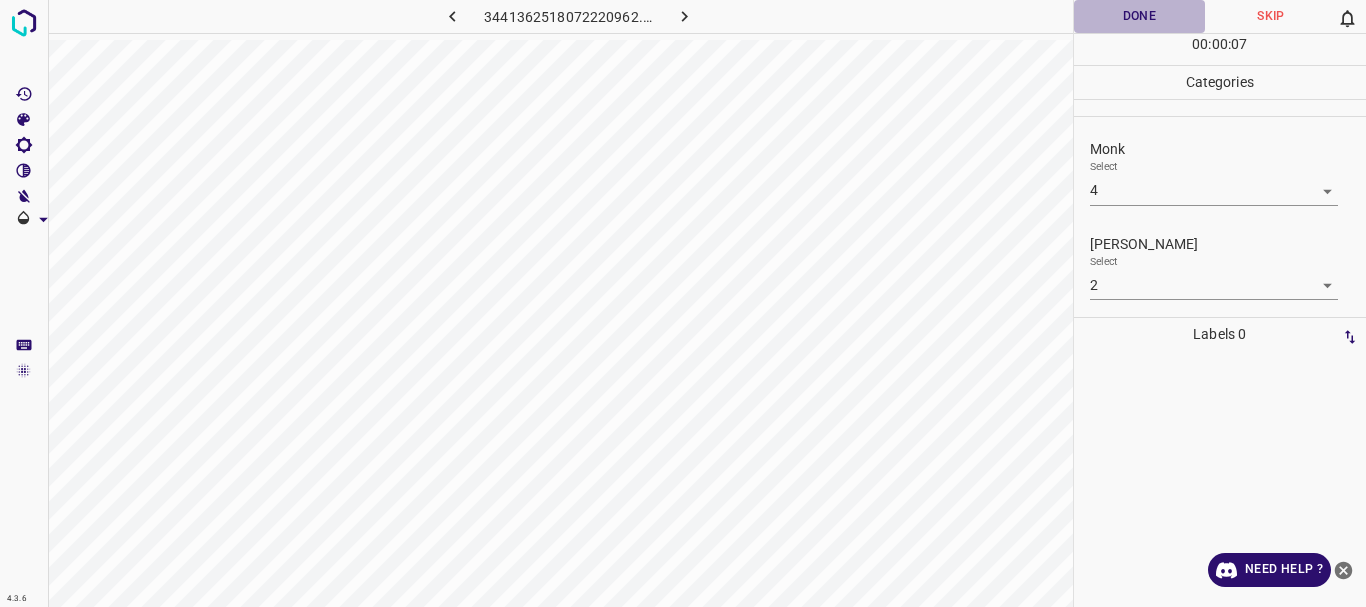 click on "Done" at bounding box center [1140, 16] 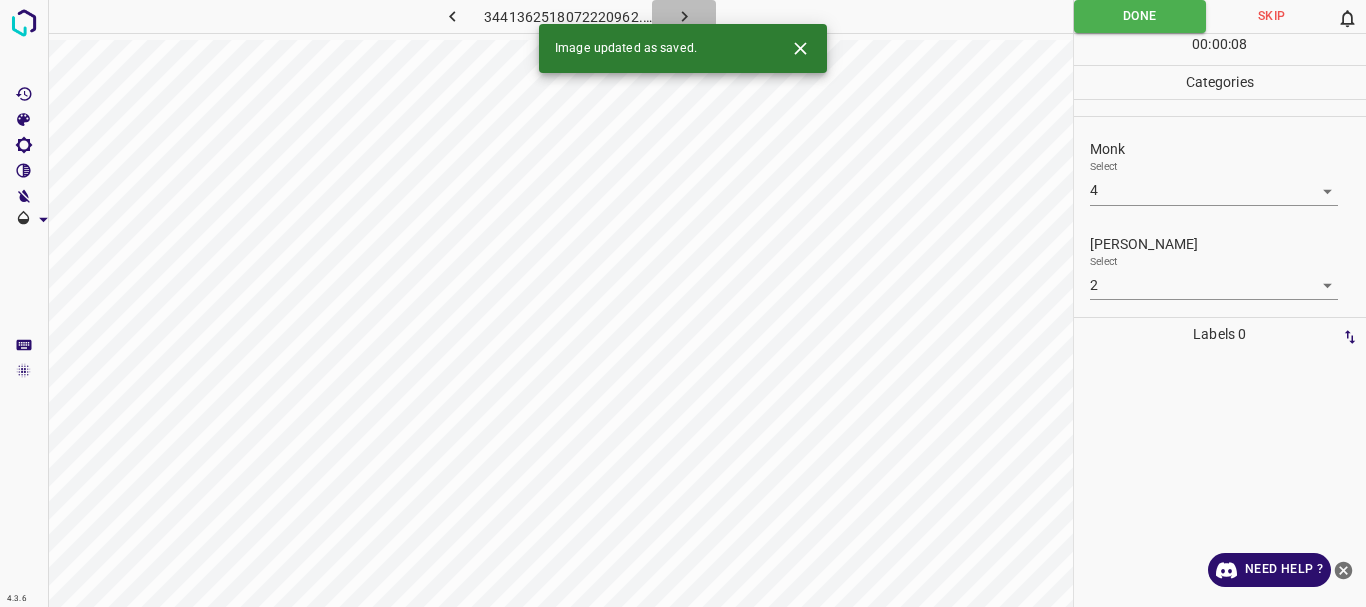 click at bounding box center (684, 16) 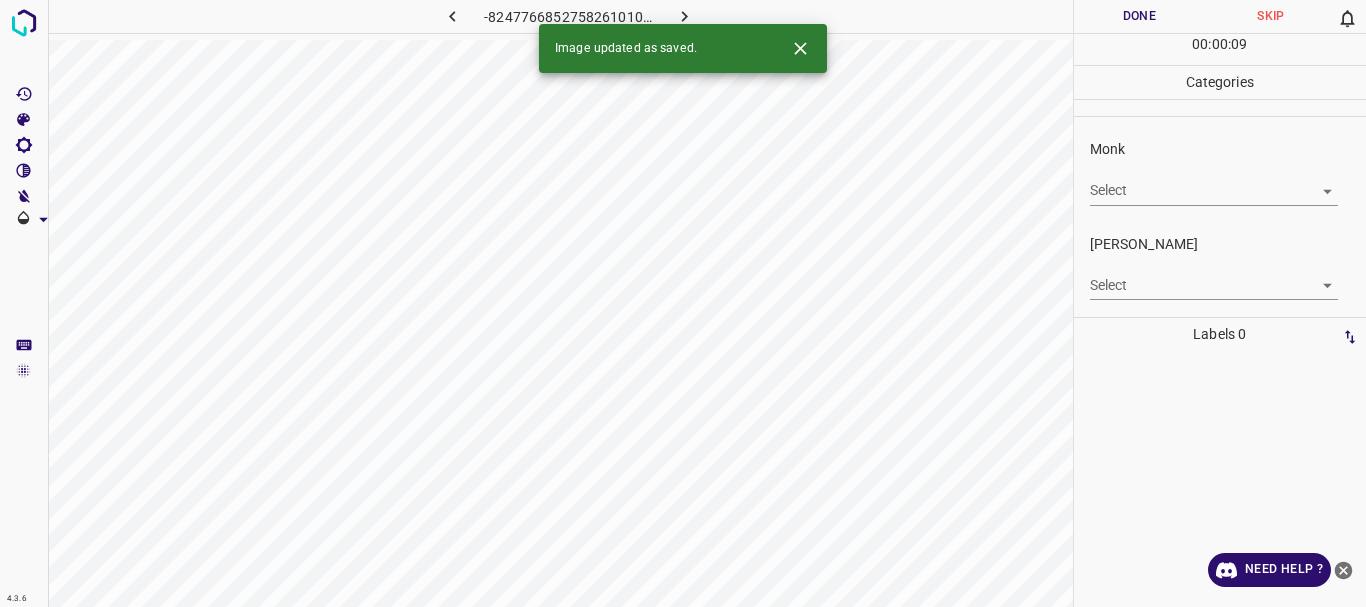 click on "4.3.6  -8247766852758261010.png Done Skip 0 00   : 00   : 09   Categories Monk   Select ​  [PERSON_NAME]   Select ​ Labels   0 Categories 1 Monk 2  [PERSON_NAME] Tools Space Change between modes (Draw & Edit) I Auto labeling R Restore zoom M Zoom in N Zoom out Delete Delete selecte label Filters Z Restore filters X Saturation filter C Brightness filter V Contrast filter B Gray scale filter General O Download Image updated as saved. Need Help ? - Text - Hide - Delete" at bounding box center (683, 303) 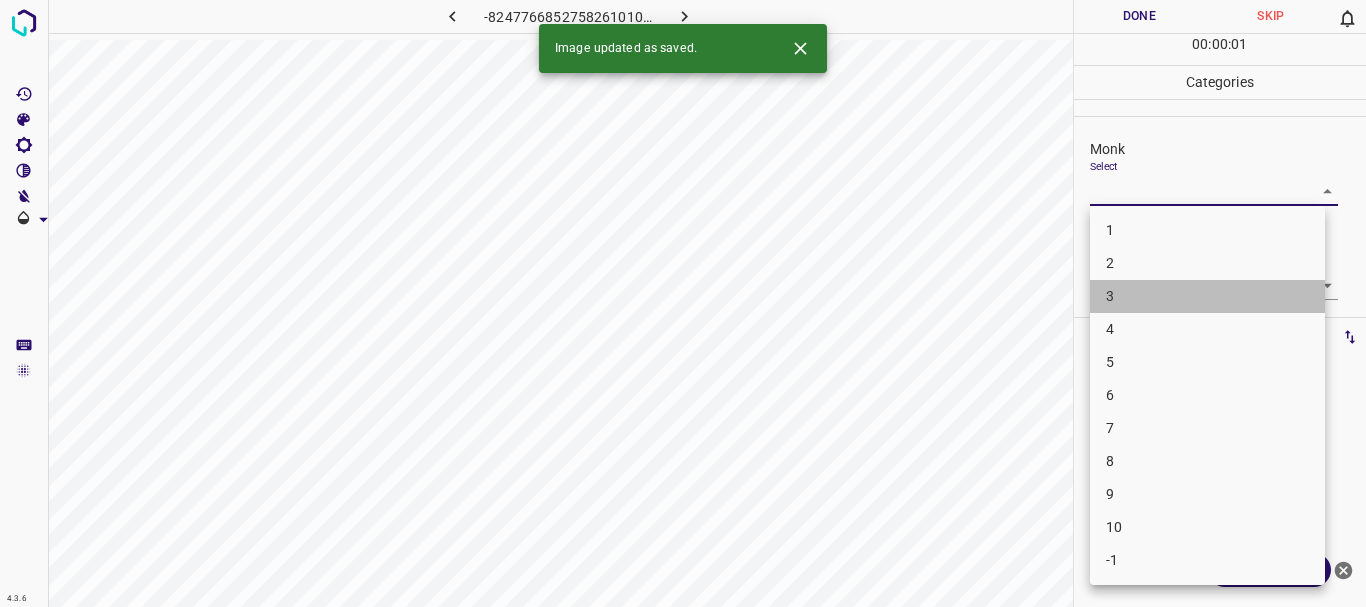 click on "3" at bounding box center (1207, 296) 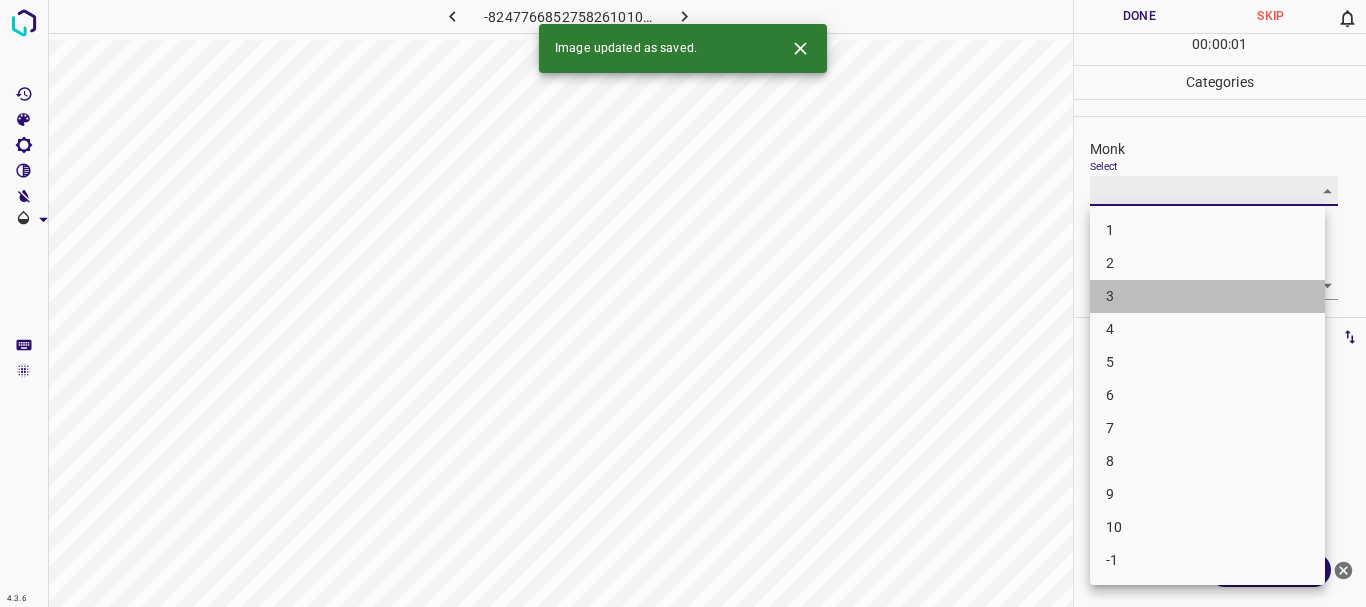 type on "3" 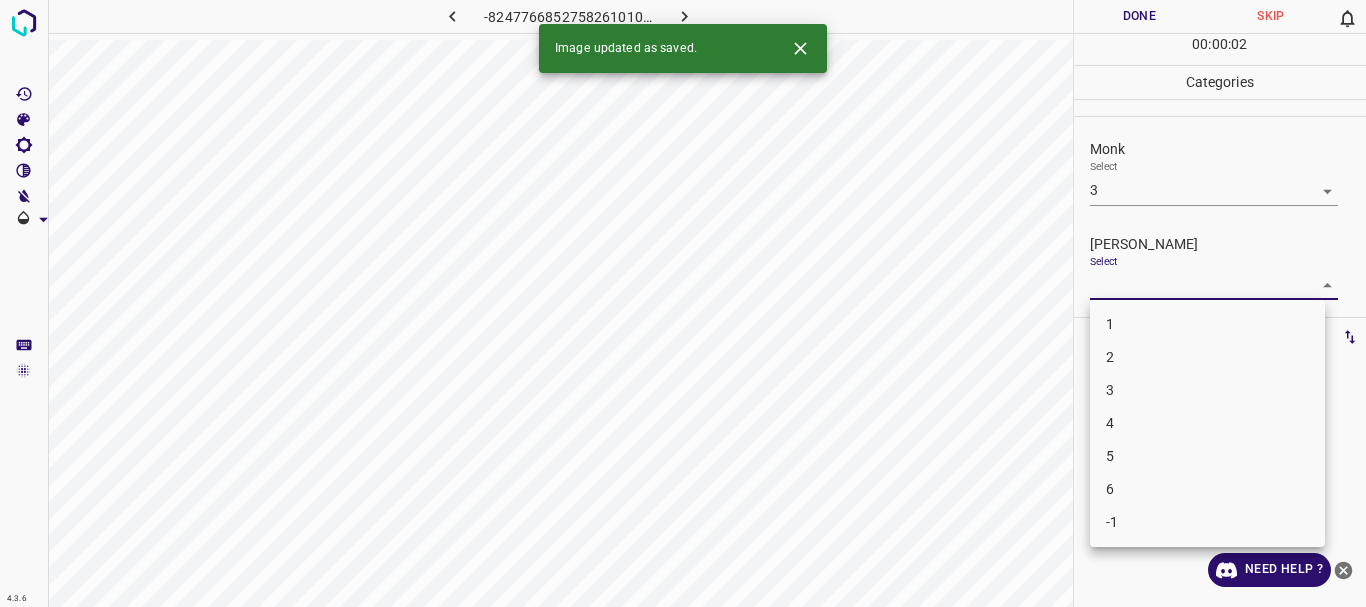click on "4.3.6  -8247766852758261010.png Done Skip 0 00   : 00   : 02   Categories Monk   Select 3 3  [PERSON_NAME]   Select ​ Labels   0 Categories 1 Monk 2  [PERSON_NAME] Tools Space Change between modes (Draw & Edit) I Auto labeling R Restore zoom M Zoom in N Zoom out Delete Delete selecte label Filters Z Restore filters X Saturation filter C Brightness filter V Contrast filter B Gray scale filter General O Download Image updated as saved. Need Help ? - Text - Hide - Delete 1 2 3 4 5 6 -1" at bounding box center (683, 303) 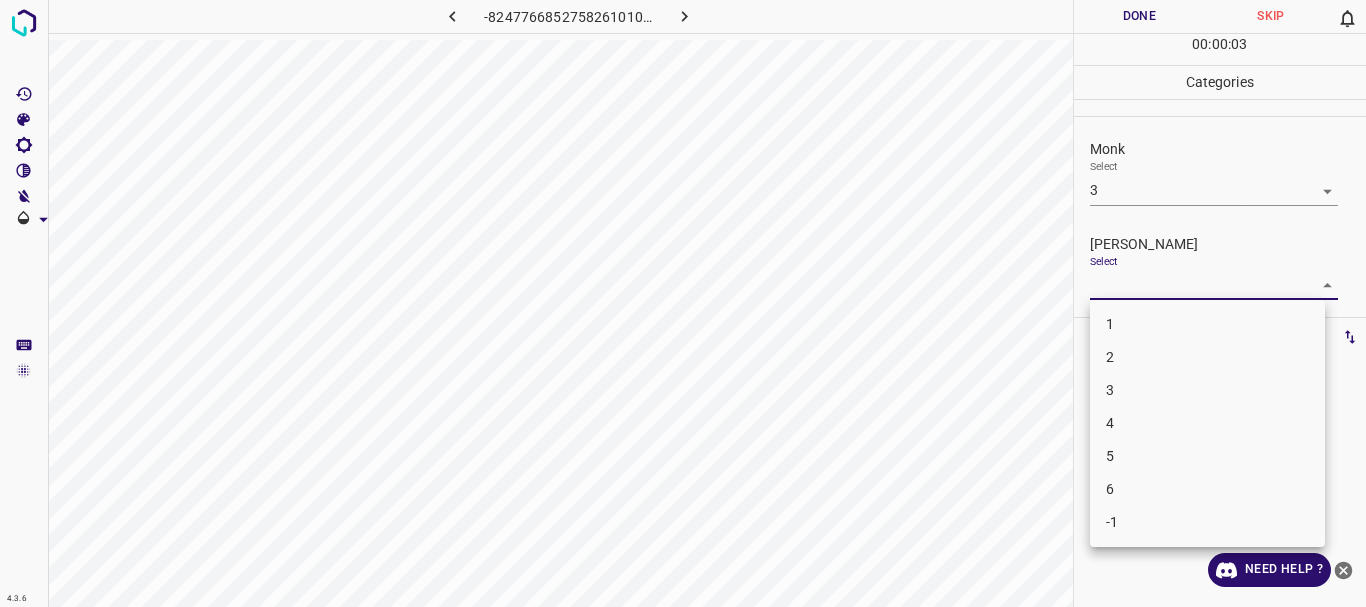 click on "3" at bounding box center [1207, 390] 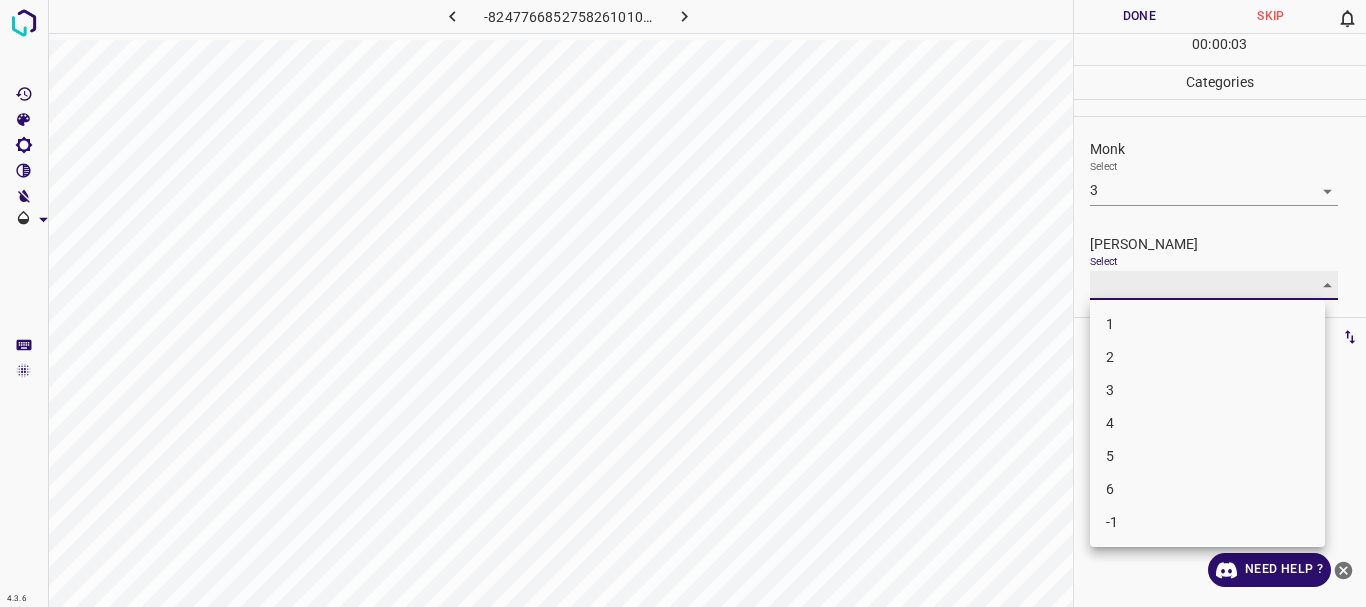 type on "3" 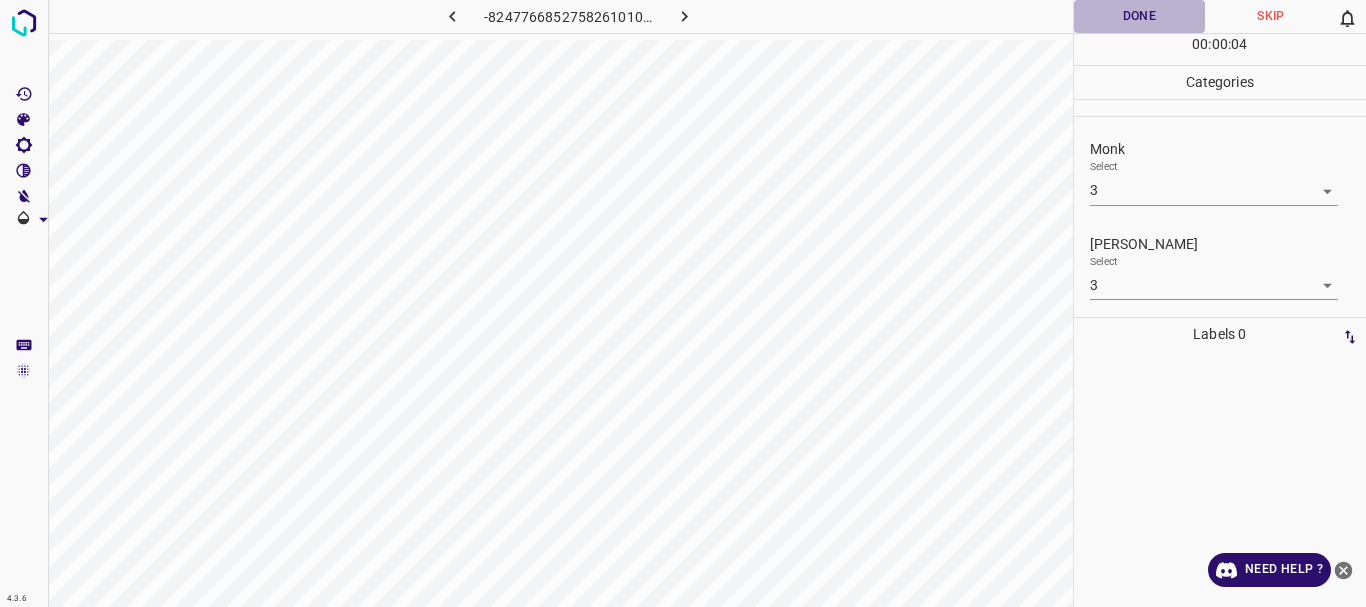 click on "Done" at bounding box center [1140, 16] 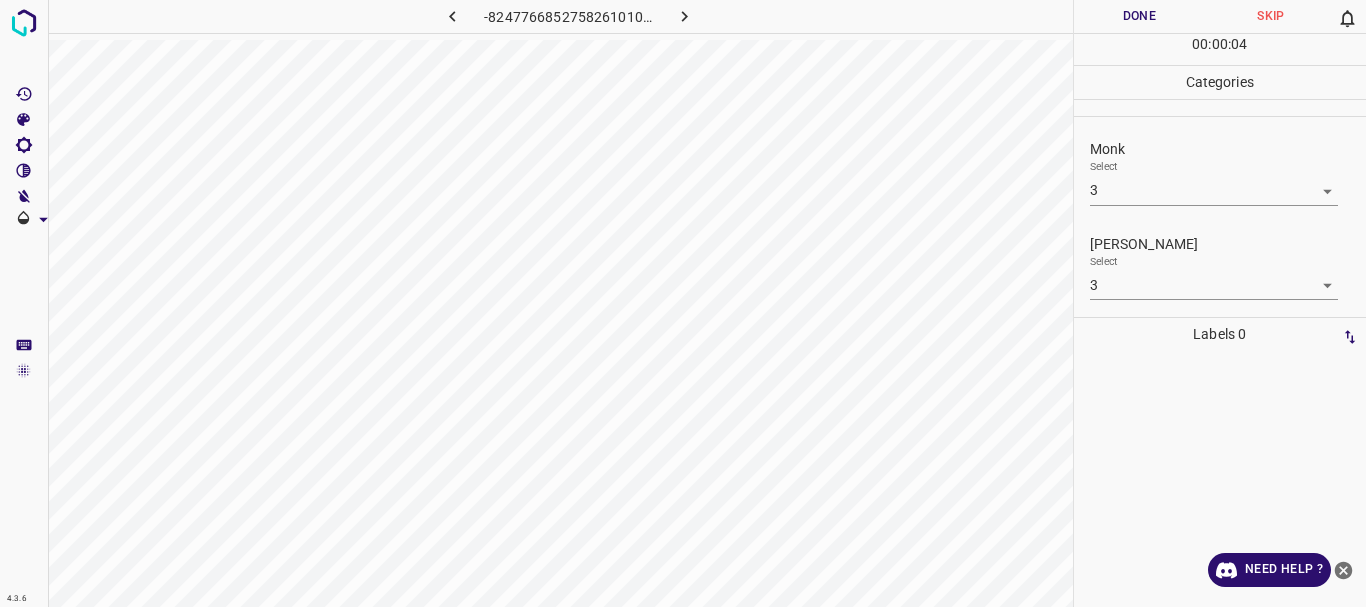click 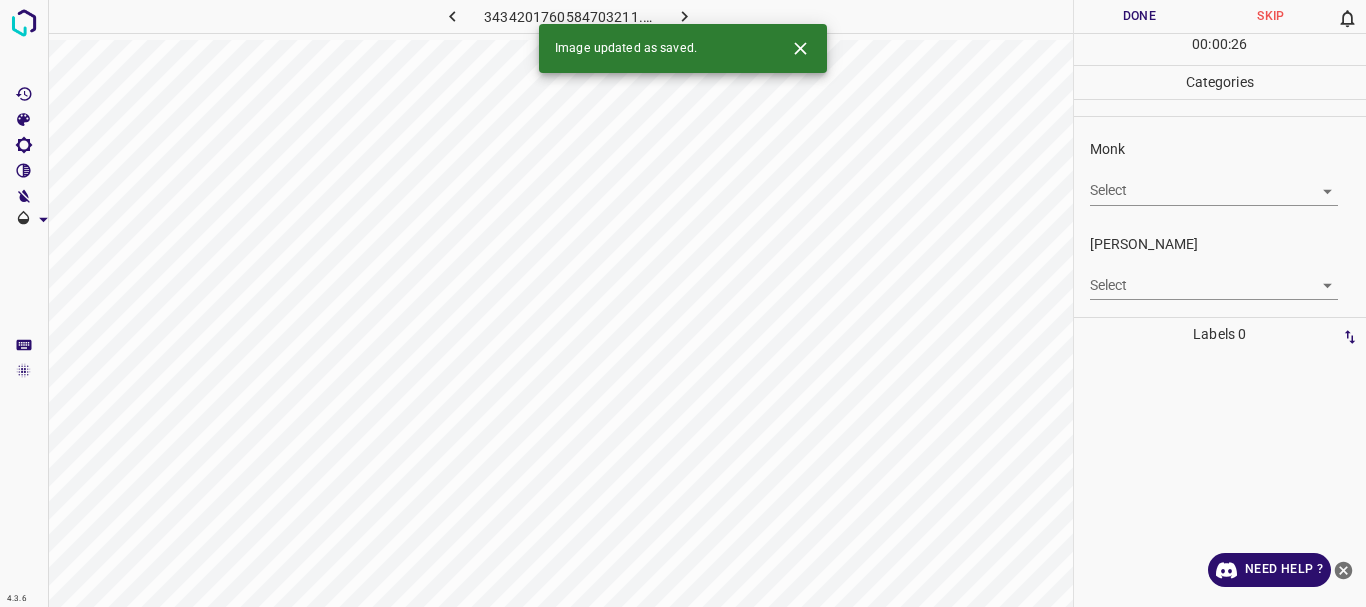 click on "4.3.6  3434201760584703211.png Done Skip 0 00   : 00   : 26   Categories Monk   Select ​  [PERSON_NAME]   Select ​ Labels   0 Categories 1 Monk 2  [PERSON_NAME] Tools Space Change between modes (Draw & Edit) I Auto labeling R Restore zoom M Zoom in N Zoom out Delete Delete selecte label Filters Z Restore filters X Saturation filter C Brightness filter V Contrast filter B Gray scale filter General O Download Image updated as saved. Need Help ? - Text - Hide - Delete" at bounding box center (683, 303) 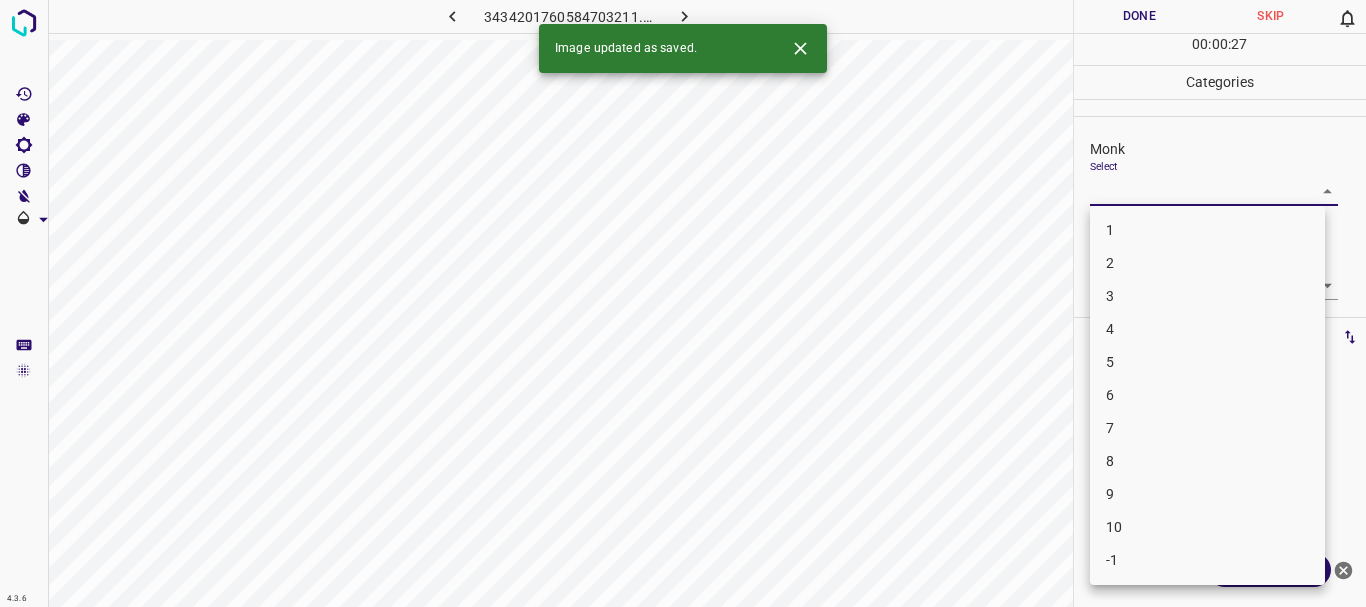 drag, startPoint x: 1136, startPoint y: 256, endPoint x: 1123, endPoint y: 286, distance: 32.695564 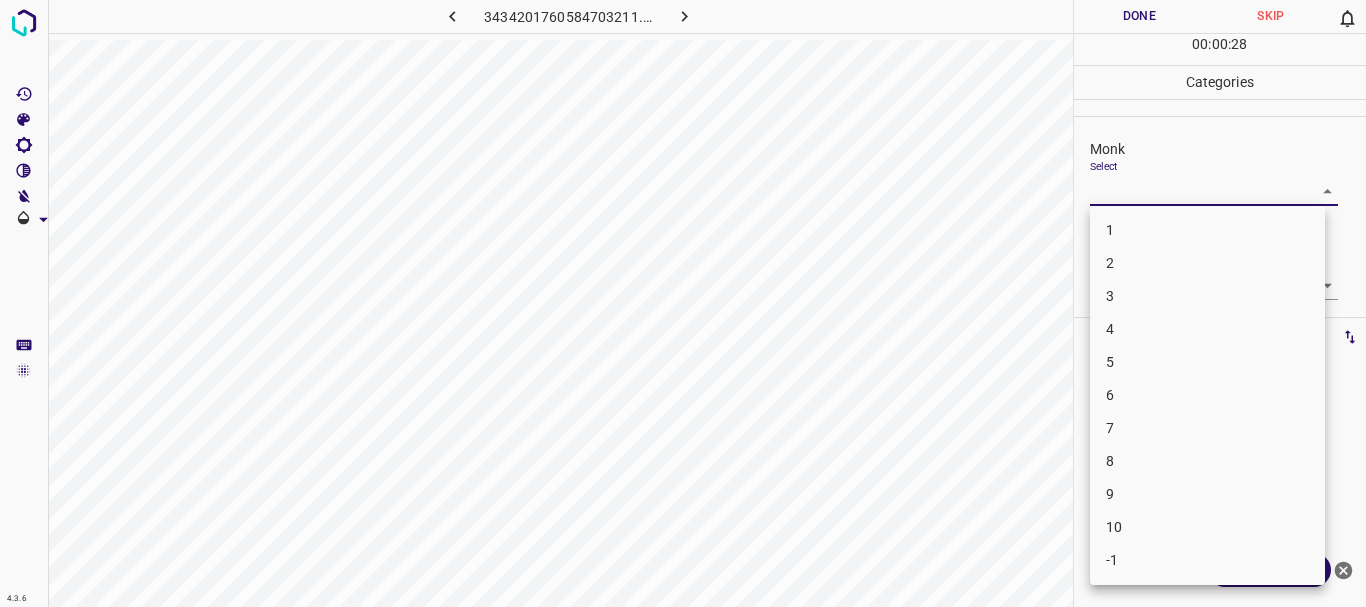 click on "3" at bounding box center (1207, 296) 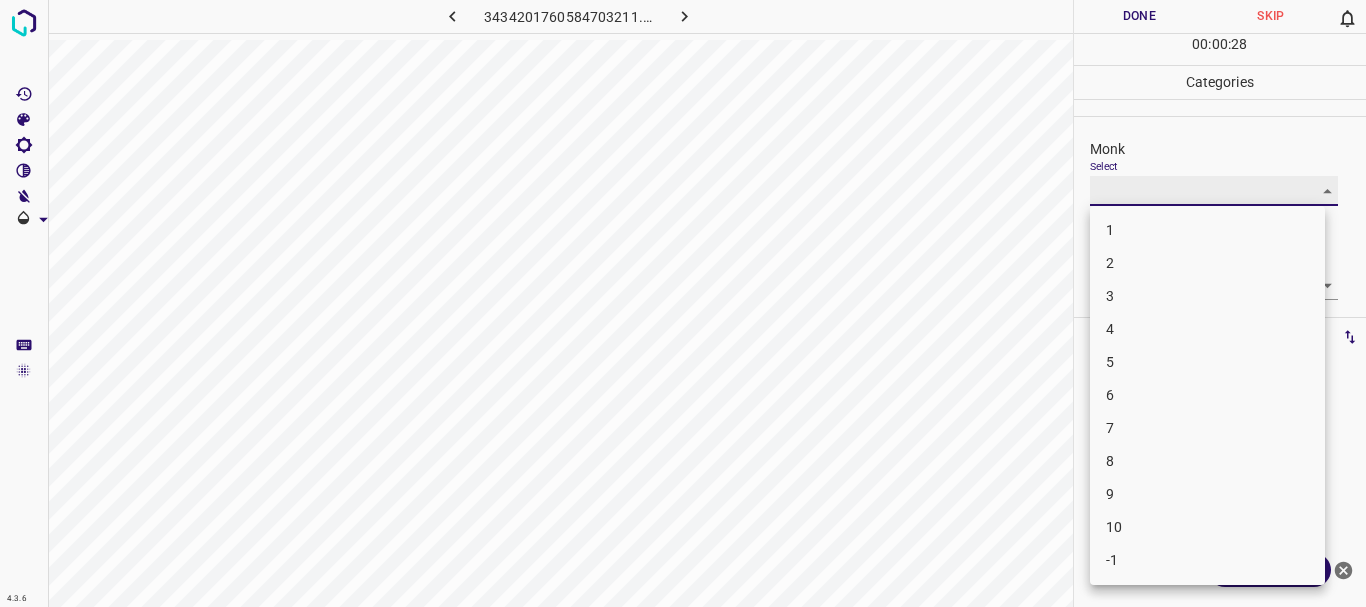 type on "3" 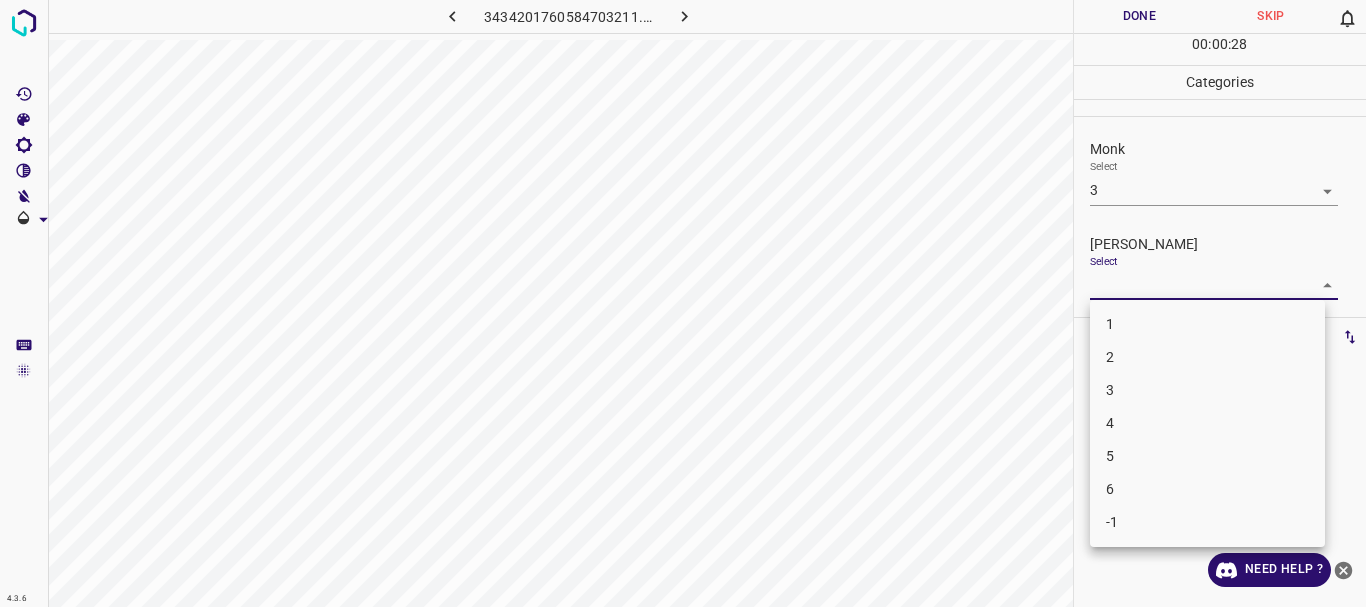 click on "4.3.6  3434201760584703211.png Done Skip 0 00   : 00   : 28   Categories Monk   Select 3 3  [PERSON_NAME]   Select ​ Labels   0 Categories 1 Monk 2  [PERSON_NAME] Tools Space Change between modes (Draw & Edit) I Auto labeling R Restore zoom M Zoom in N Zoom out Delete Delete selecte label Filters Z Restore filters X Saturation filter C Brightness filter V Contrast filter B Gray scale filter General O Download Need Help ? - Text - Hide - Delete 1 2 3 4 5 6 -1" at bounding box center (683, 303) 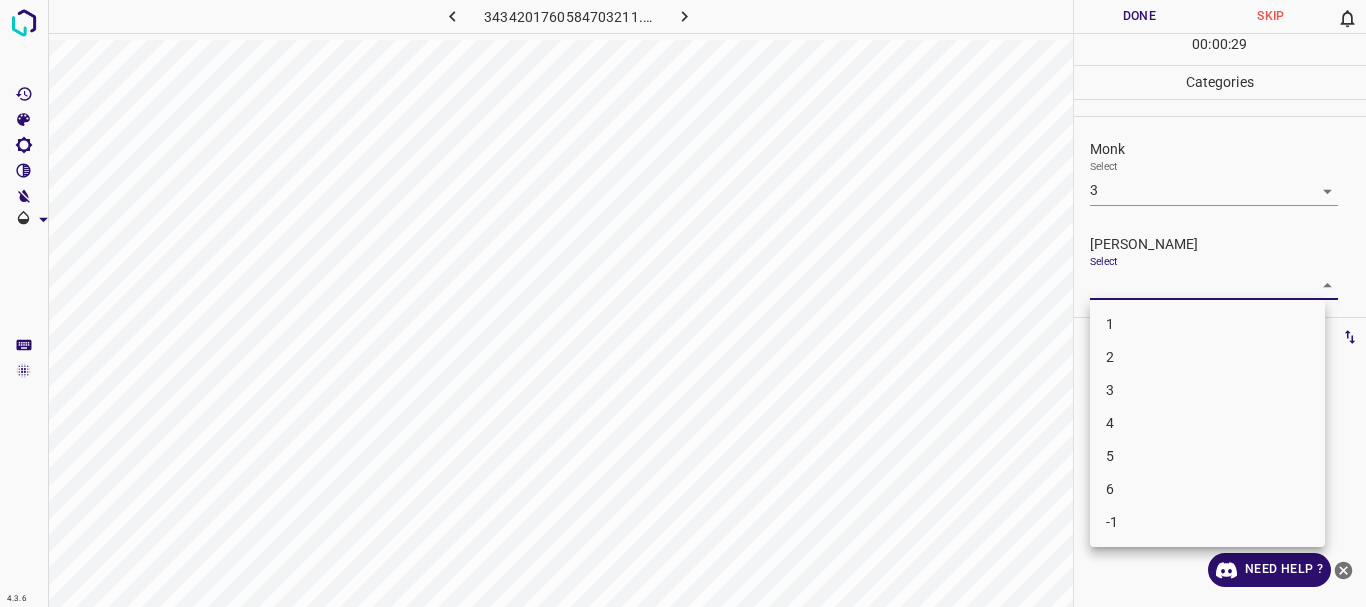 click on "2" at bounding box center (1207, 357) 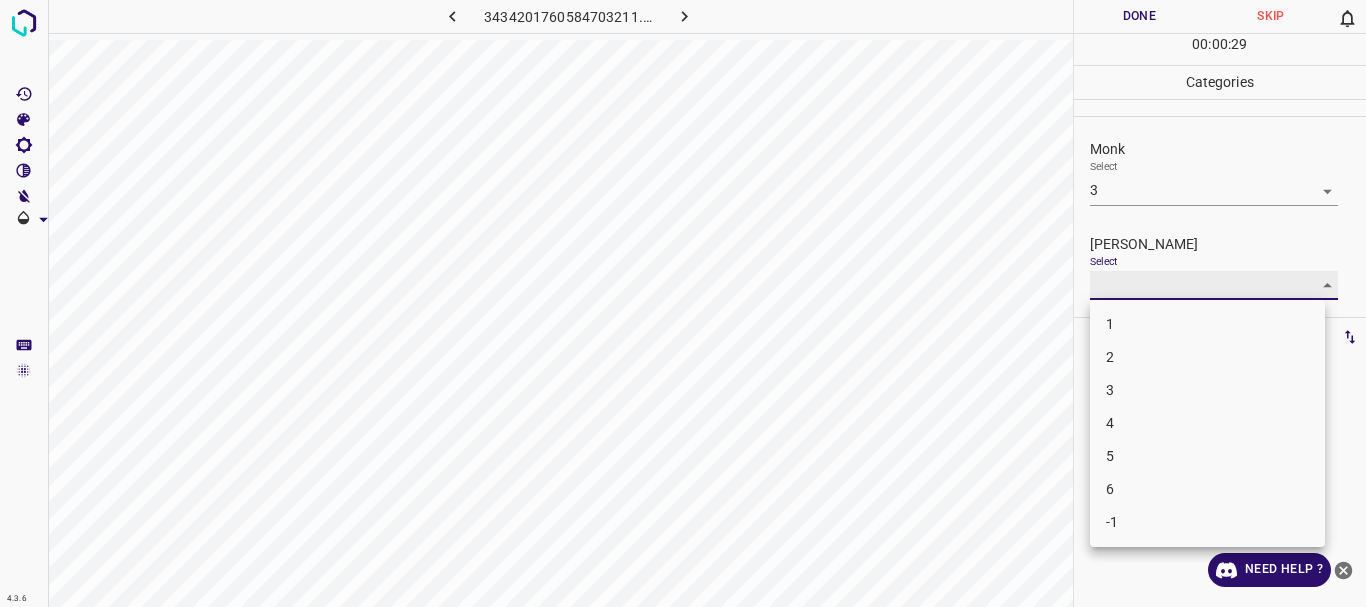 type on "2" 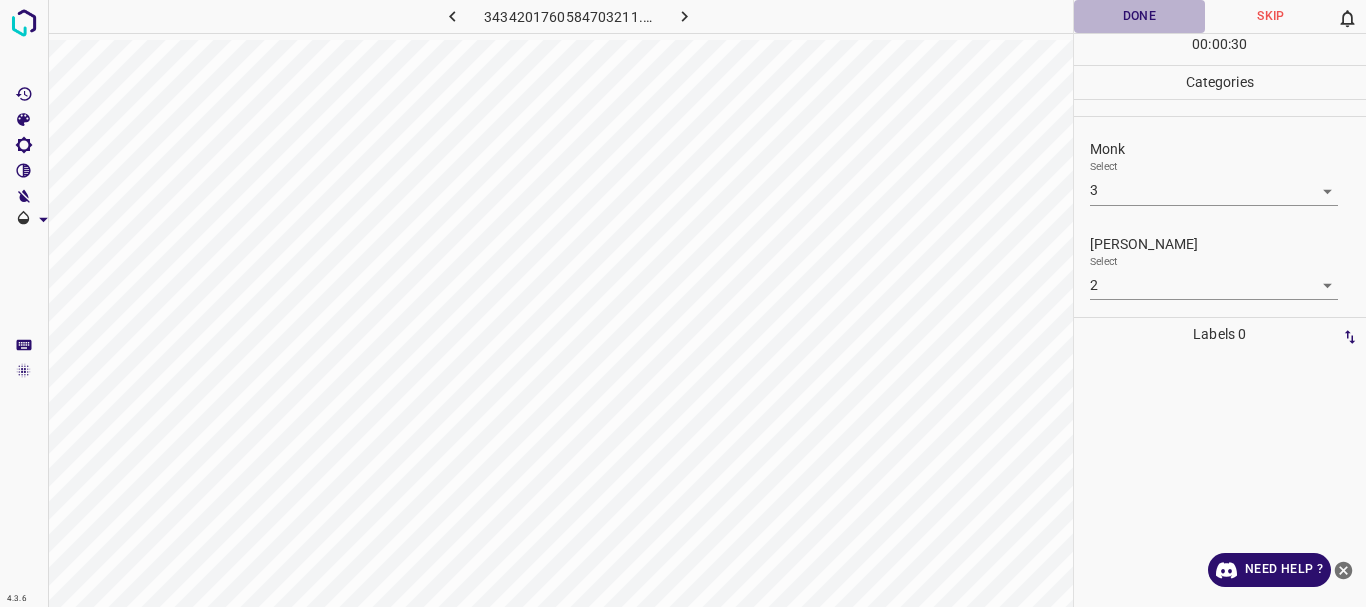 click on "Done" at bounding box center [1140, 16] 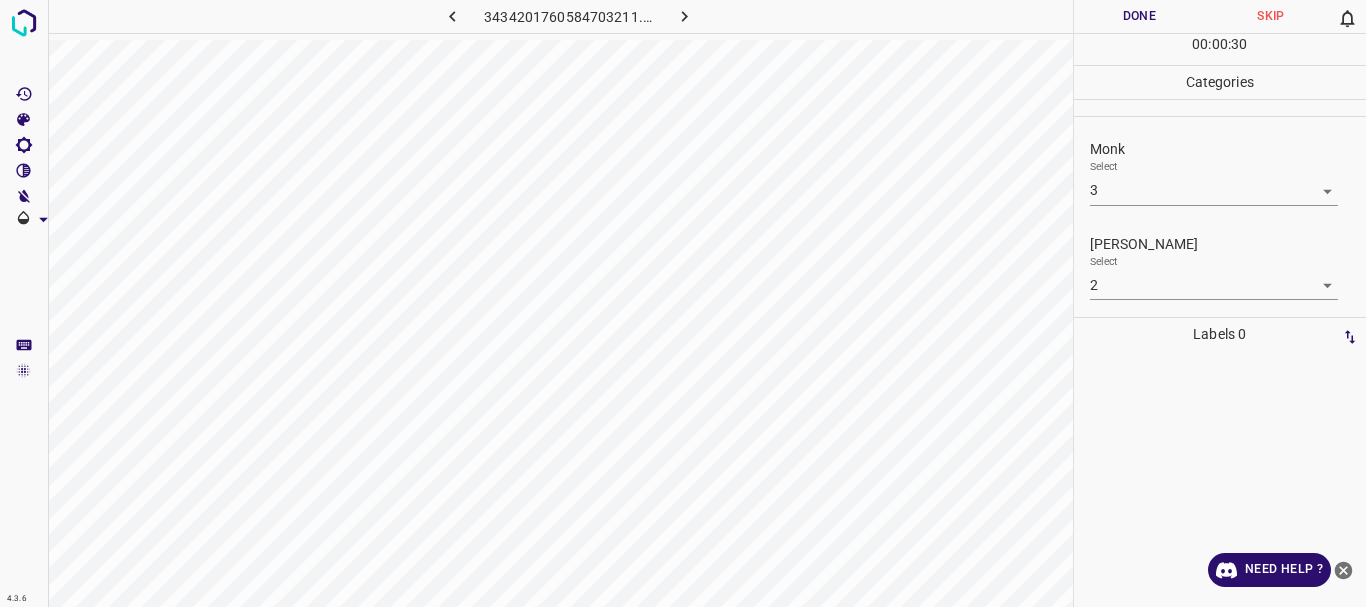 click at bounding box center (684, 16) 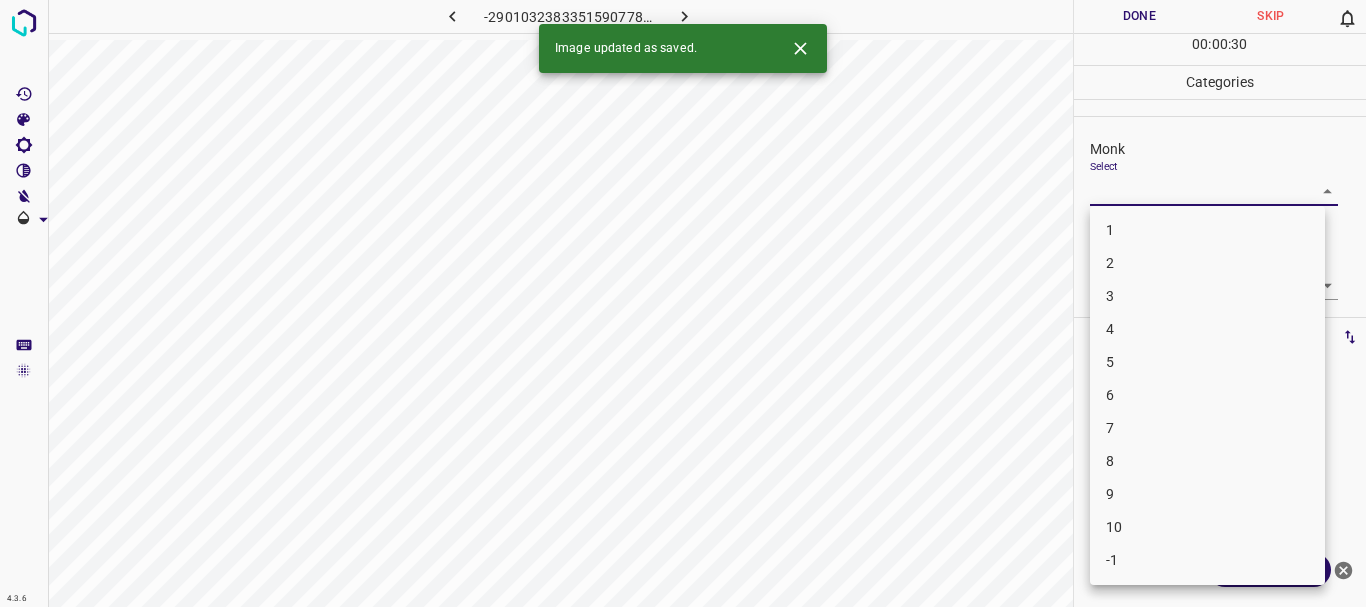 click on "4.3.6  -2901032383351590778.png Done Skip 0 00   : 00   : 30   Categories Monk   Select ​  [PERSON_NAME]   Select ​ Labels   0 Categories 1 Monk 2  [PERSON_NAME] Tools Space Change between modes (Draw & Edit) I Auto labeling R Restore zoom M Zoom in N Zoom out Delete Delete selecte label Filters Z Restore filters X Saturation filter C Brightness filter V Contrast filter B Gray scale filter General O Download Image updated as saved. Need Help ? - Text - Hide - Delete 1 2 3 4 5 6 7 8 9 10 -1" at bounding box center (683, 303) 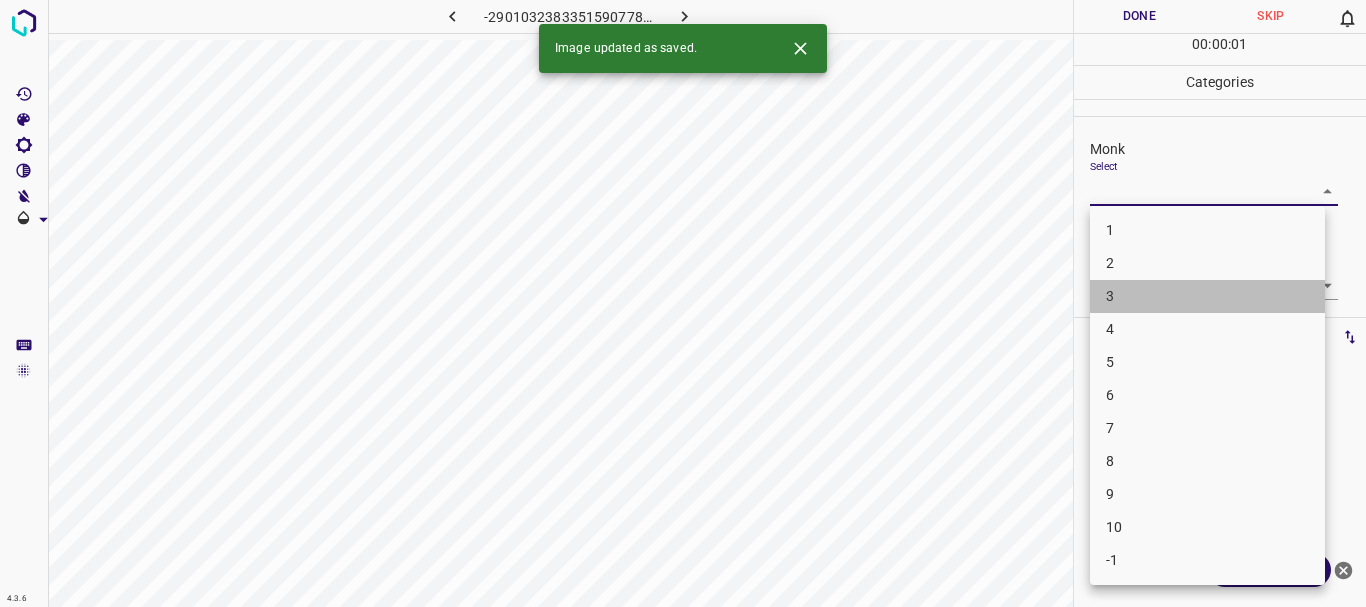 click on "3" at bounding box center [1207, 296] 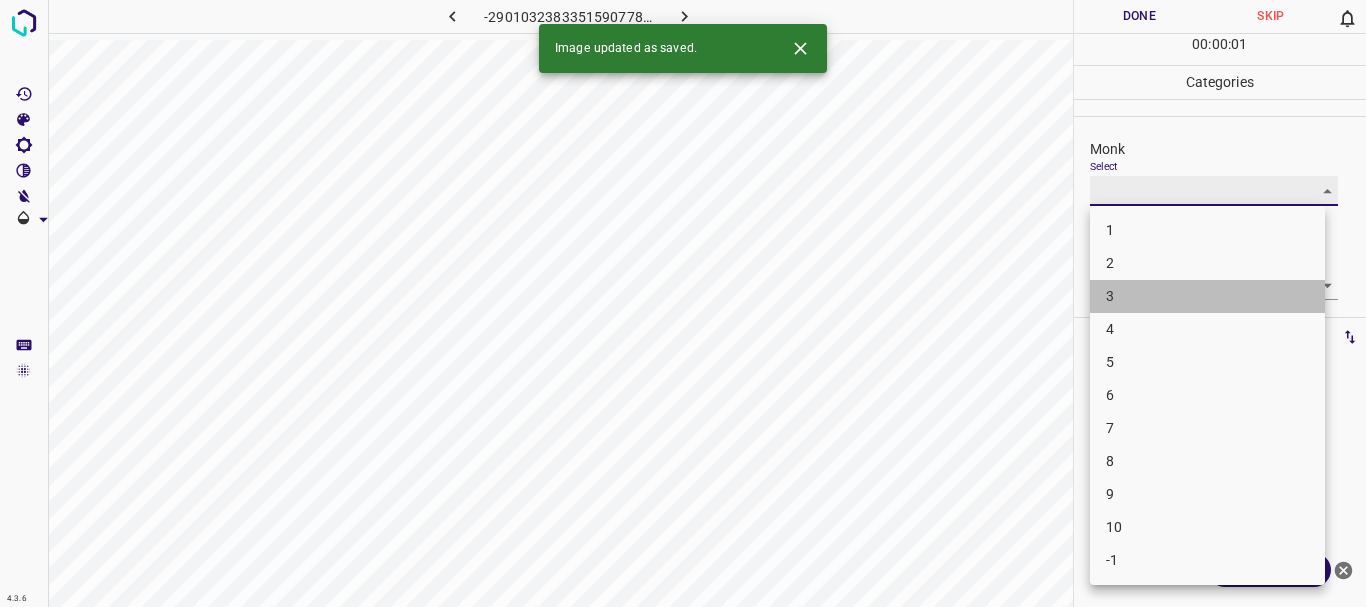 type on "3" 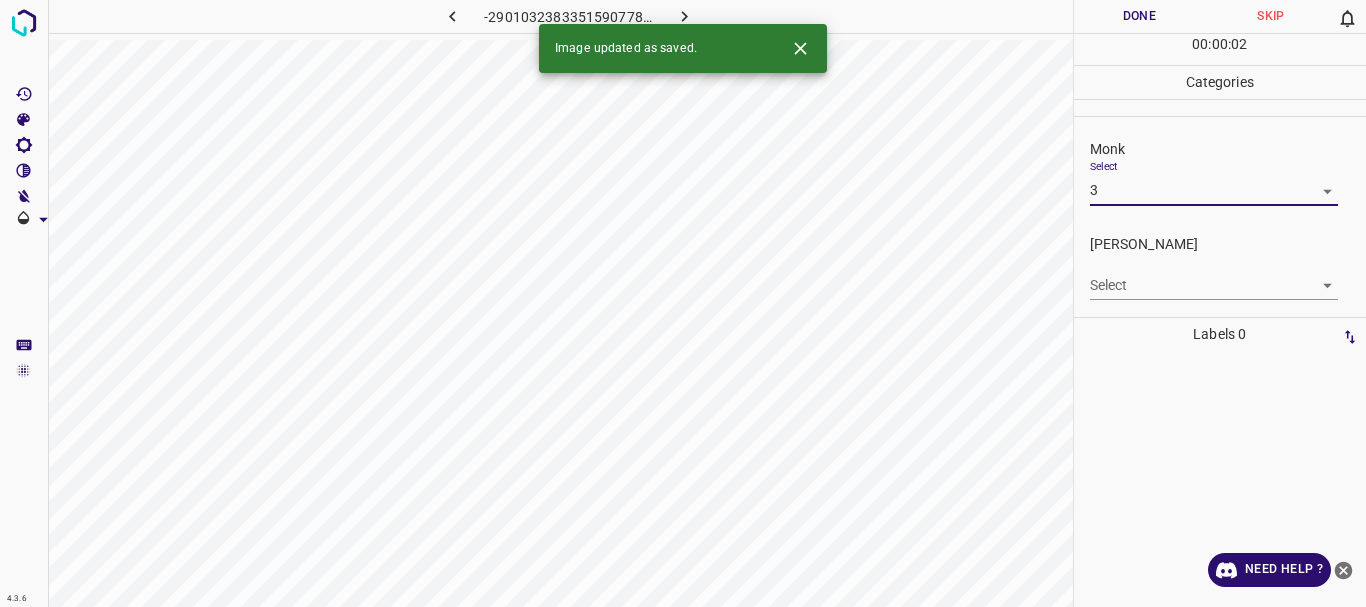 drag, startPoint x: 1130, startPoint y: 267, endPoint x: 1132, endPoint y: 280, distance: 13.152946 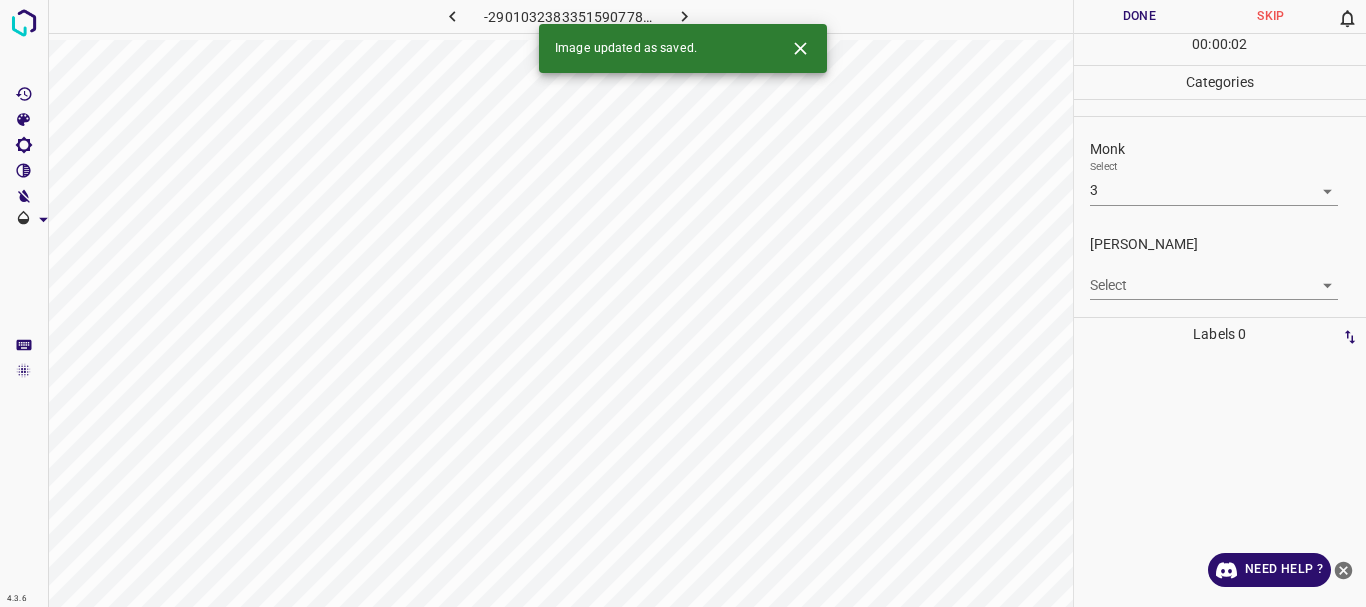 click on "4.3.6  -2901032383351590778.png Done Skip 0 00   : 00   : 02   Categories Monk   Select 3 3  [PERSON_NAME]   Select ​ Labels   0 Categories 1 Monk 2  [PERSON_NAME] Tools Space Change between modes (Draw & Edit) I Auto labeling R Restore zoom M Zoom in N Zoom out Delete Delete selecte label Filters Z Restore filters X Saturation filter C Brightness filter V Contrast filter B Gray scale filter General O Download Image updated as saved. Need Help ? - Text - Hide - Delete" at bounding box center (683, 303) 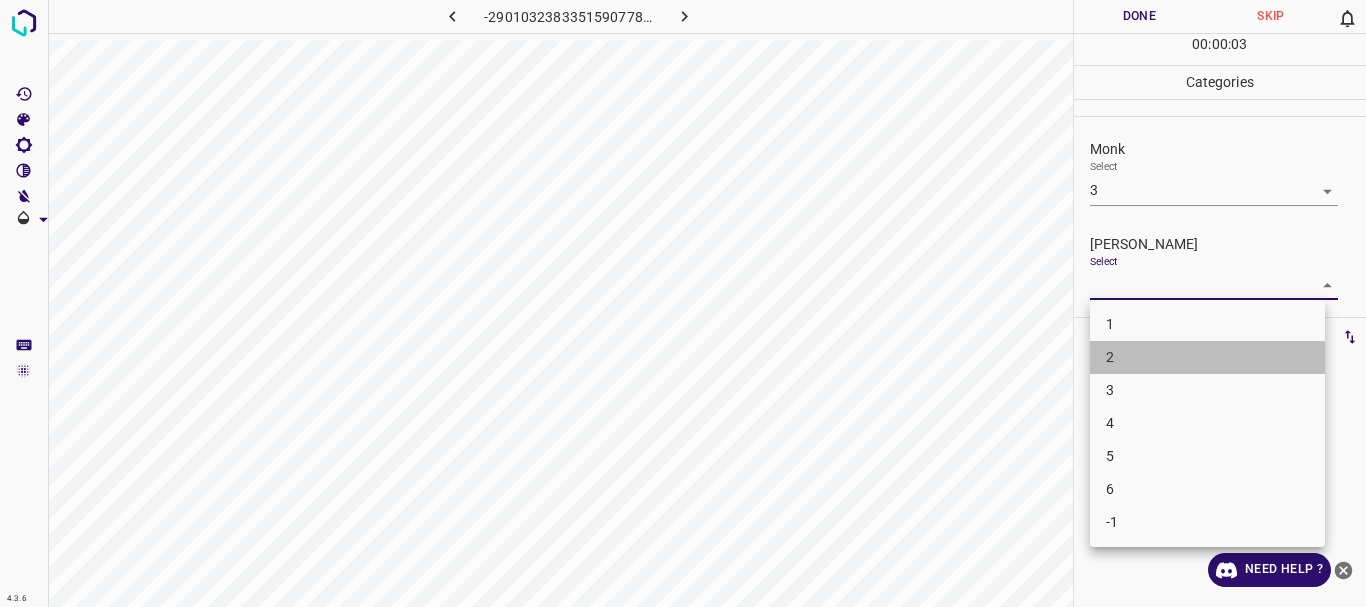 drag, startPoint x: 1136, startPoint y: 349, endPoint x: 1116, endPoint y: 107, distance: 242.82504 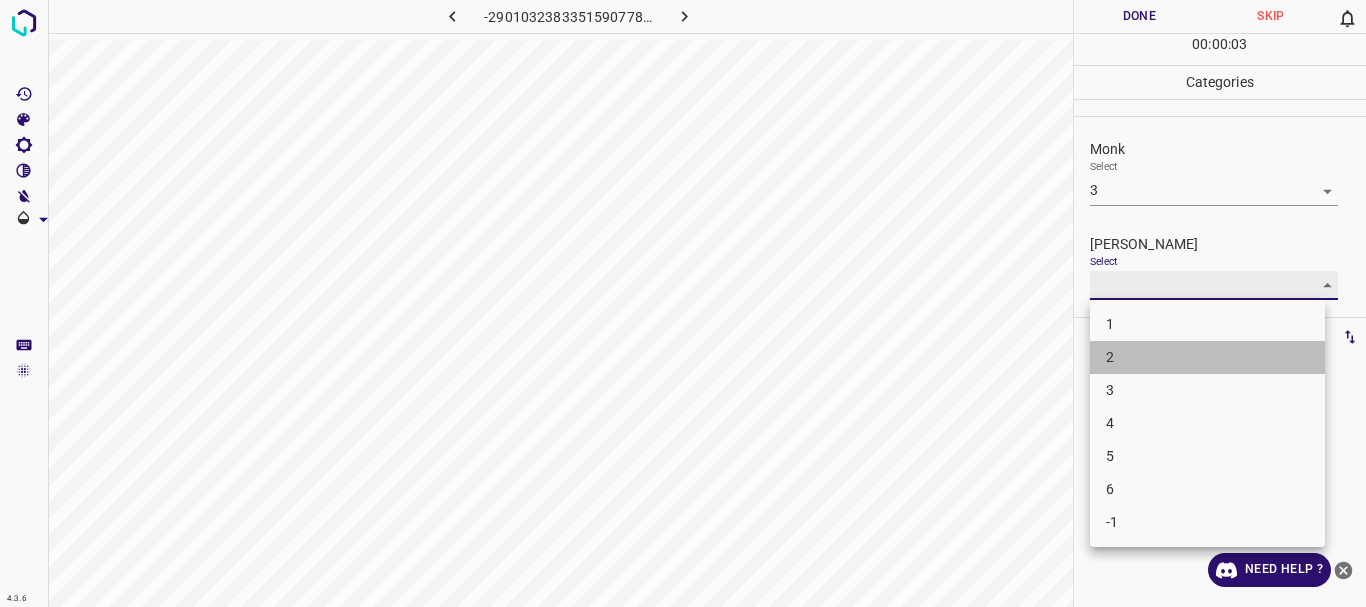 type on "2" 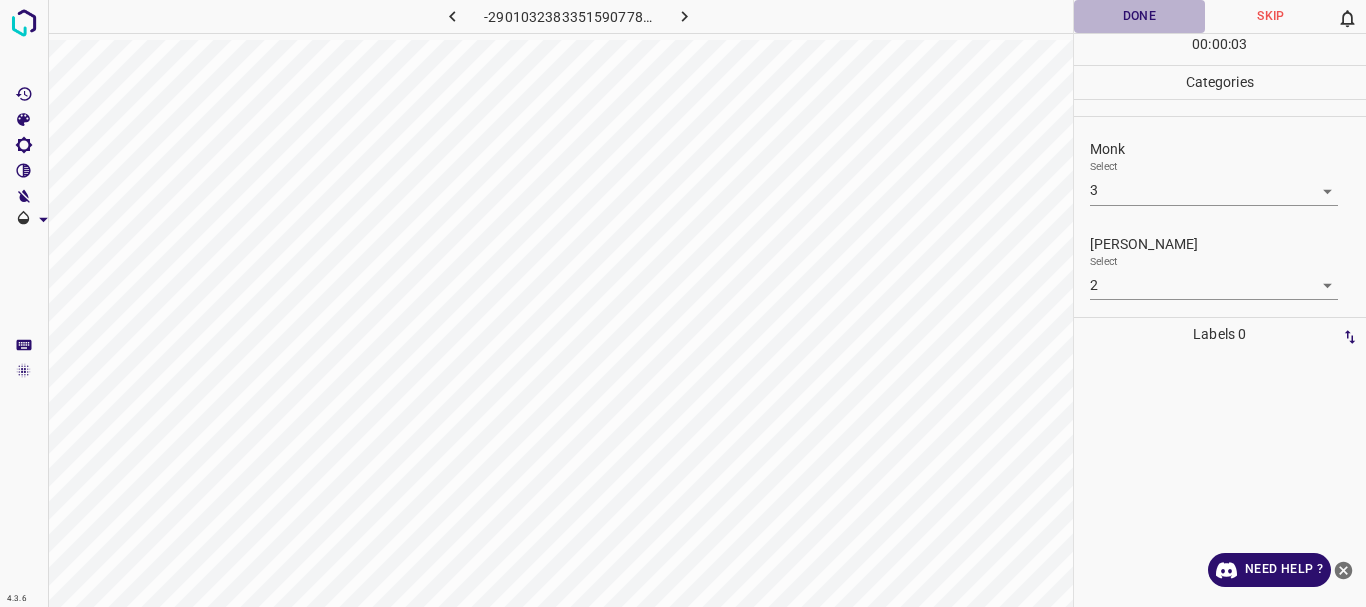 click on "Done" at bounding box center [1140, 16] 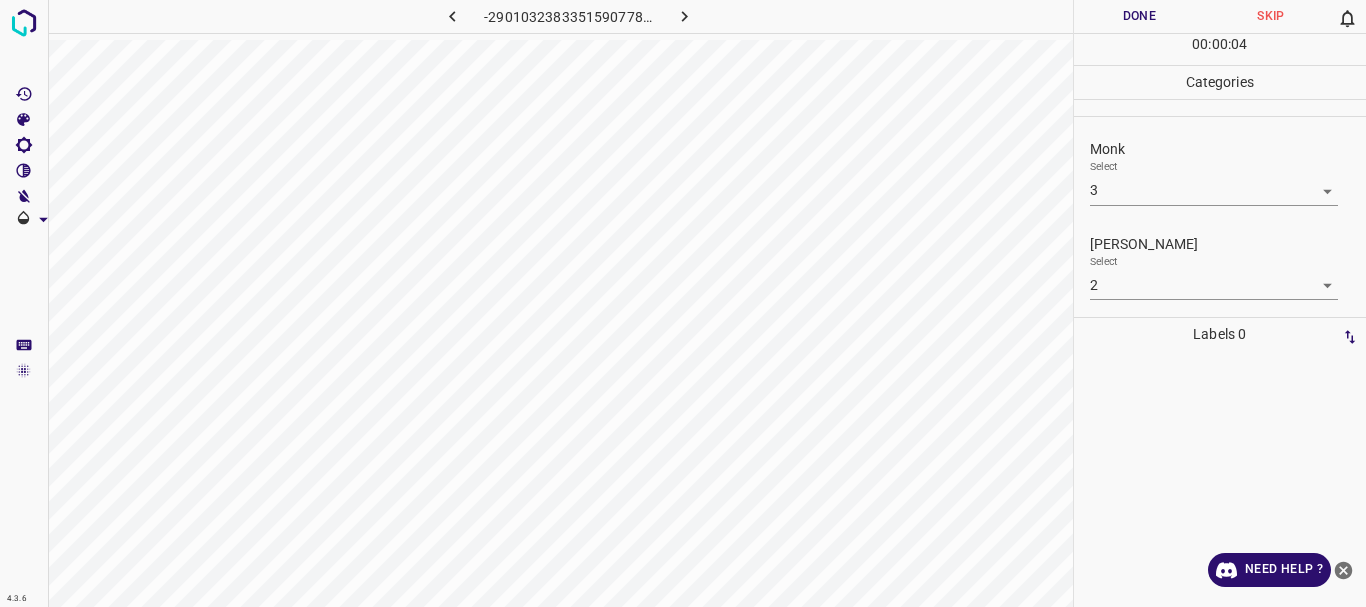 click at bounding box center [684, 16] 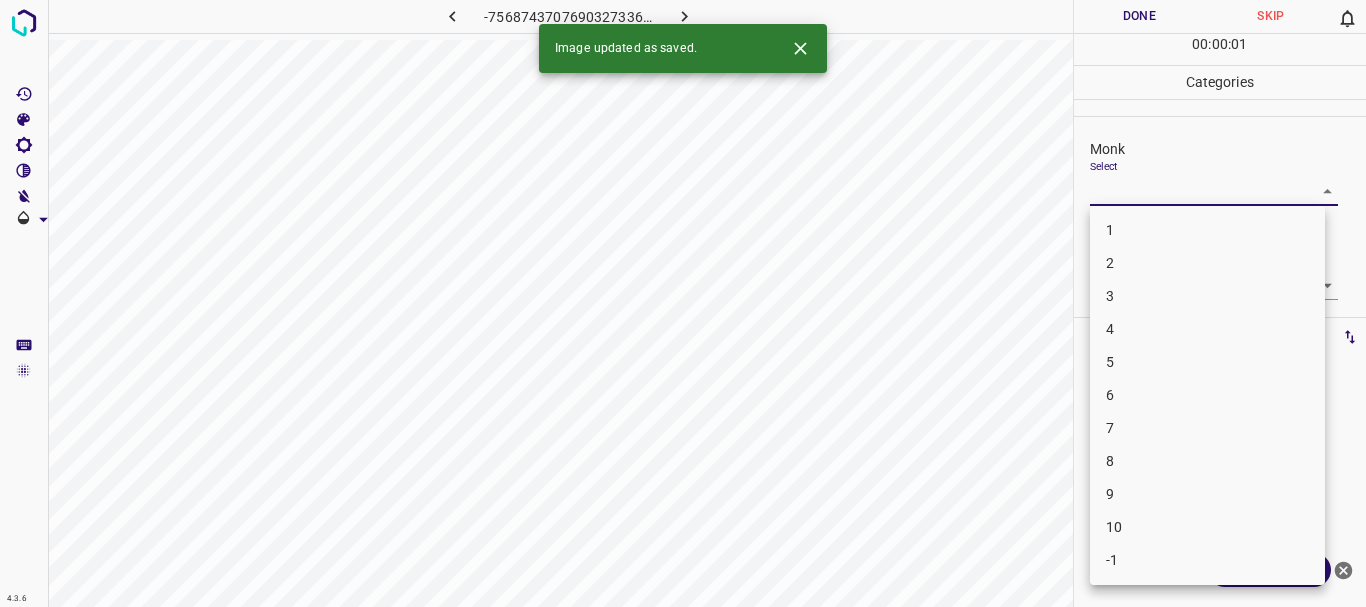 click on "4.3.6  -7568743707690327336.png Done Skip 0 00   : 00   : 01   Categories Monk   Select ​  [PERSON_NAME]   Select ​ Labels   0 Categories 1 Monk 2  [PERSON_NAME] Tools Space Change between modes (Draw & Edit) I Auto labeling R Restore zoom M Zoom in N Zoom out Delete Delete selecte label Filters Z Restore filters X Saturation filter C Brightness filter V Contrast filter B Gray scale filter General O Download Image updated as saved. Need Help ? - Text - Hide - Delete 1 2 3 4 5 6 7 8 9 10 -1" at bounding box center [683, 303] 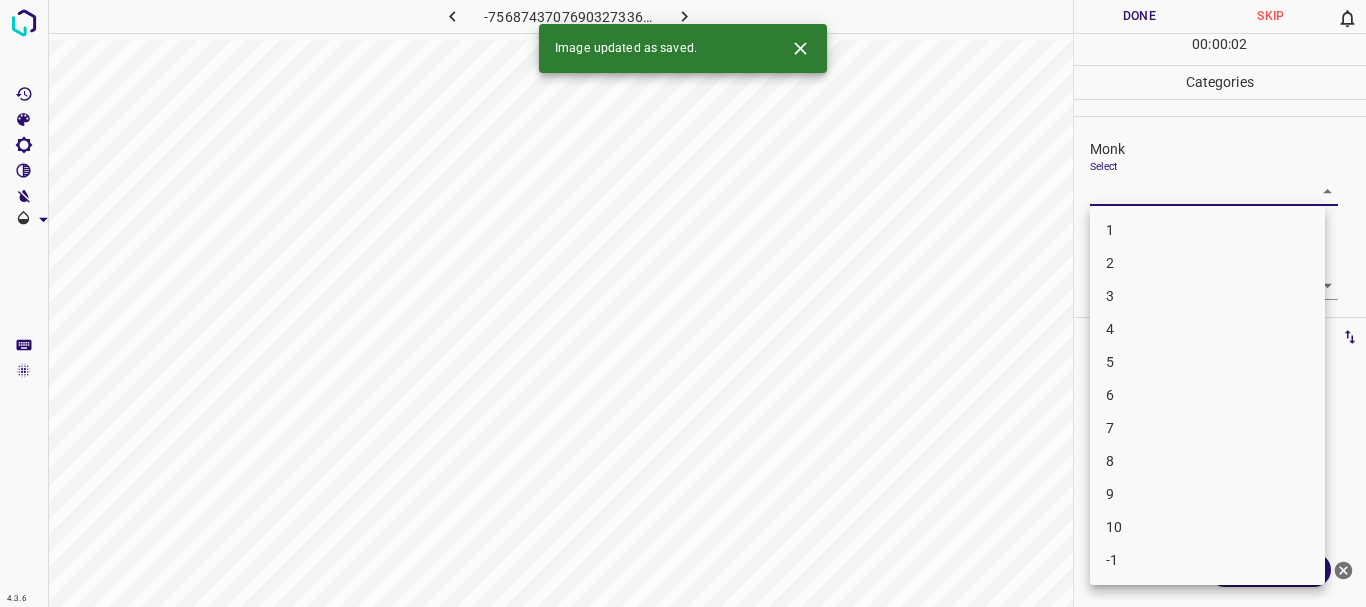click on "6" at bounding box center (1207, 395) 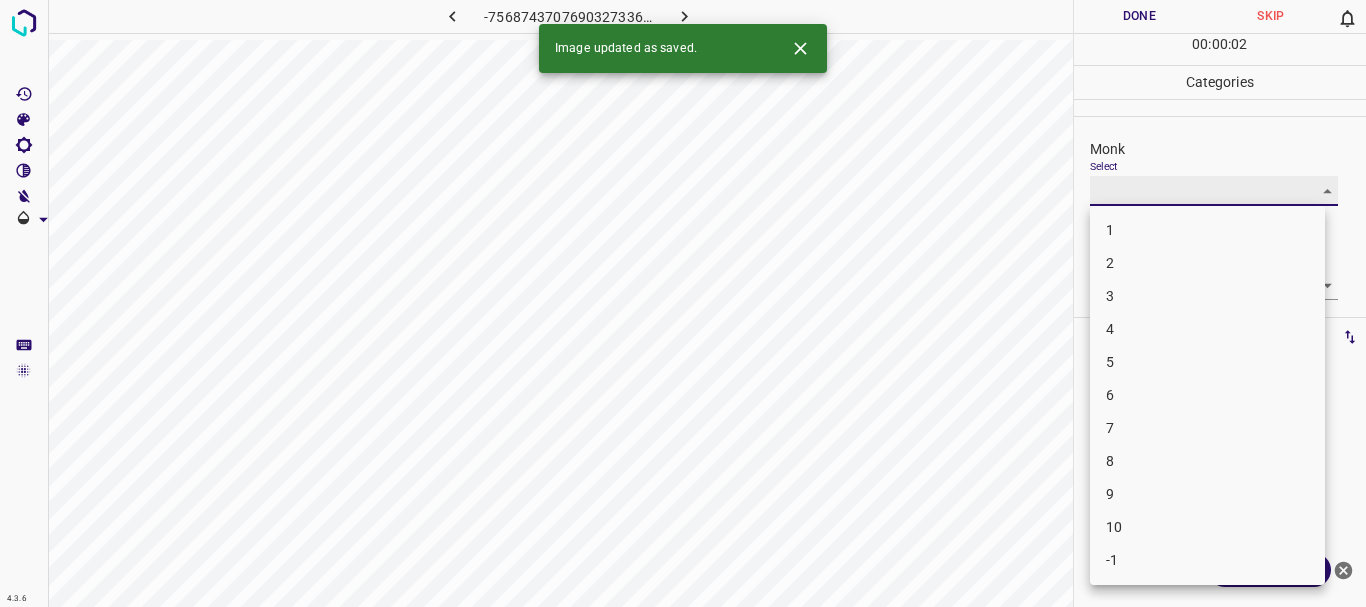 type on "6" 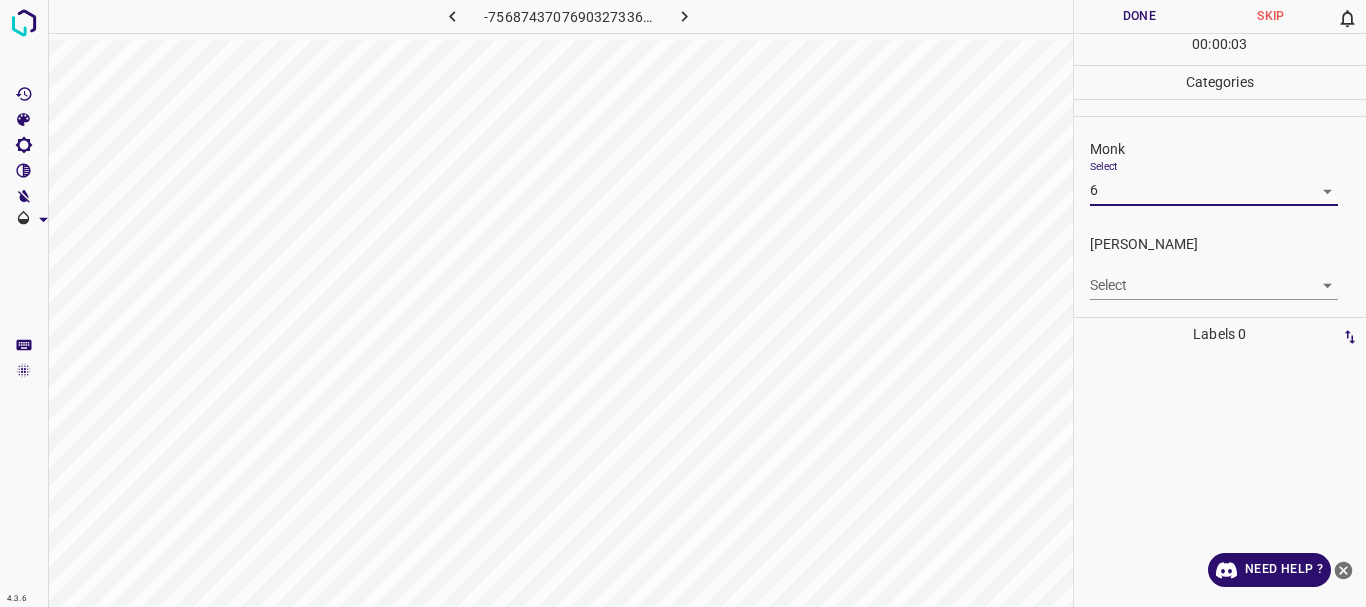 click on "4.3.6  -7568743707690327336.png Done Skip 0 00   : 00   : 03   Categories Monk   Select 6 6  [PERSON_NAME]   Select ​ Labels   0 Categories 1 Monk 2  [PERSON_NAME] Tools Space Change between modes (Draw & Edit) I Auto labeling R Restore zoom M Zoom in N Zoom out Delete Delete selecte label Filters Z Restore filters X Saturation filter C Brightness filter V Contrast filter B Gray scale filter General O Download Need Help ? - Text - Hide - Delete" at bounding box center (683, 303) 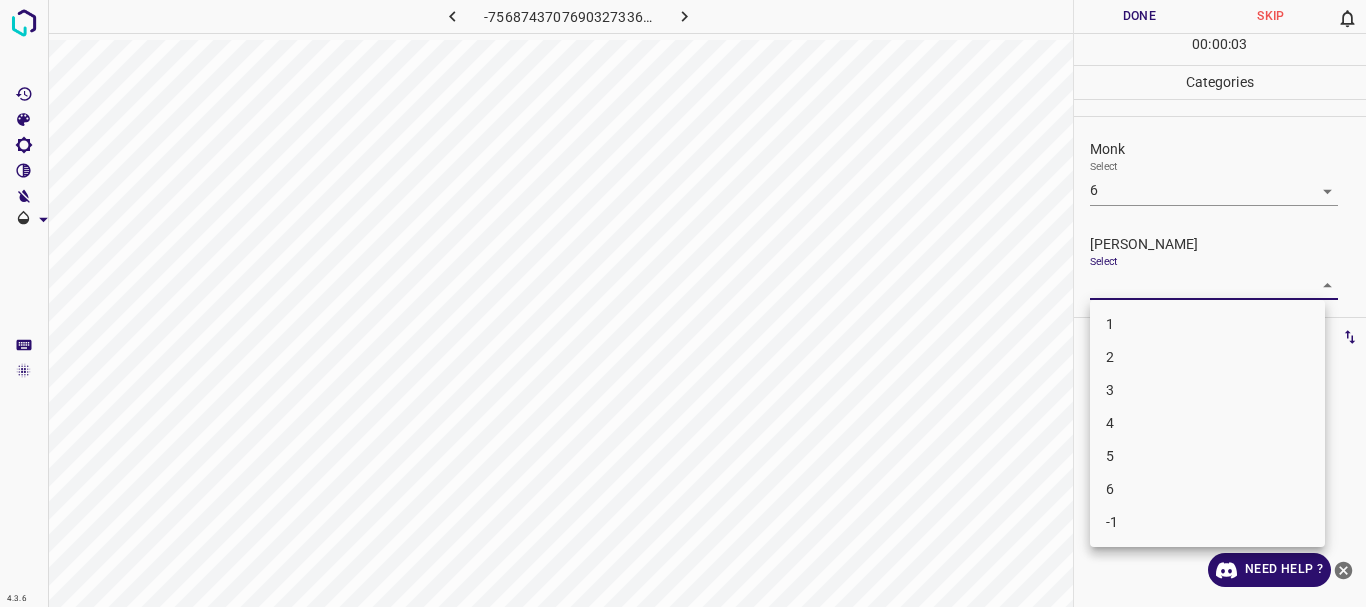 click on "4" at bounding box center [1207, 423] 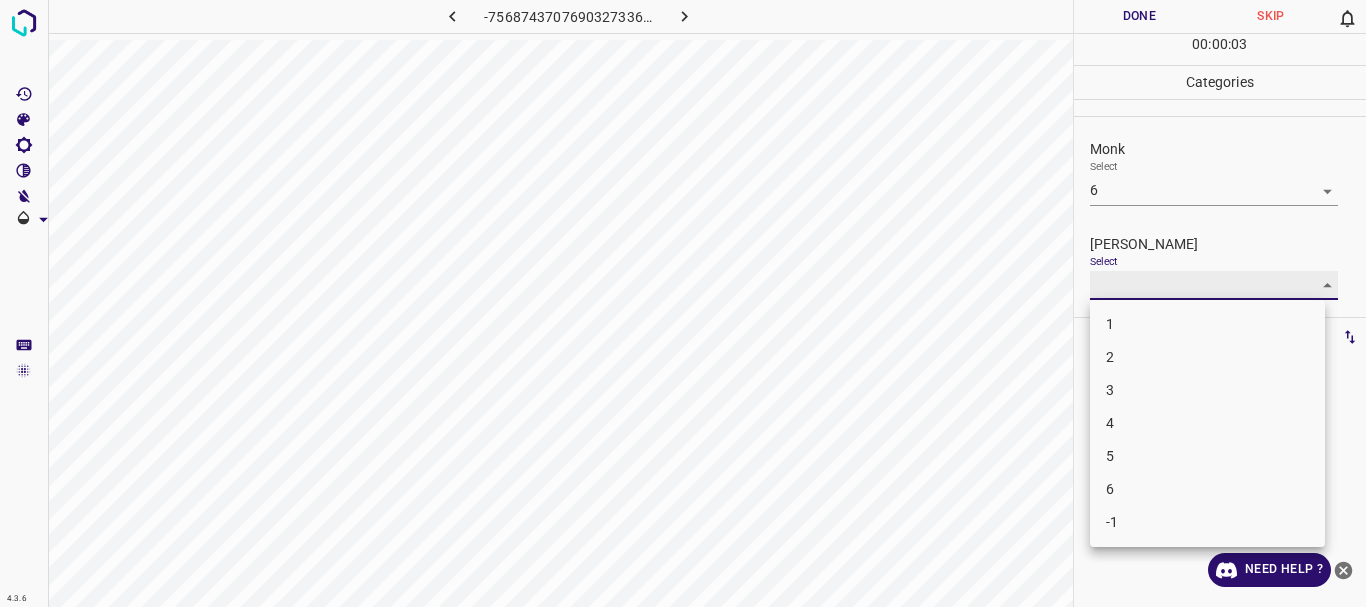 type on "4" 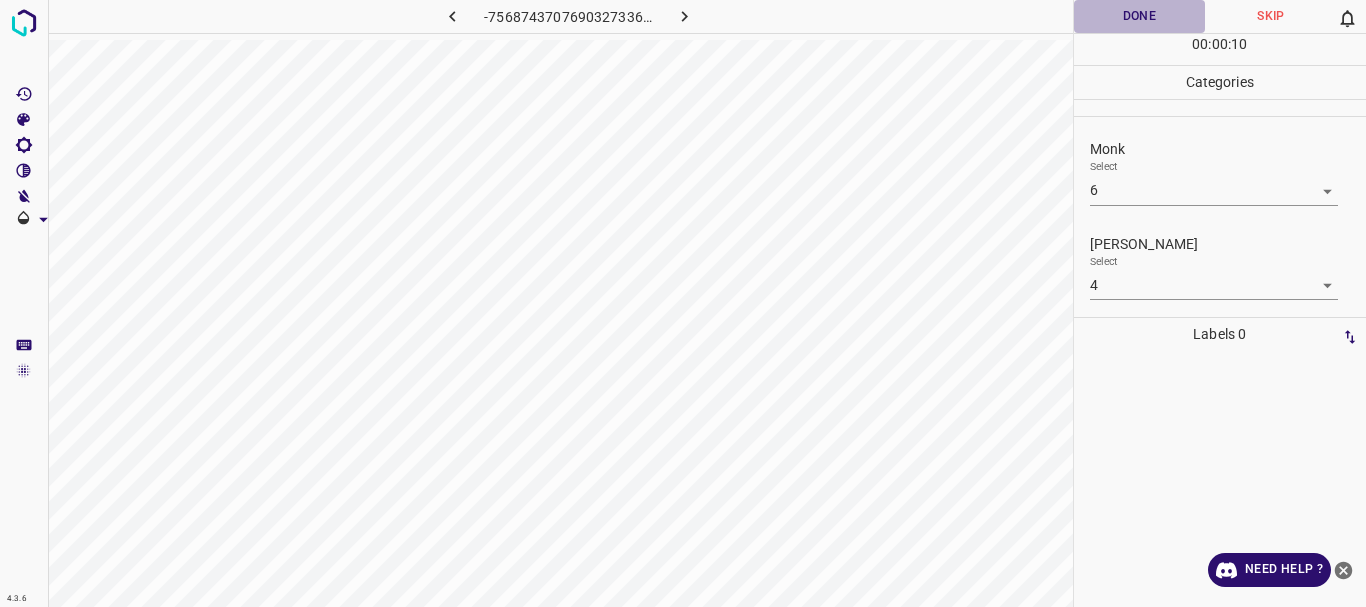 click on "Done" at bounding box center [1140, 16] 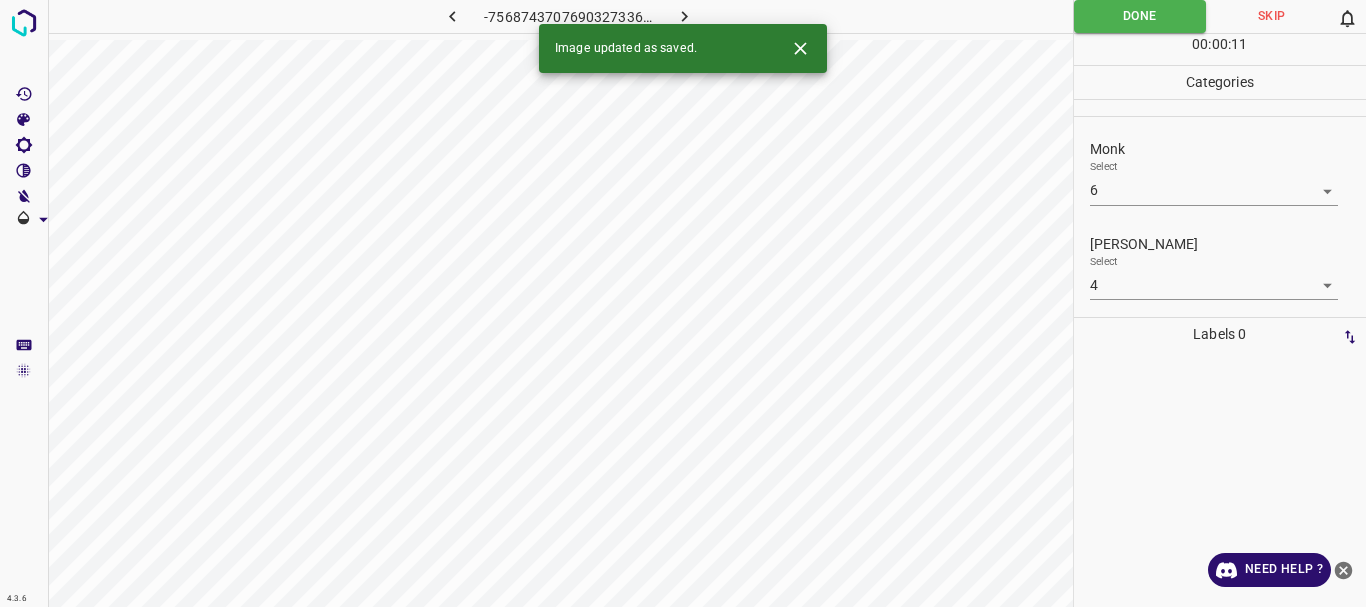 click at bounding box center (684, 16) 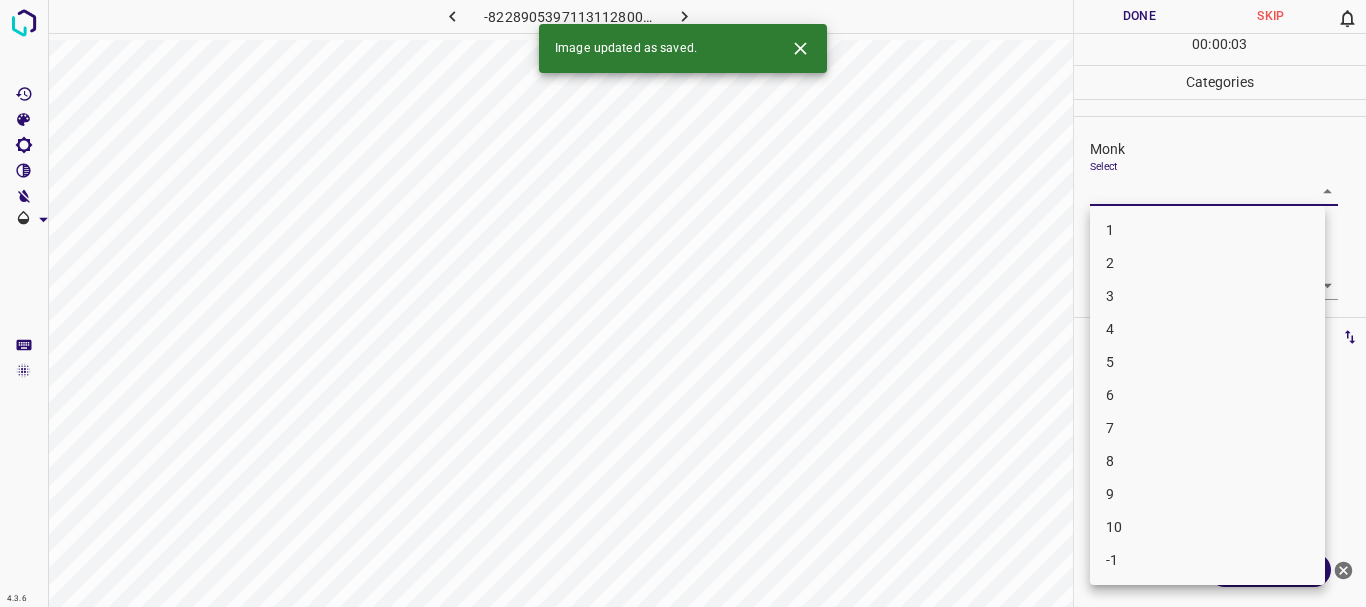 click on "4.3.6  -8228905397113112800.png Done Skip 0 00   : 00   : 03   Categories Monk   Select ​  [PERSON_NAME]   Select ​ Labels   0 Categories 1 Monk 2  [PERSON_NAME] Tools Space Change between modes (Draw & Edit) I Auto labeling R Restore zoom M Zoom in N Zoom out Delete Delete selecte label Filters Z Restore filters X Saturation filter C Brightness filter V Contrast filter B Gray scale filter General O Download Image updated as saved. Need Help ? - Text - Hide - Delete 1 2 3 4 5 6 7 8 9 10 -1" at bounding box center (683, 303) 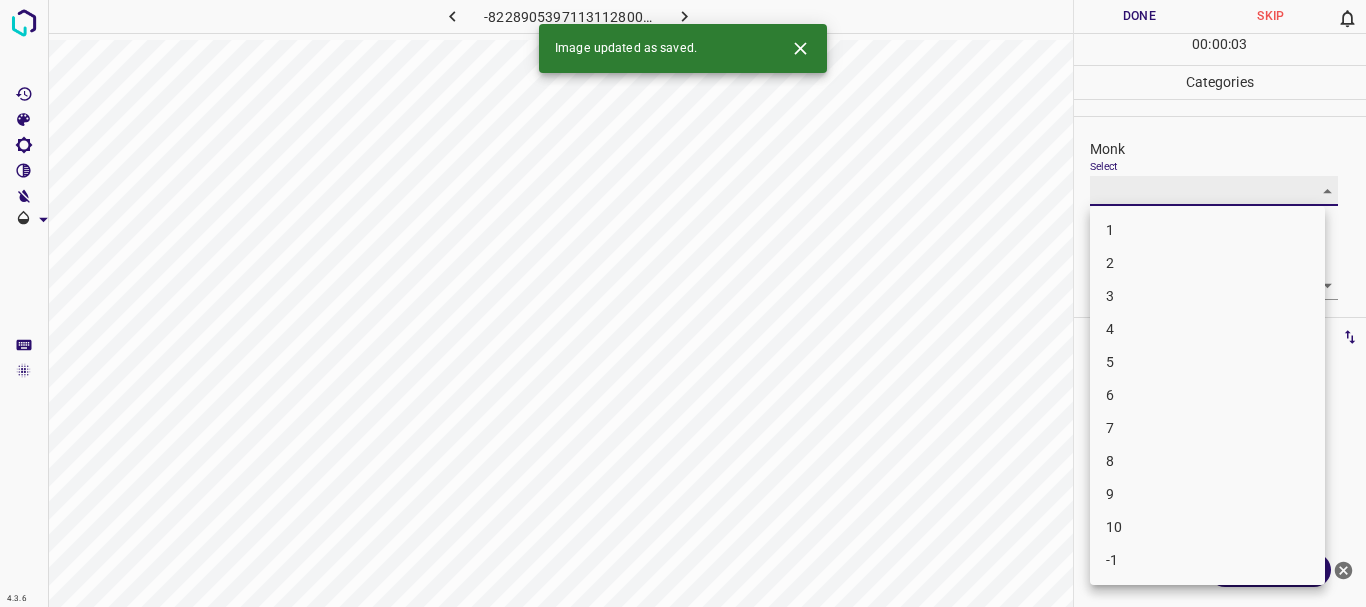 type on "5" 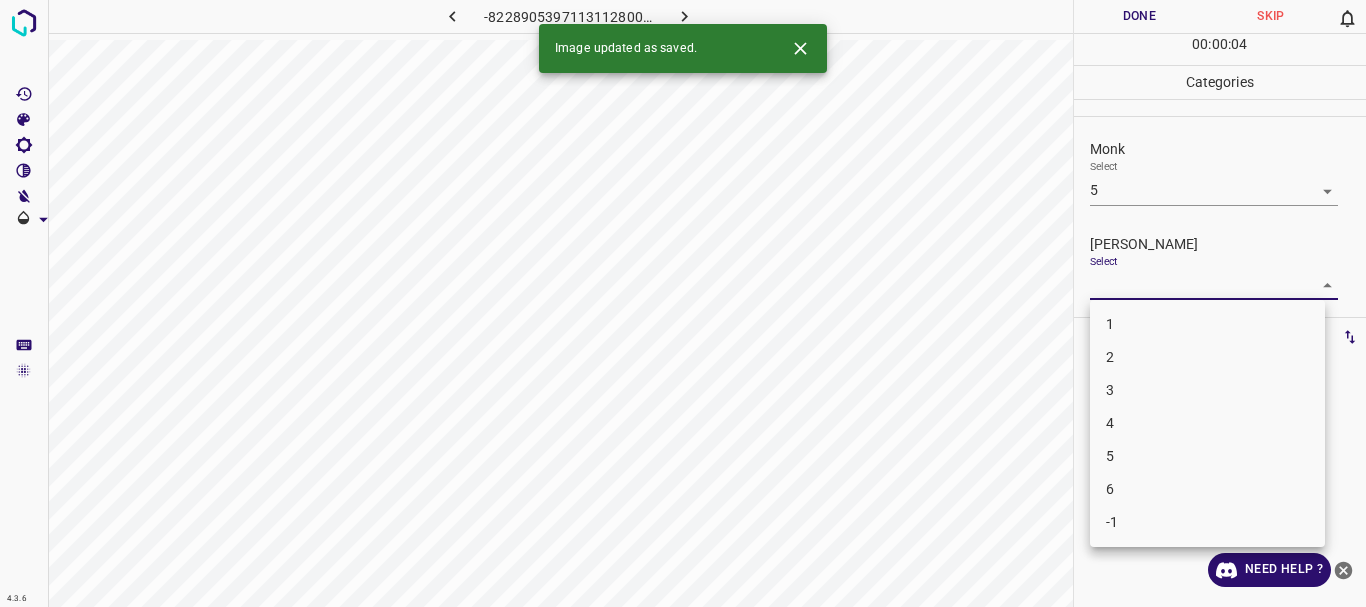 click on "4.3.6  -8228905397113112800.png Done Skip 0 00   : 00   : 04   Categories Monk   Select 5 5  [PERSON_NAME]   Select ​ Labels   0 Categories 1 Monk 2  [PERSON_NAME] Tools Space Change between modes (Draw & Edit) I Auto labeling R Restore zoom M Zoom in N Zoom out Delete Delete selecte label Filters Z Restore filters X Saturation filter C Brightness filter V Contrast filter B Gray scale filter General O Download Image updated as saved. Need Help ? - Text - Hide - Delete 1 2 3 4 5 6 -1" at bounding box center (683, 303) 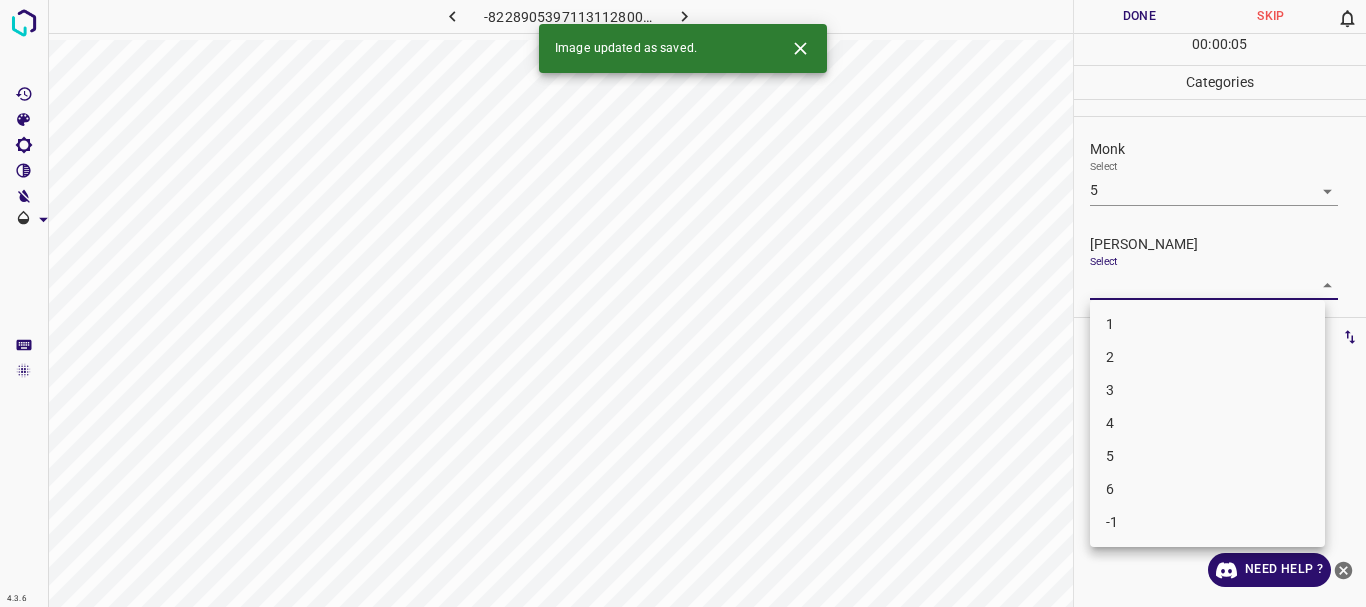 click on "3" at bounding box center (1207, 390) 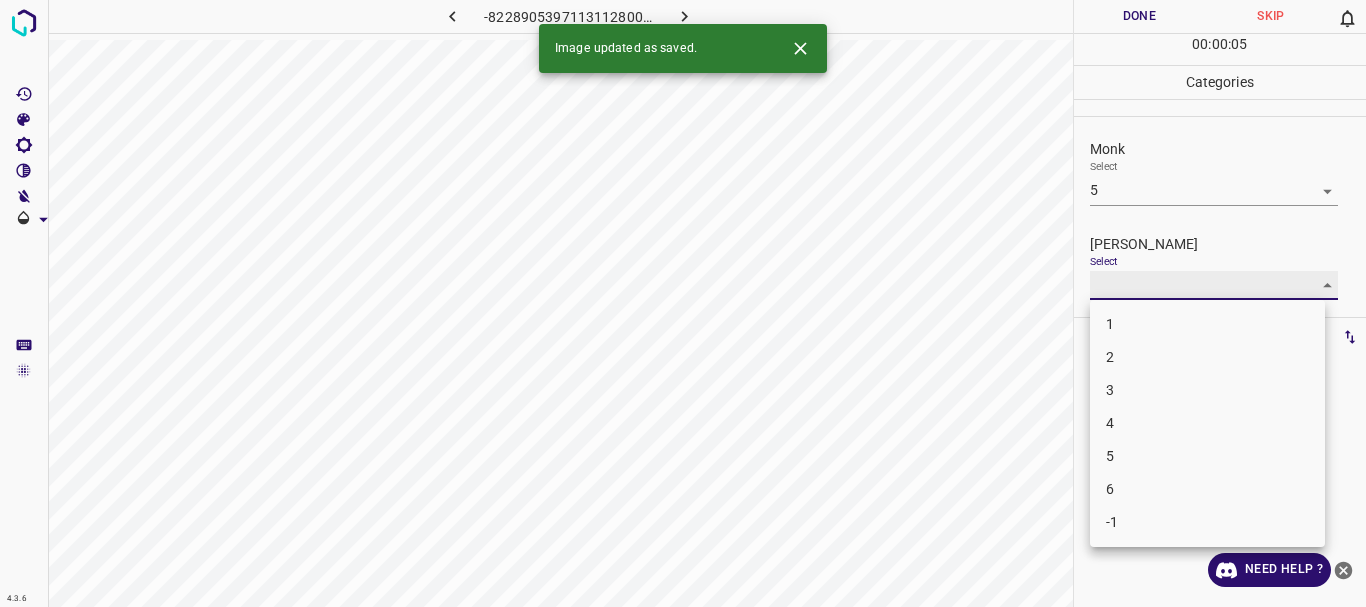 type on "3" 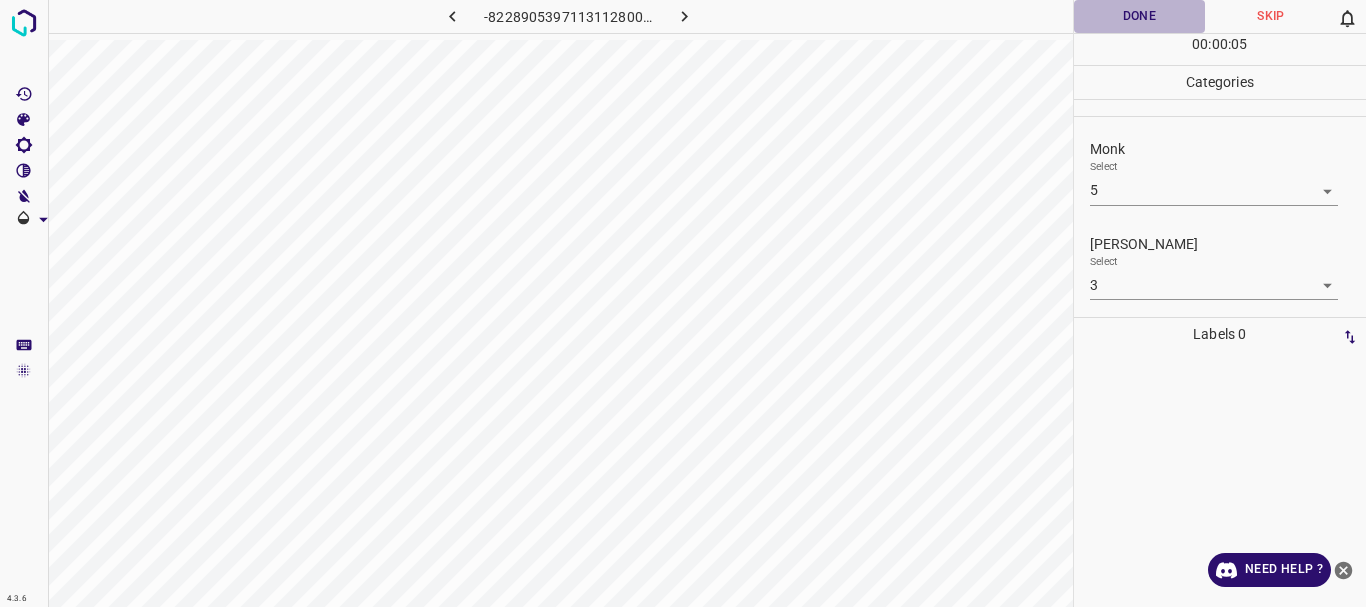click on "Done" at bounding box center (1140, 16) 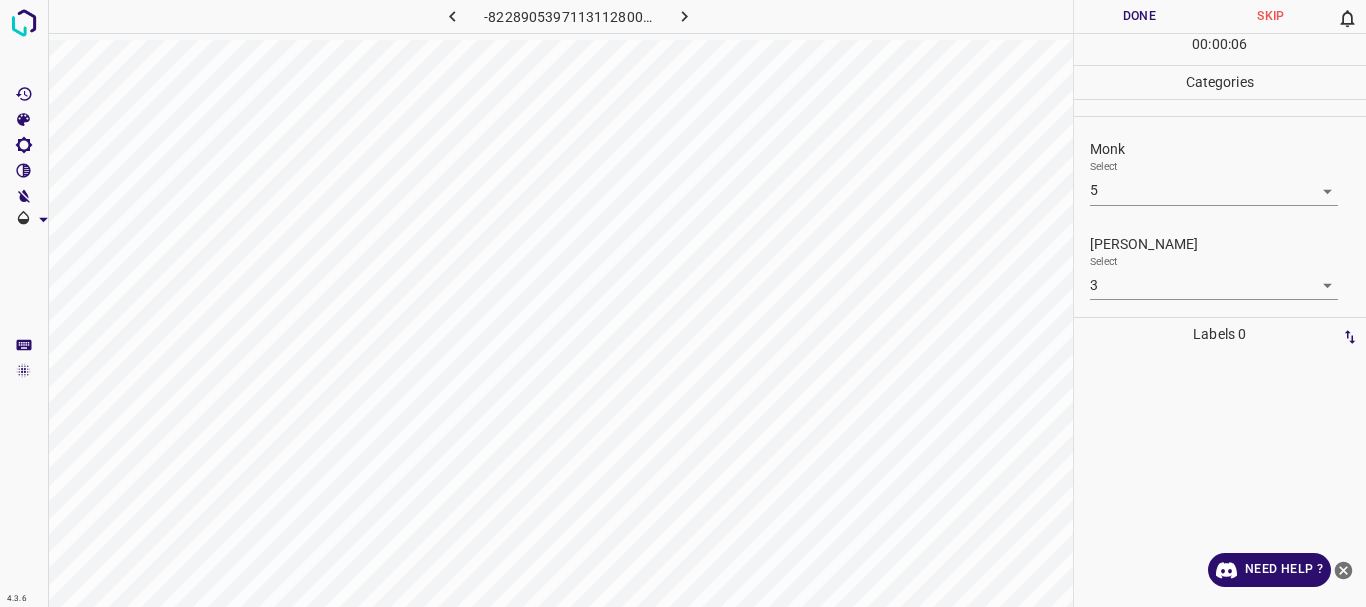click at bounding box center (684, 16) 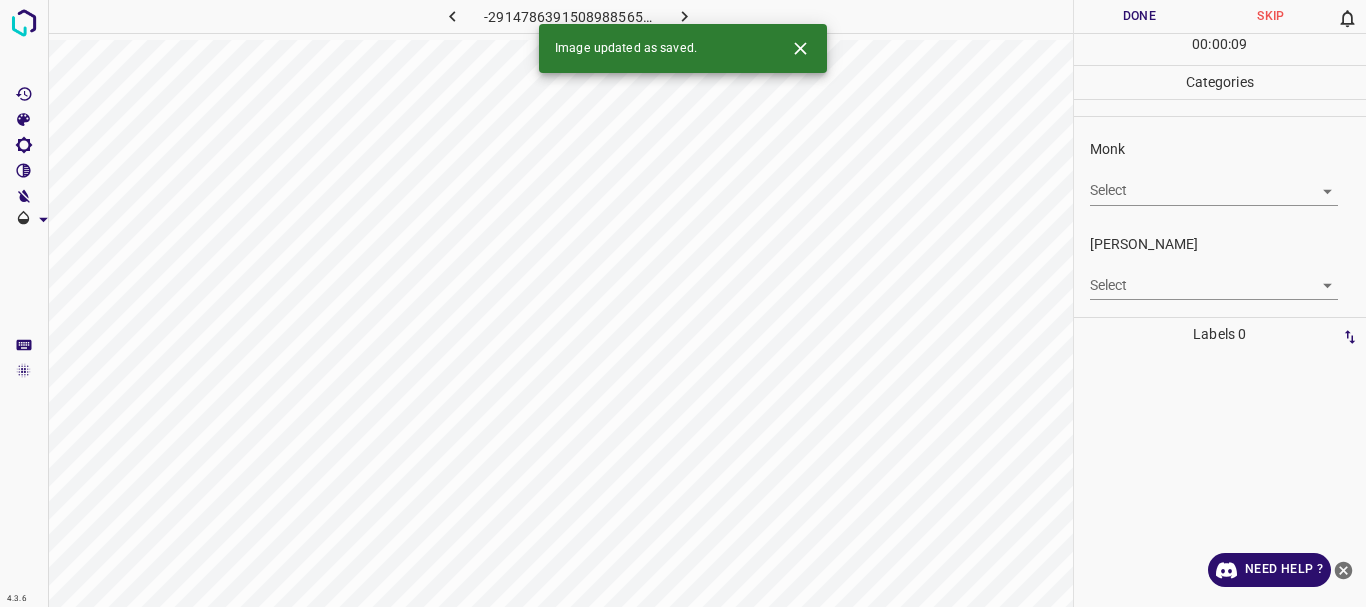 click at bounding box center (684, 16) 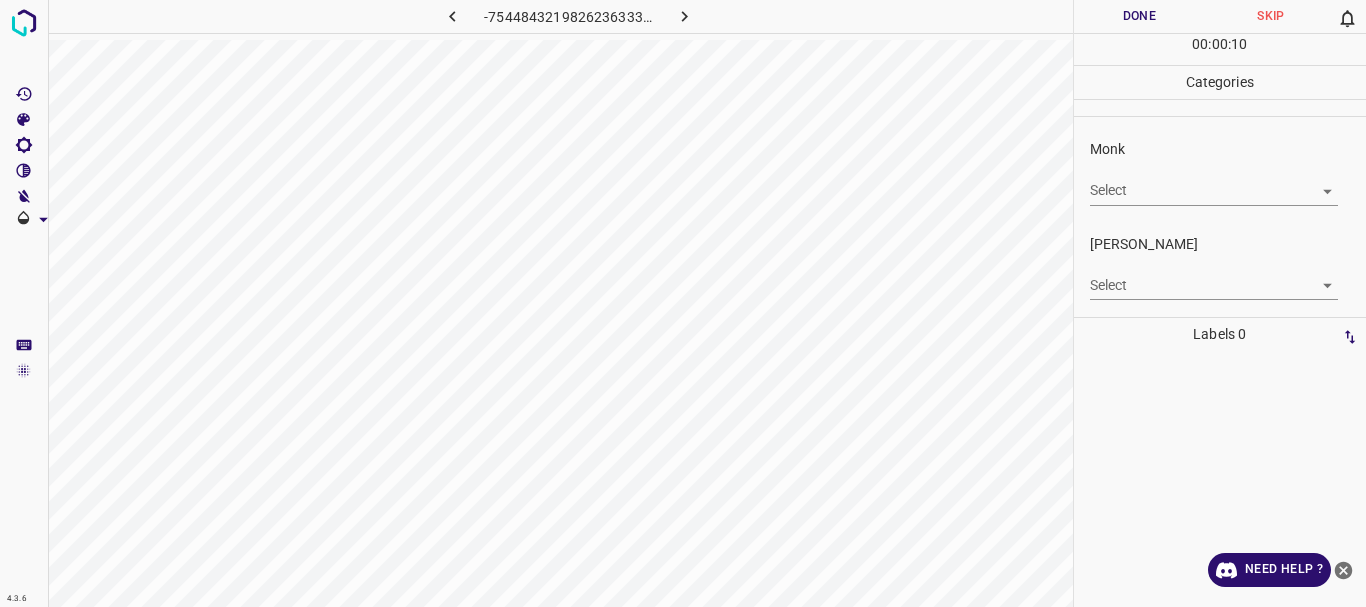 click 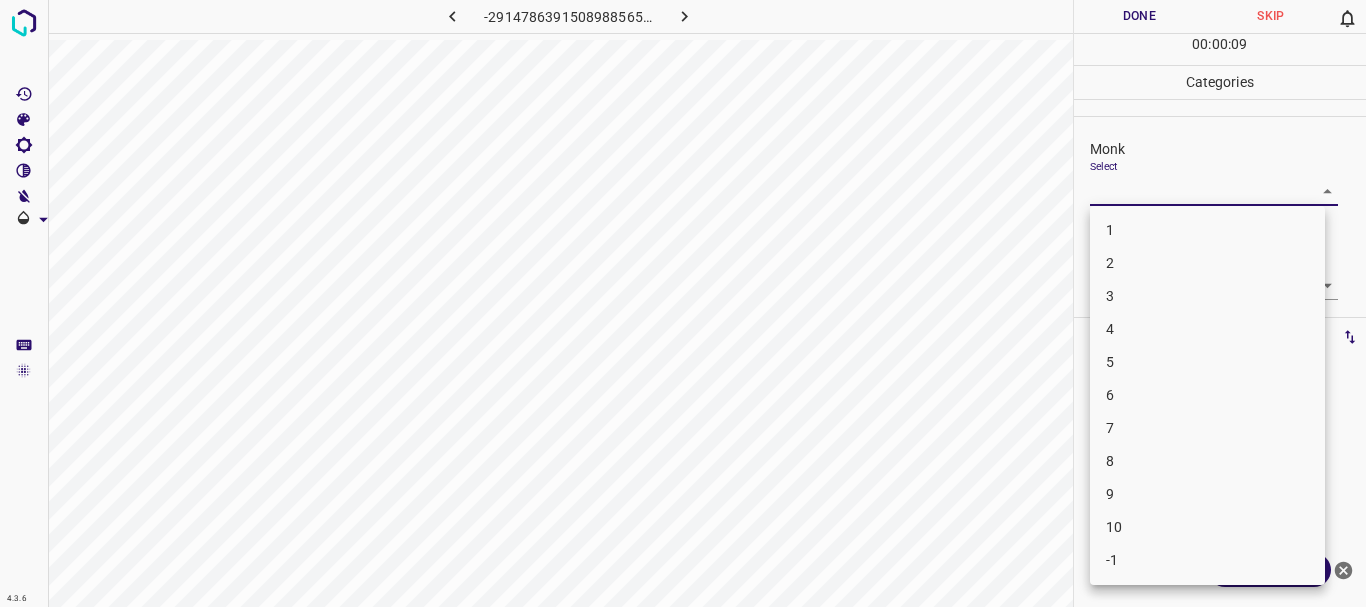 click on "4.3.6  -2914786391508988565.png Done Skip 0 00   : 00   : 09   Categories Monk   Select ​  [PERSON_NAME]   Select ​ Labels   0 Categories 1 Monk 2  [PERSON_NAME] Tools Space Change between modes (Draw & Edit) I Auto labeling R Restore zoom M Zoom in N Zoom out Delete Delete selecte label Filters Z Restore filters X Saturation filter C Brightness filter V Contrast filter B Gray scale filter General O Download Need Help ? - Text - Hide - Delete 1 2 3 4 5 6 7 8 9 10 -1" at bounding box center (683, 303) 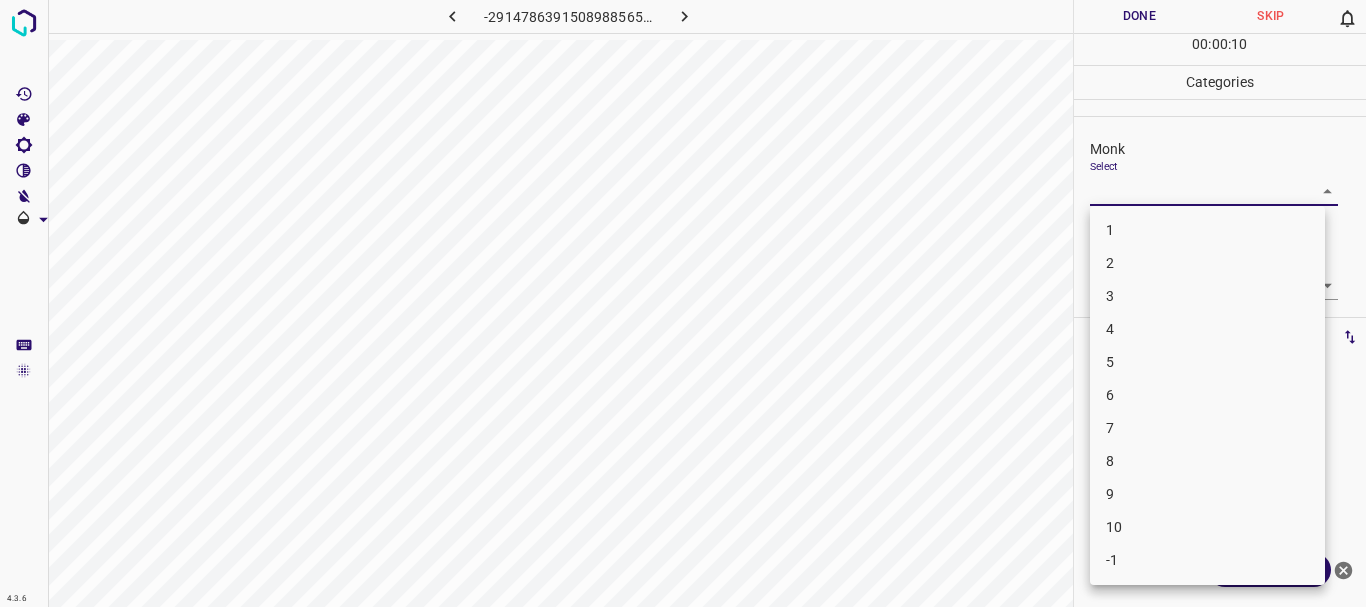 click on "4" at bounding box center (1207, 329) 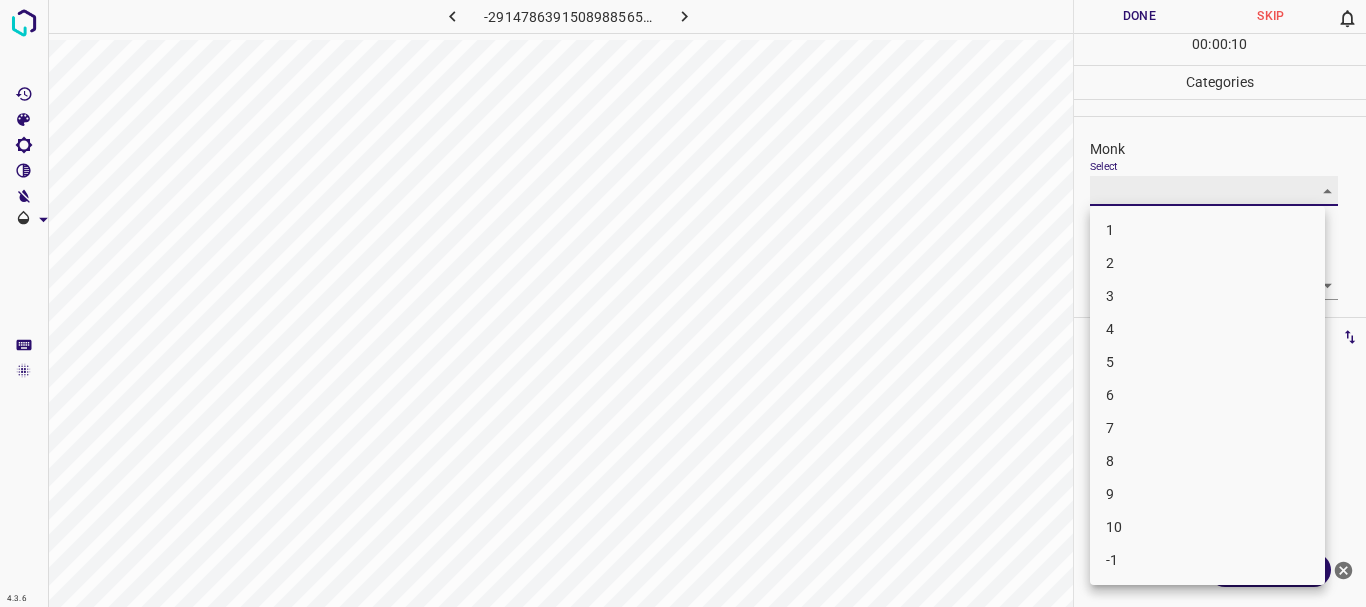 type on "4" 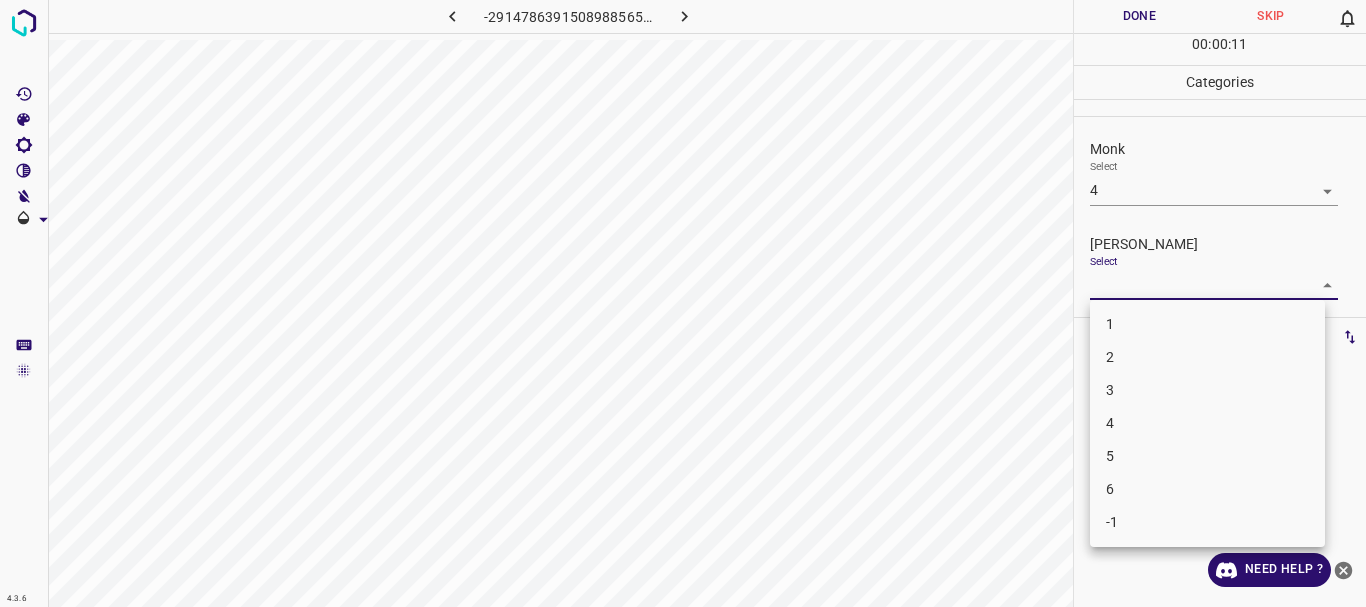 click on "4.3.6  -2914786391508988565.png Done Skip 0 00   : 00   : 11   Categories Monk   Select 4 4  [PERSON_NAME]   Select ​ Labels   0 Categories 1 Monk 2  [PERSON_NAME] Tools Space Change between modes (Draw & Edit) I Auto labeling R Restore zoom M Zoom in N Zoom out Delete Delete selecte label Filters Z Restore filters X Saturation filter C Brightness filter V Contrast filter B Gray scale filter General O Download Need Help ? - Text - Hide - Delete 1 2 3 4 5 6 -1" at bounding box center (683, 303) 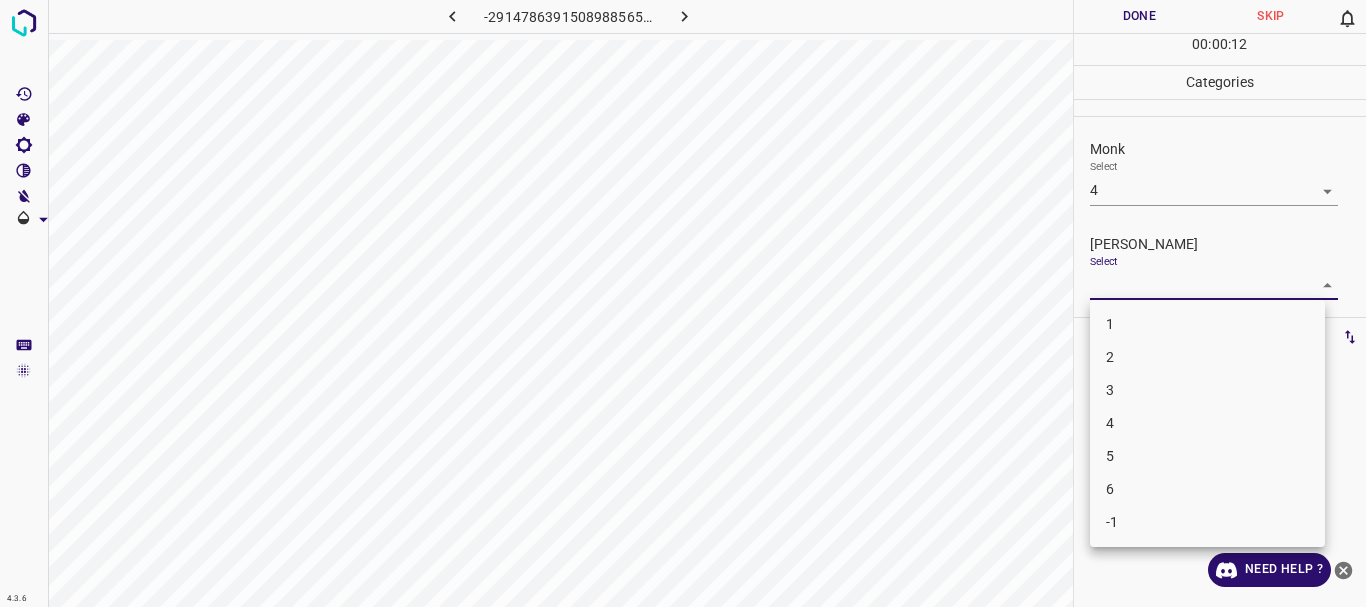 click on "2" at bounding box center (1207, 357) 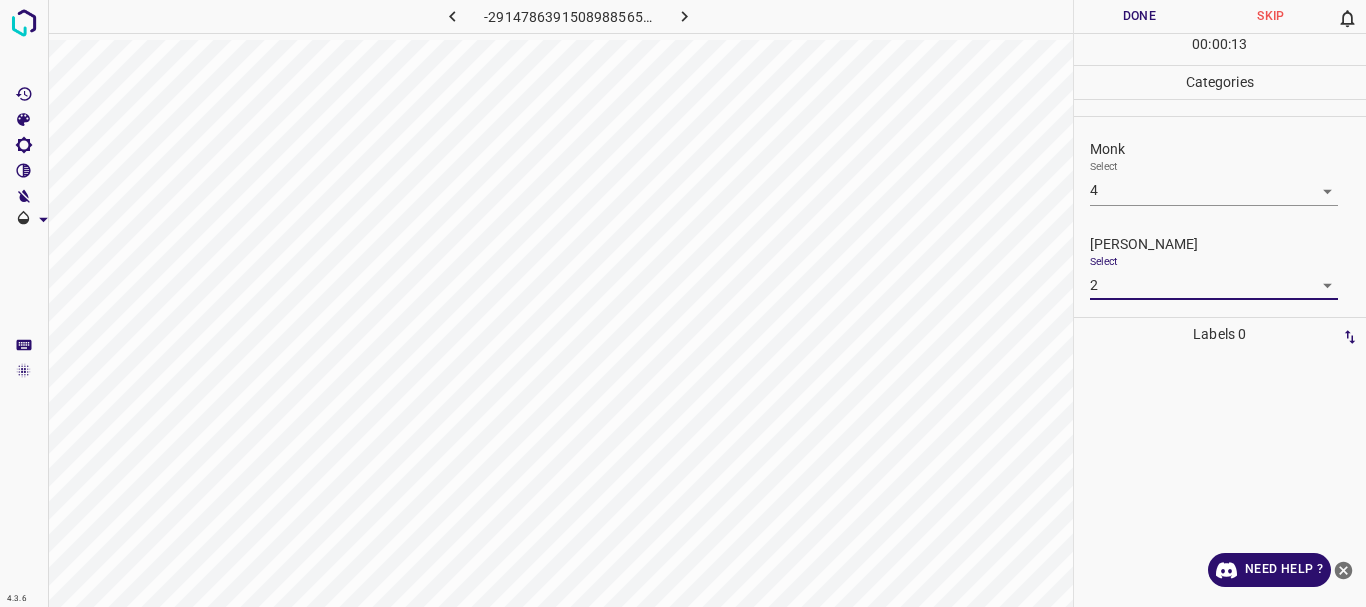 click on "Done" at bounding box center (1140, 16) 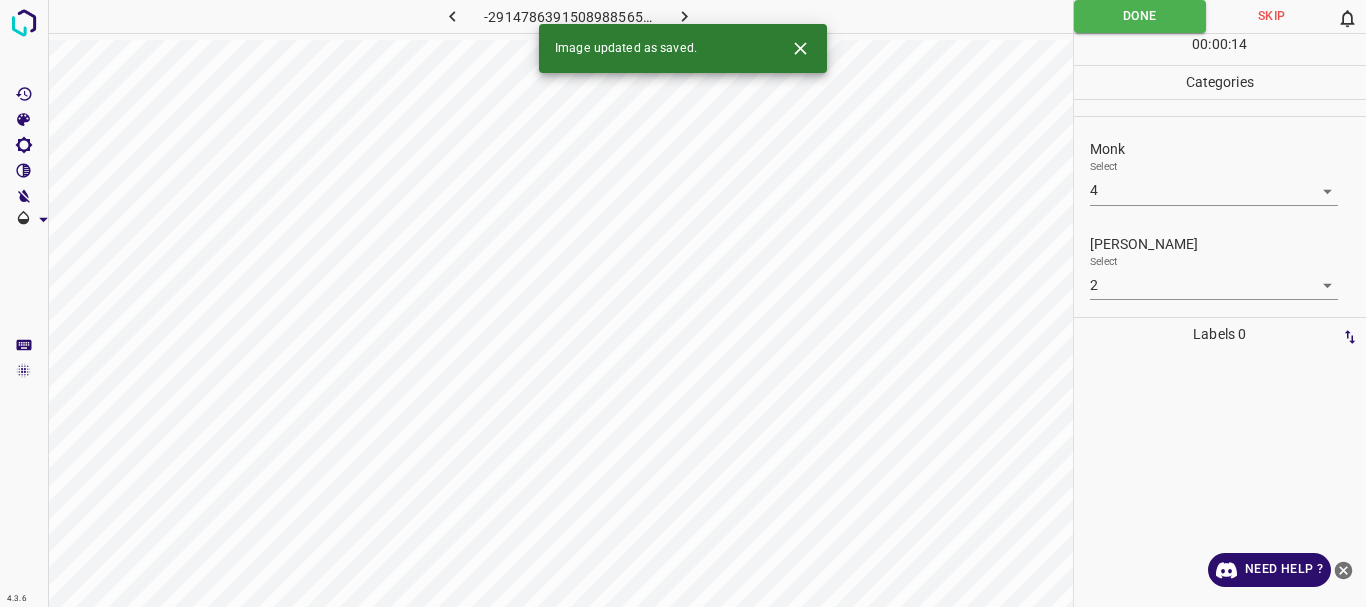 click on "4.3.6  -2914786391508988565.png Done Skip 0 00   : 00   : 14   Categories Monk   Select 4 4  [PERSON_NAME]   Select 2 2 Labels   0 Categories 1 Monk 2  [PERSON_NAME] Tools Space Change between modes (Draw & Edit) I Auto labeling R Restore zoom M Zoom in N Zoom out Delete Delete selecte label Filters Z Restore filters X Saturation filter C Brightness filter V Contrast filter B Gray scale filter General O Download Image updated as saved. Need Help ? - Text - Hide - Delete" at bounding box center (683, 303) 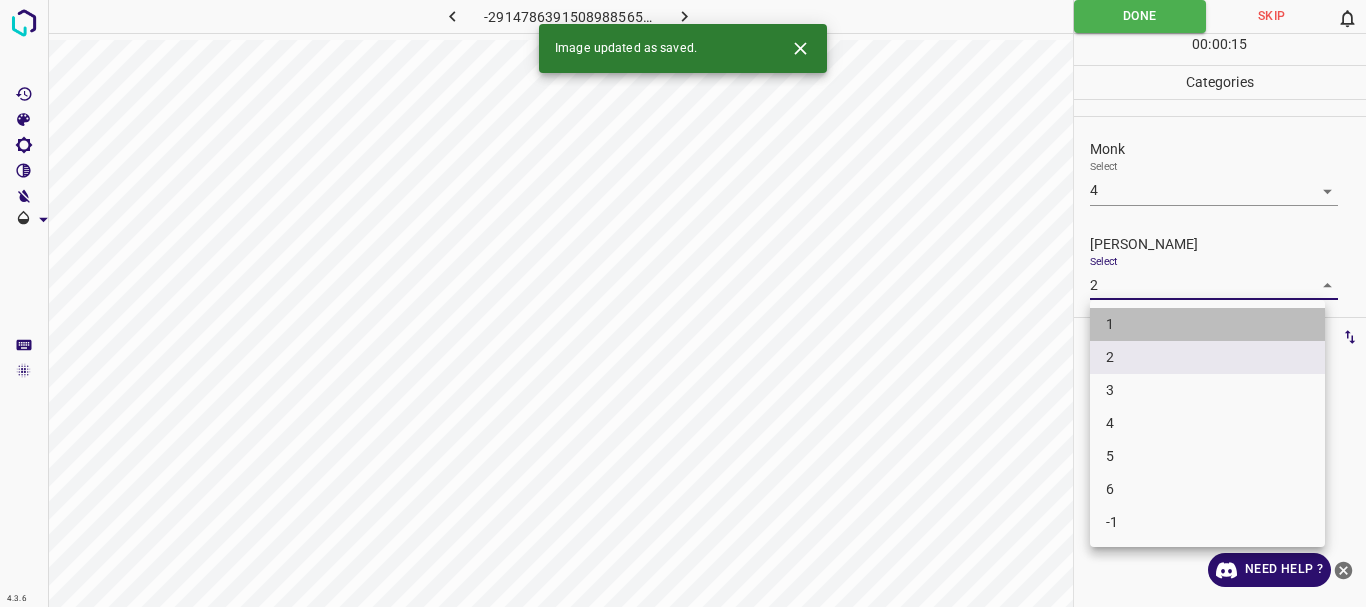 click on "1" at bounding box center [1207, 324] 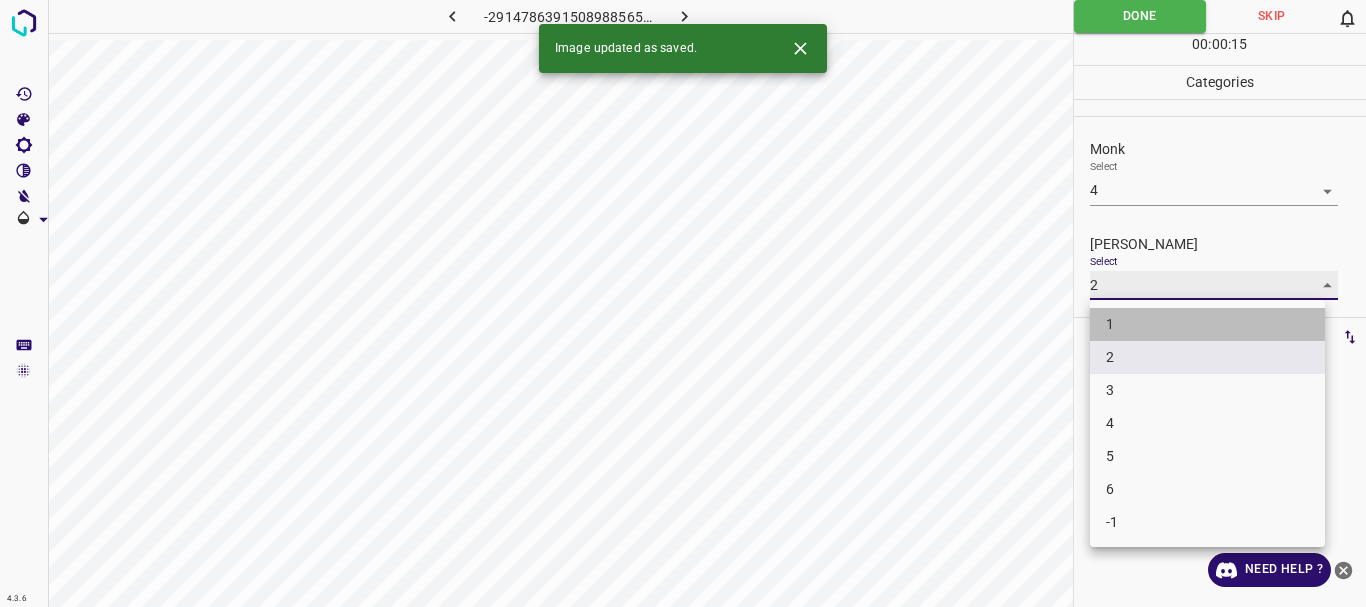 type on "1" 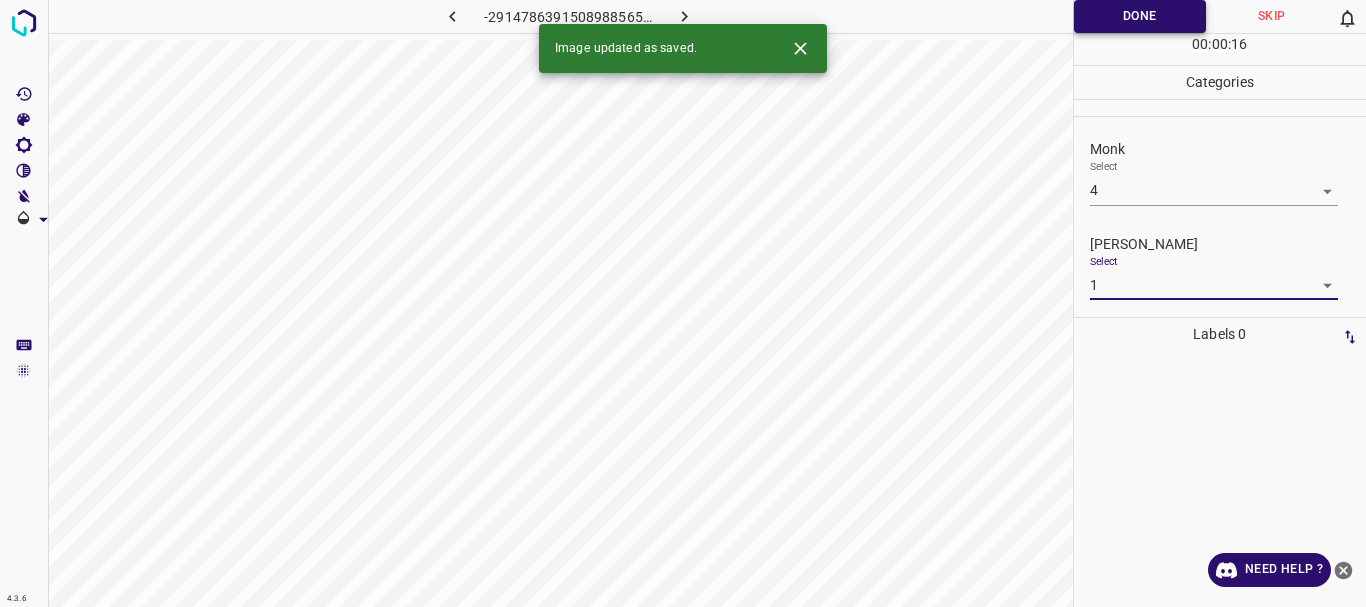 click on "Done" at bounding box center (1140, 16) 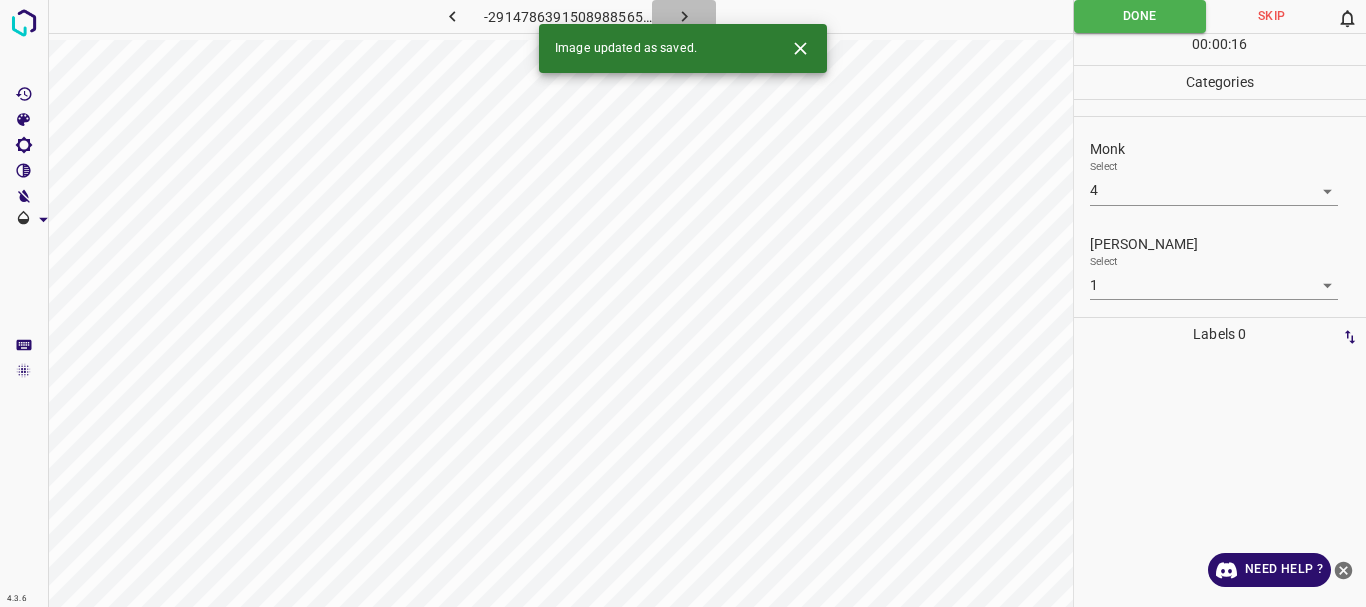click at bounding box center (684, 16) 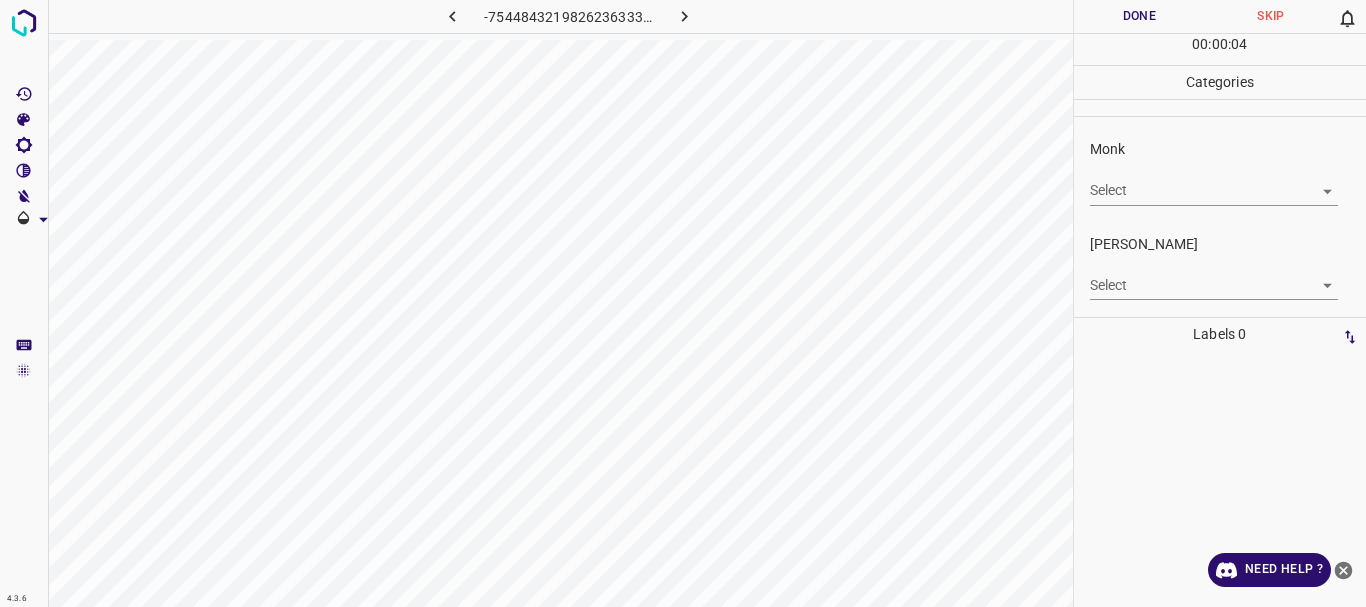 click on "4.3.6  -7544843219826236333.png Done Skip 0 00   : 00   : 04   Categories Monk   Select ​  [PERSON_NAME]   Select ​ Labels   0 Categories 1 Monk 2  [PERSON_NAME] Tools Space Change between modes (Draw & Edit) I Auto labeling R Restore zoom M Zoom in N Zoom out Delete Delete selecte label Filters Z Restore filters X Saturation filter C Brightness filter V Contrast filter B Gray scale filter General O Download Need Help ? - Text - Hide - Delete" at bounding box center [683, 303] 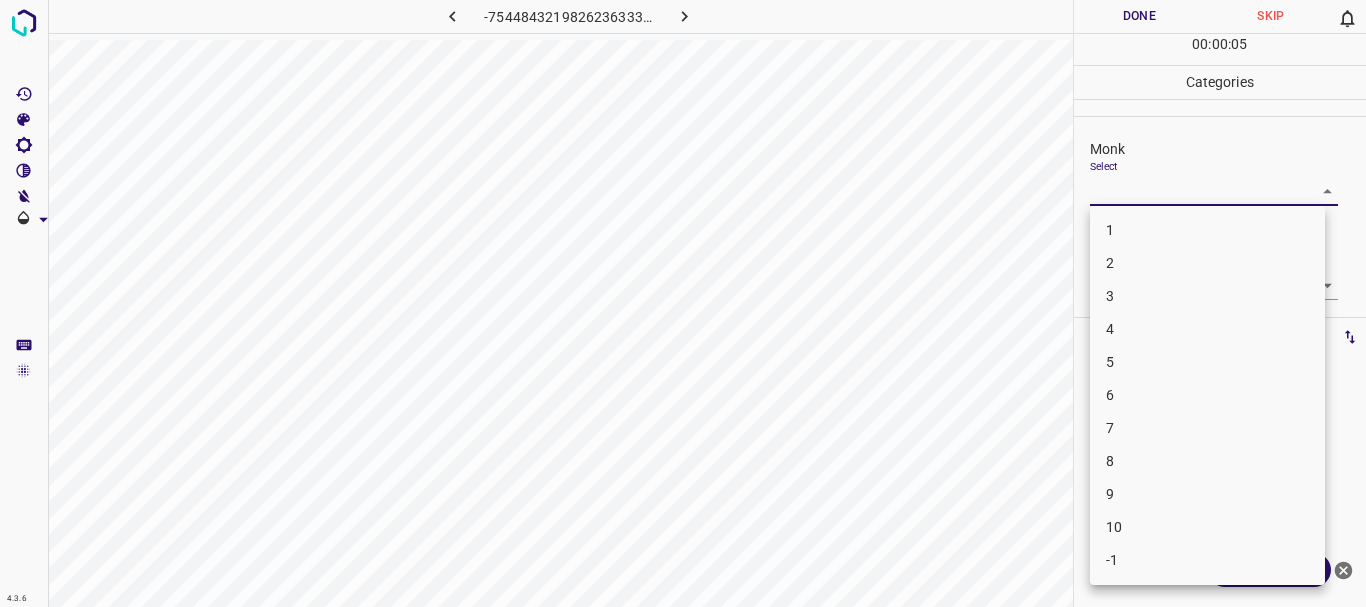 click on "4" at bounding box center [1207, 329] 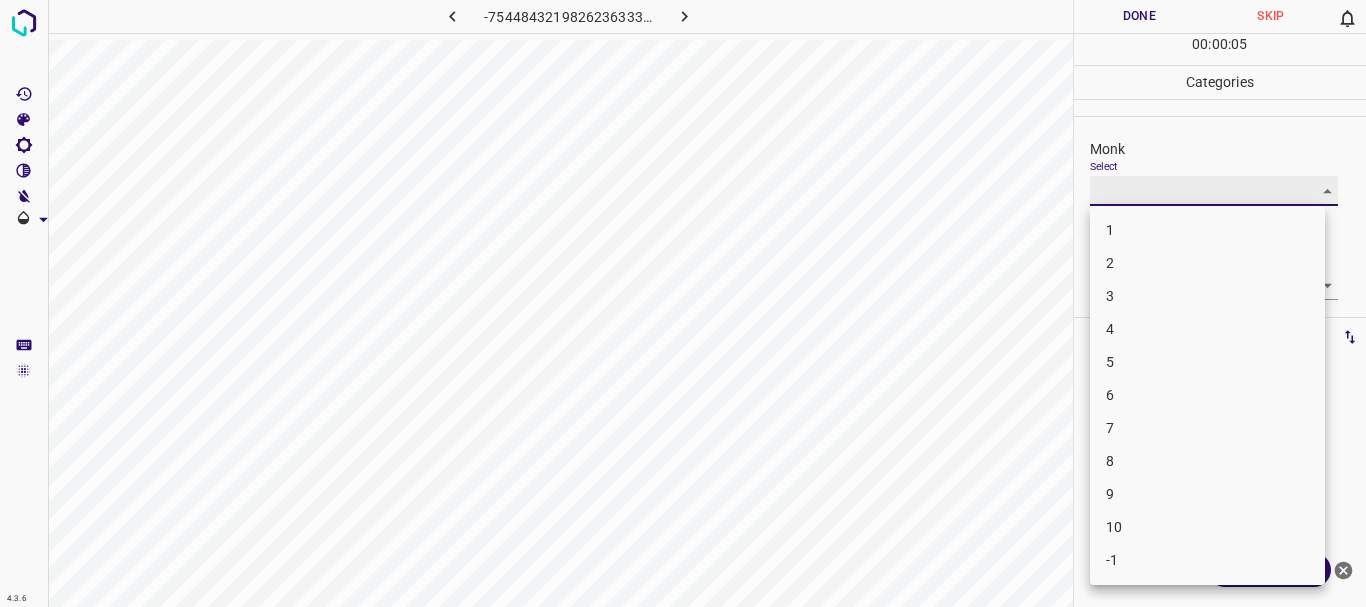 type on "4" 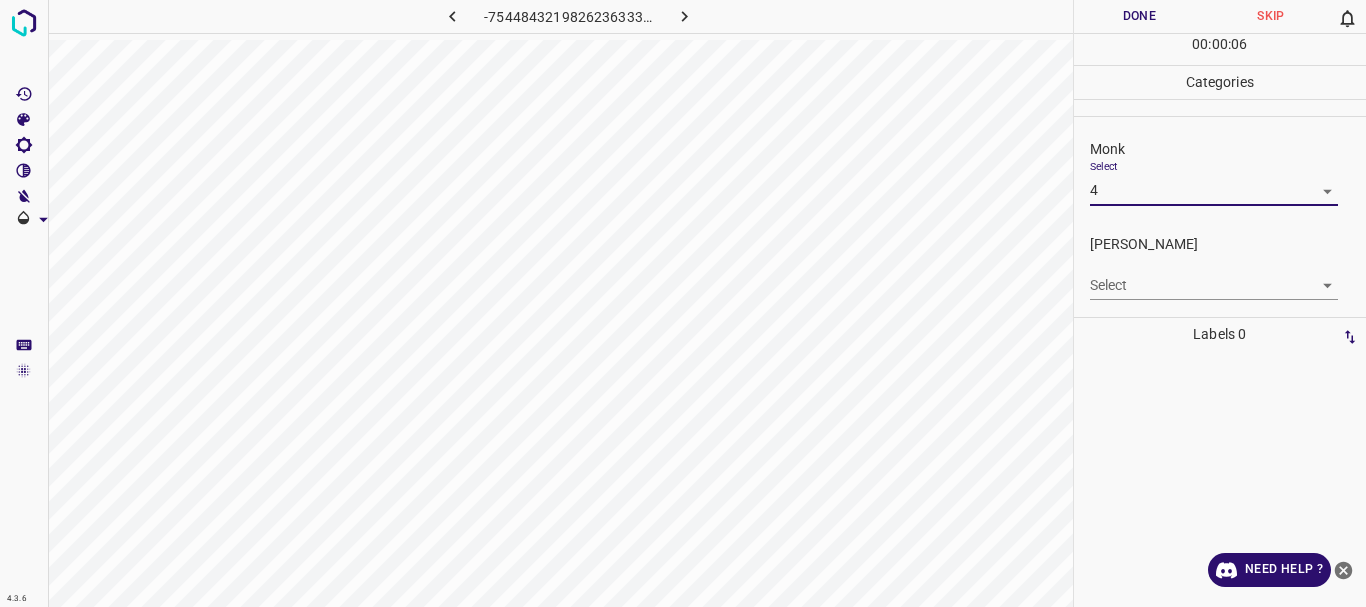 click on "4.3.6  -7544843219826236333.png Done Skip 0 00   : 00   : 06   Categories Monk   Select 4 4  [PERSON_NAME]   Select ​ Labels   0 Categories 1 Monk 2  [PERSON_NAME] Tools Space Change between modes (Draw & Edit) I Auto labeling R Restore zoom M Zoom in N Zoom out Delete Delete selecte label Filters Z Restore filters X Saturation filter C Brightness filter V Contrast filter B Gray scale filter General O Download Need Help ? - Text - Hide - Delete 1 2 3 4 5 6 7 8 9 10 -1" at bounding box center (683, 303) 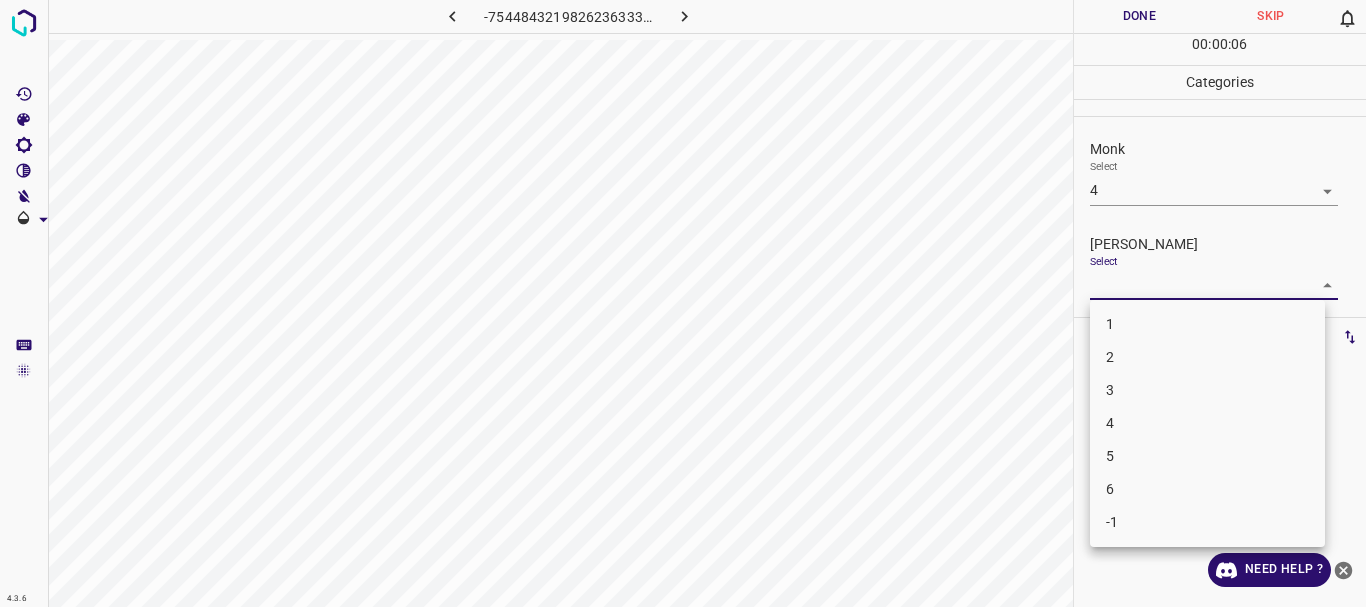click on "1" at bounding box center (1207, 324) 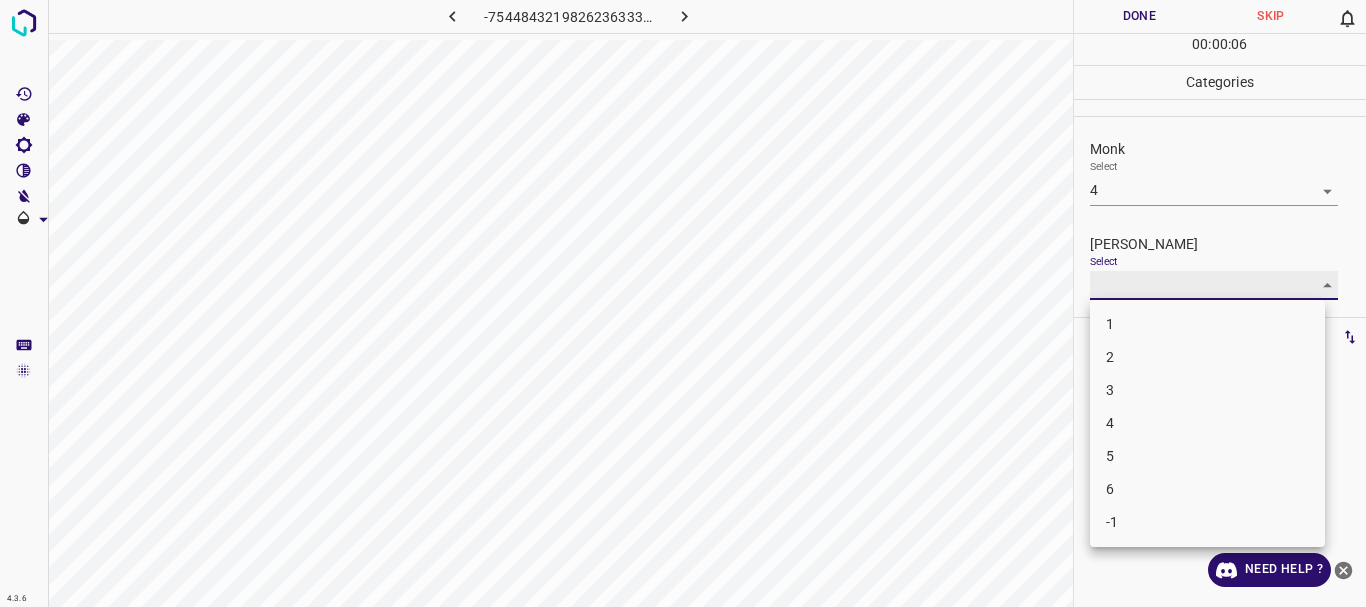 type on "1" 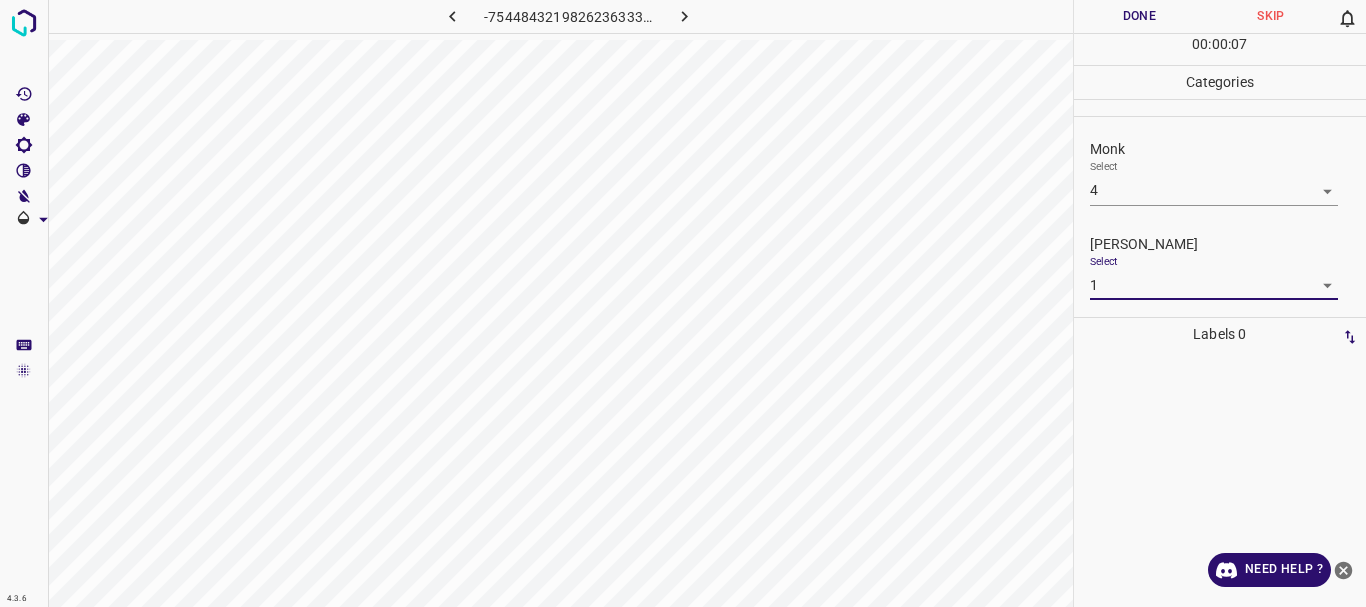 click on "Done" at bounding box center (1140, 16) 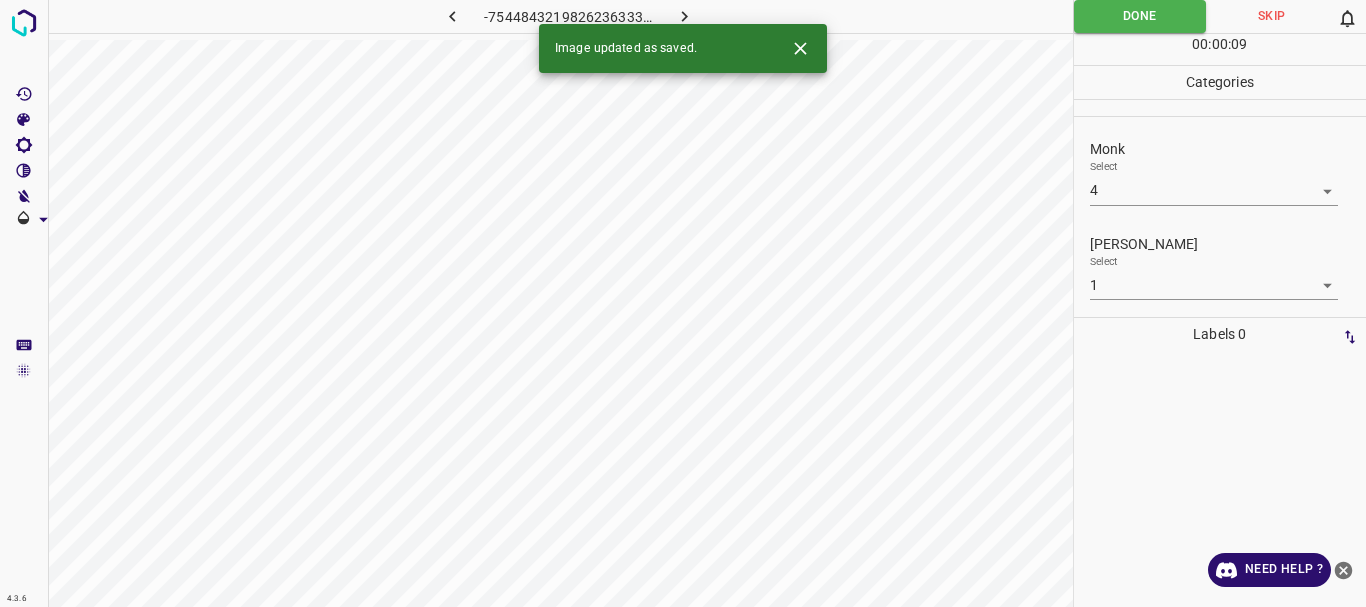 click 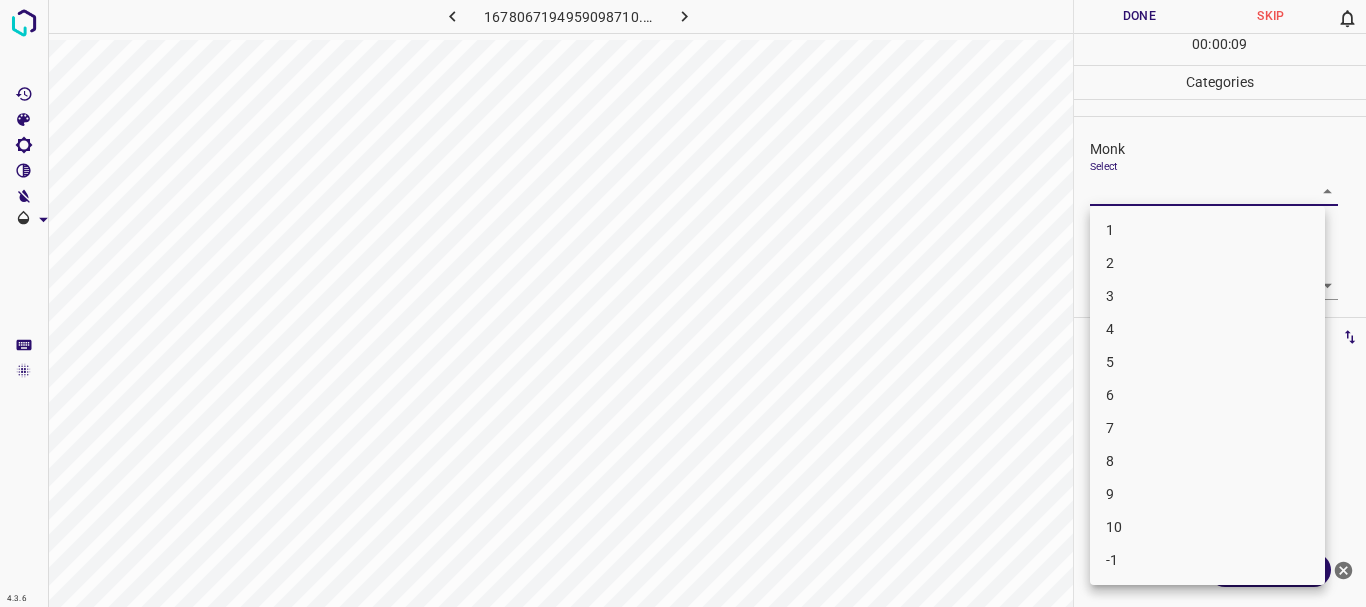 click on "4.3.6  1678067194959098710.png Done Skip 0 00   : 00   : 09   Categories Monk   Select ​  [PERSON_NAME]   Select ​ Labels   0 Categories 1 Monk 2  [PERSON_NAME] Tools Space Change between modes (Draw & Edit) I Auto labeling R Restore zoom M Zoom in N Zoom out Delete Delete selecte label Filters Z Restore filters X Saturation filter C Brightness filter V Contrast filter B Gray scale filter General O Download Need Help ? - Text - Hide - Delete 1 2 3 4 5 6 7 8 9 10 -1" at bounding box center (683, 303) 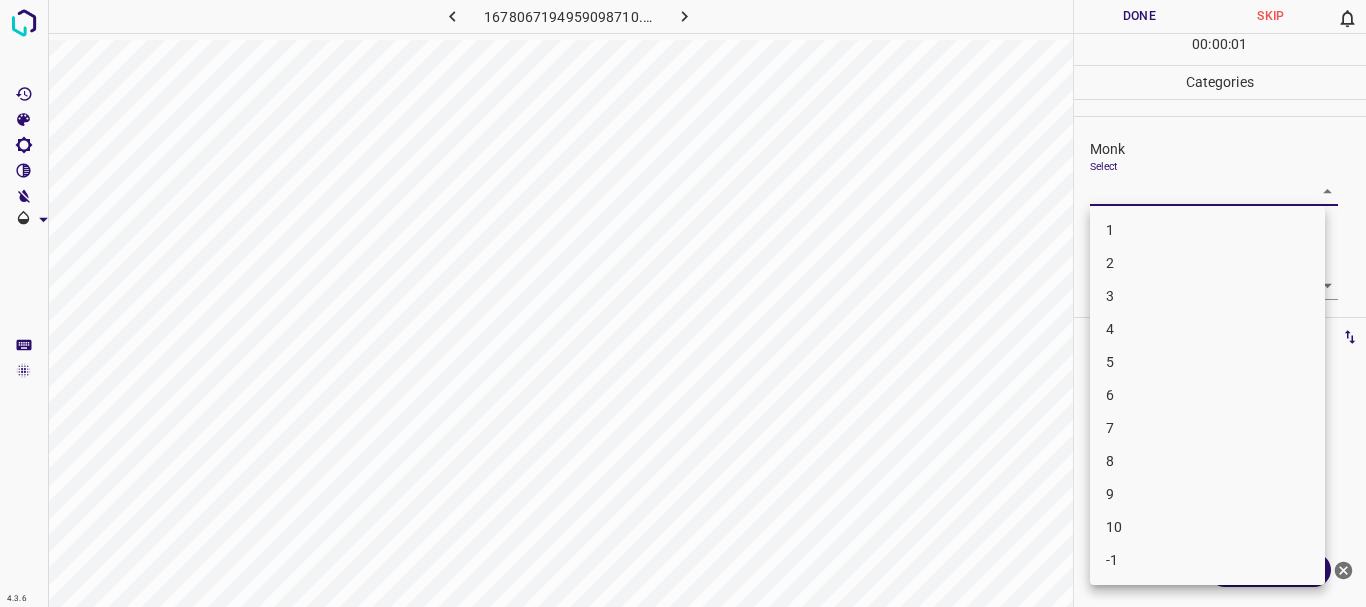 click on "4" at bounding box center (1207, 329) 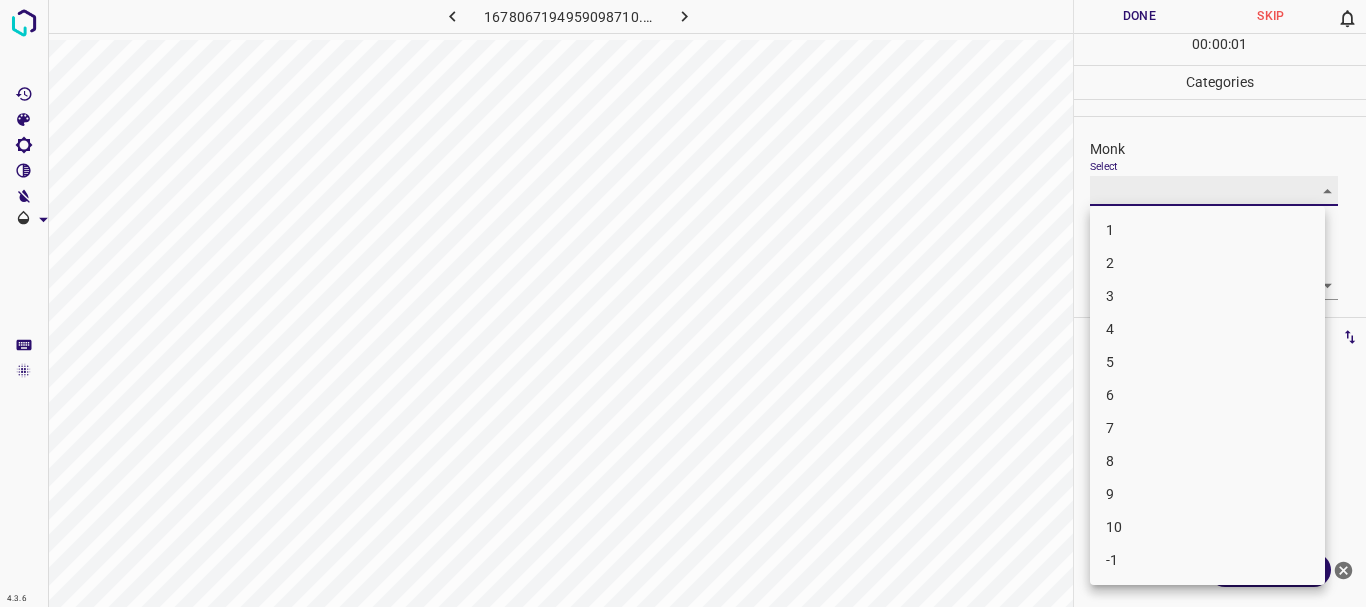 type on "4" 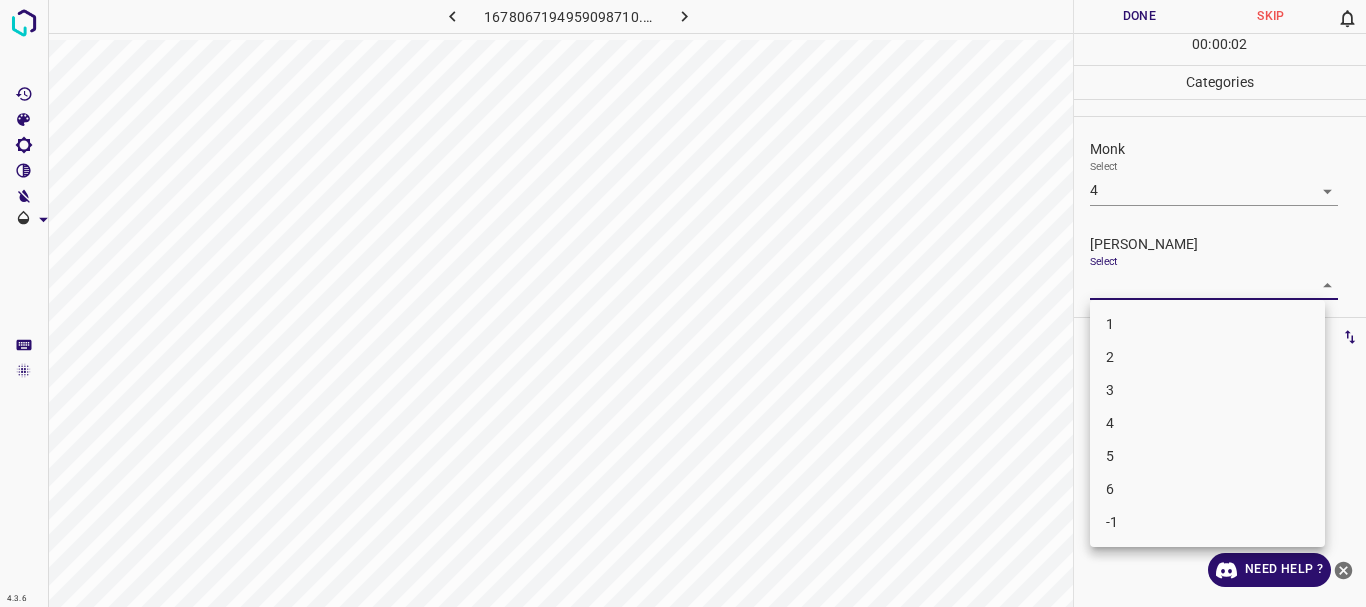 click on "4.3.6  1678067194959098710.png Done Skip 0 00   : 00   : 02   Categories Monk   Select 4 4  [PERSON_NAME]   Select ​ Labels   0 Categories 1 Monk 2  [PERSON_NAME] Tools Space Change between modes (Draw & Edit) I Auto labeling R Restore zoom M Zoom in N Zoom out Delete Delete selecte label Filters Z Restore filters X Saturation filter C Brightness filter V Contrast filter B Gray scale filter General O Download Need Help ? - Text - Hide - Delete 1 2 3 4 5 6 -1" at bounding box center [683, 303] 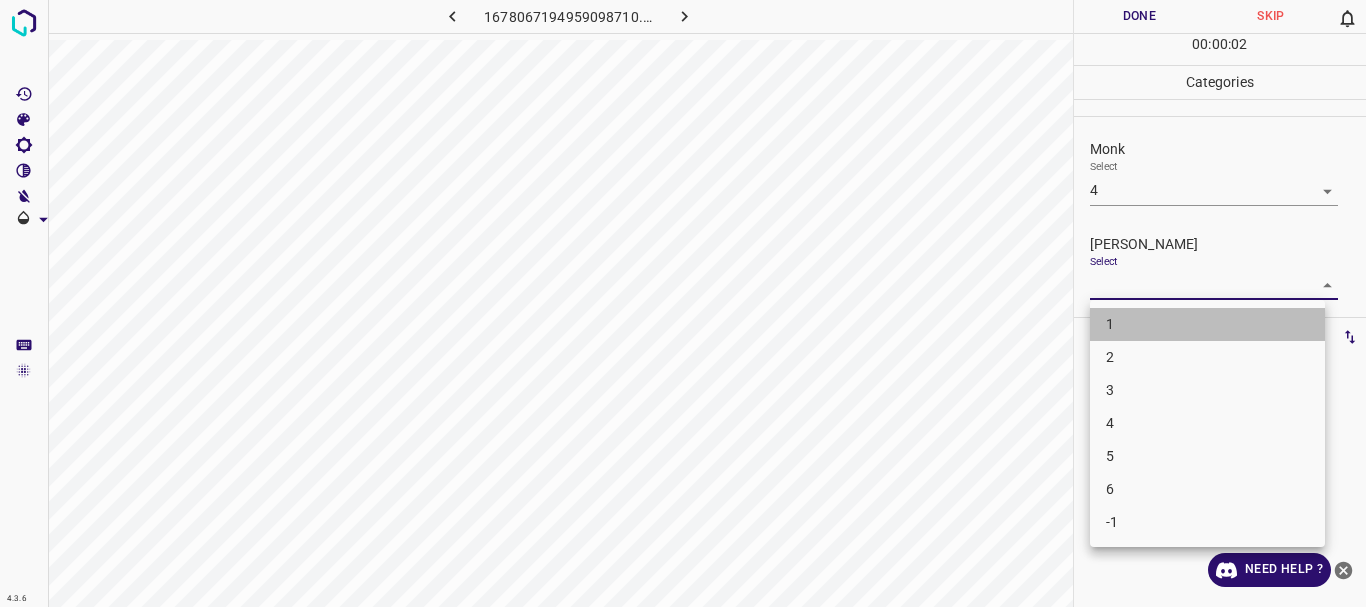 click on "1" at bounding box center [1207, 324] 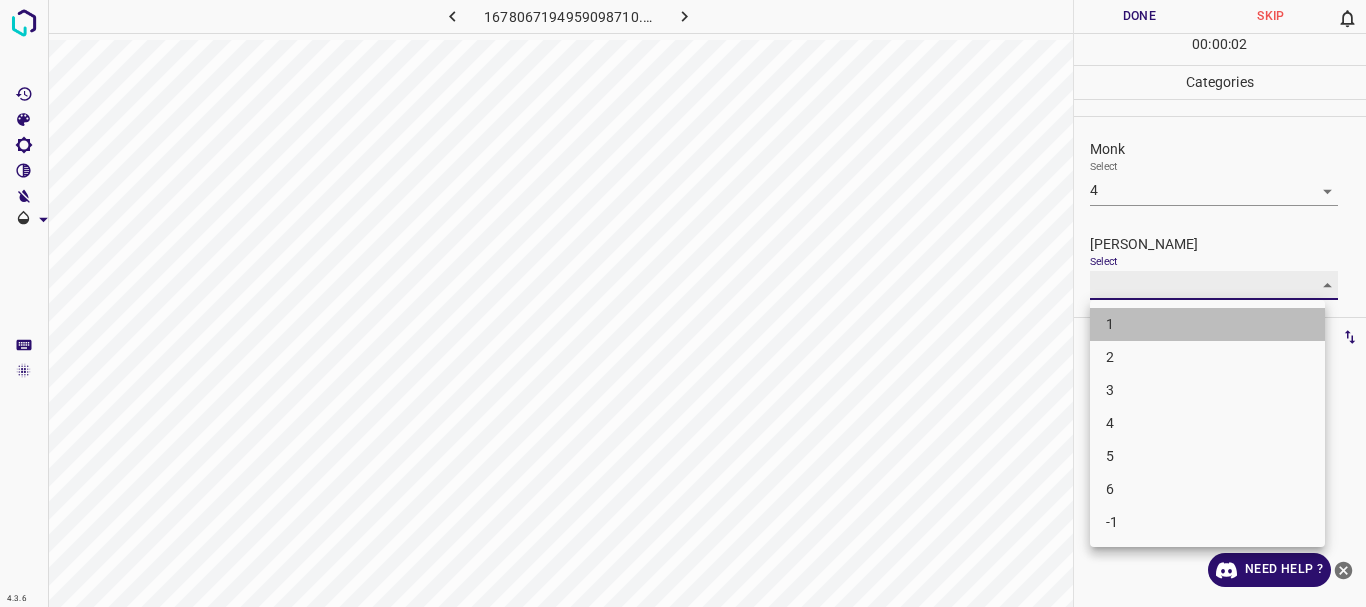 type on "1" 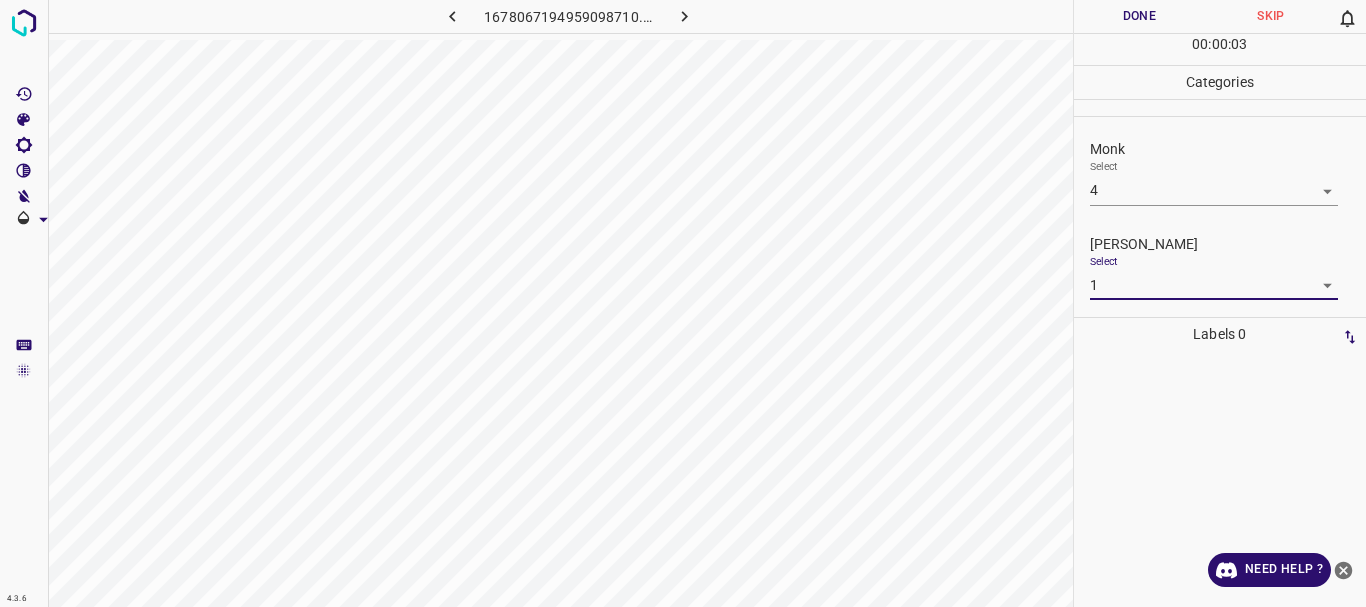 click on "Done" at bounding box center [1140, 16] 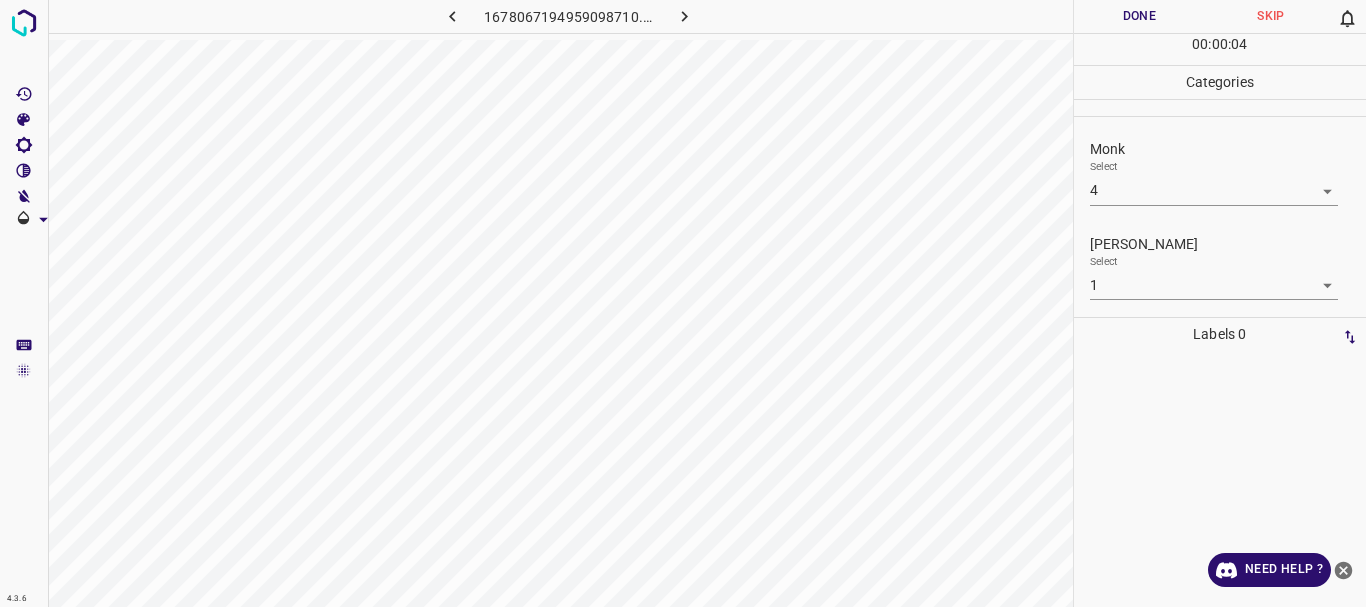 click 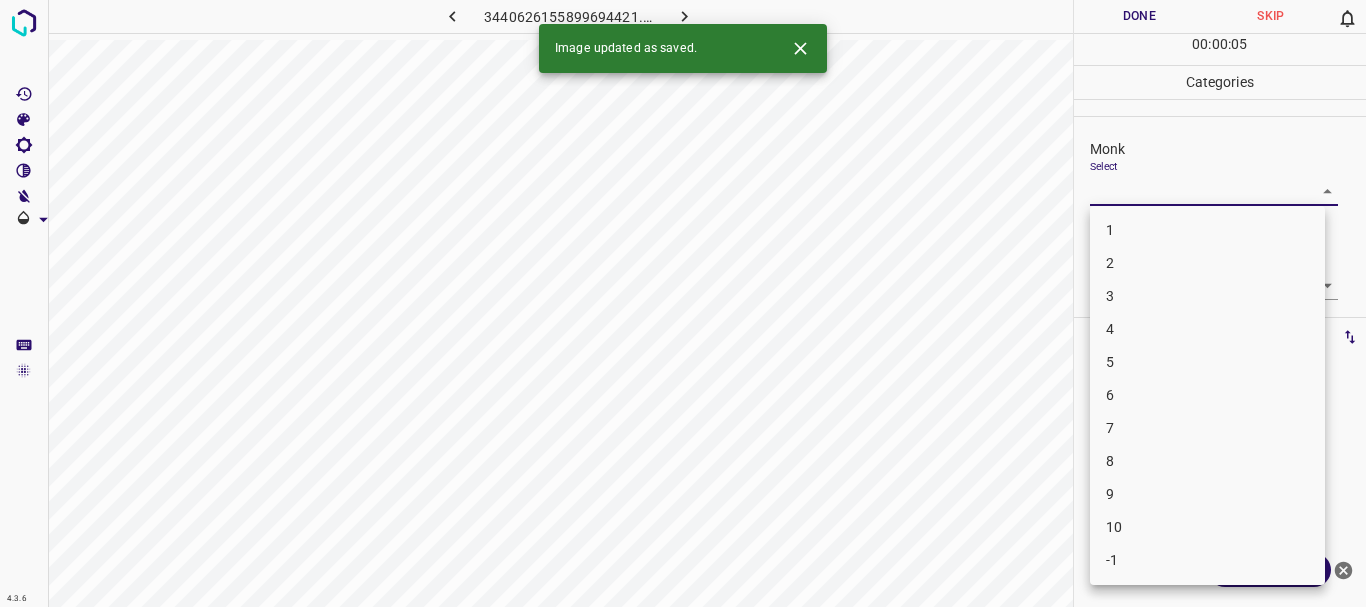 click on "4.3.6  3440626155899694421.png Done Skip 0 00   : 00   : 05   Categories Monk   Select ​  [PERSON_NAME]   Select ​ Labels   0 Categories 1 Monk 2  [PERSON_NAME] Tools Space Change between modes (Draw & Edit) I Auto labeling R Restore zoom M Zoom in N Zoom out Delete Delete selecte label Filters Z Restore filters X Saturation filter C Brightness filter V Contrast filter B Gray scale filter General O Download Image updated as saved. Need Help ? - Text - Hide - Delete 1 2 3 4 5 6 7 8 9 10 -1" at bounding box center (683, 303) 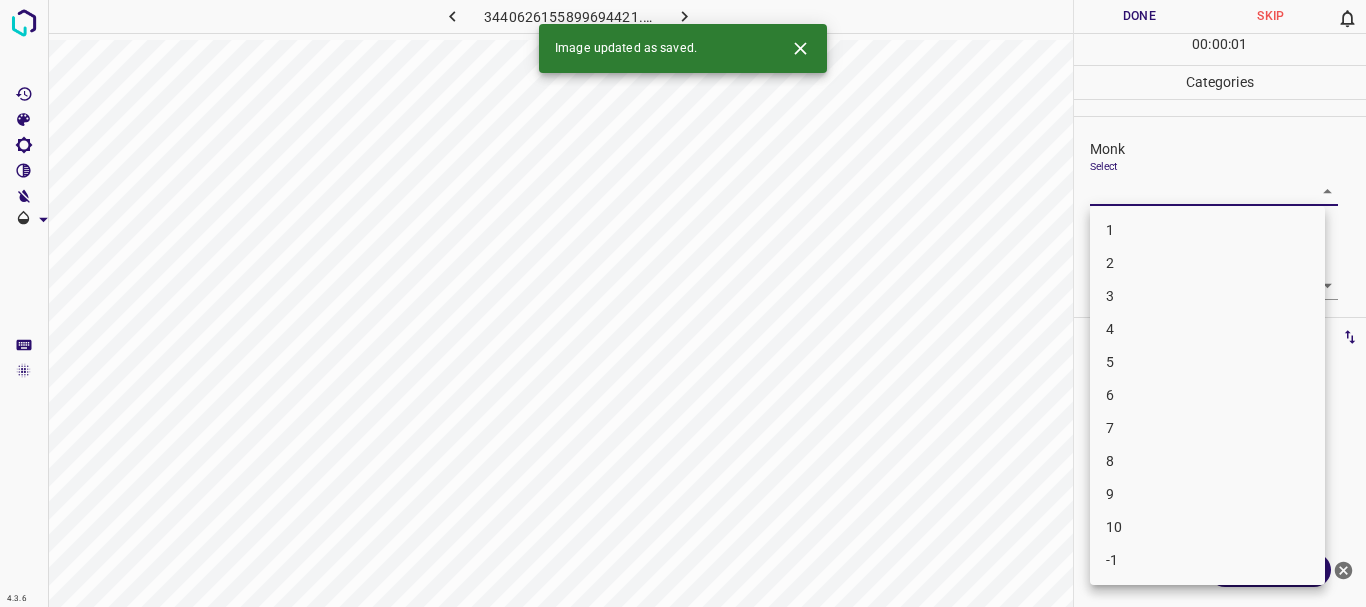 click on "4" at bounding box center [1207, 329] 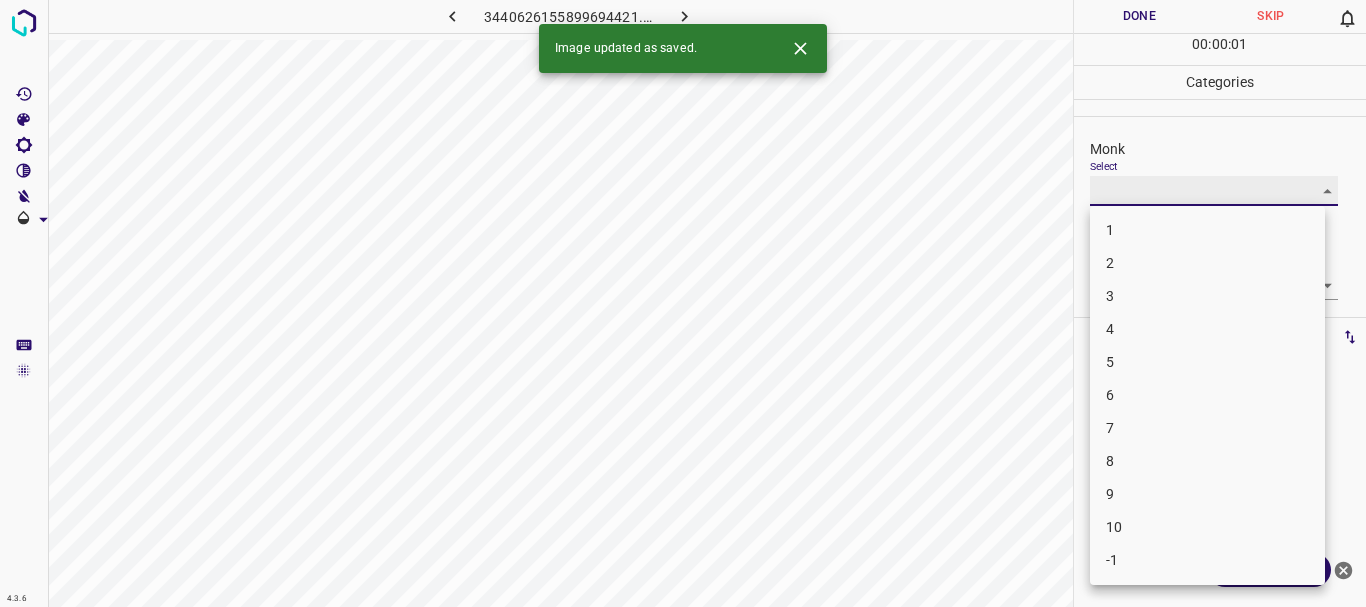 type on "4" 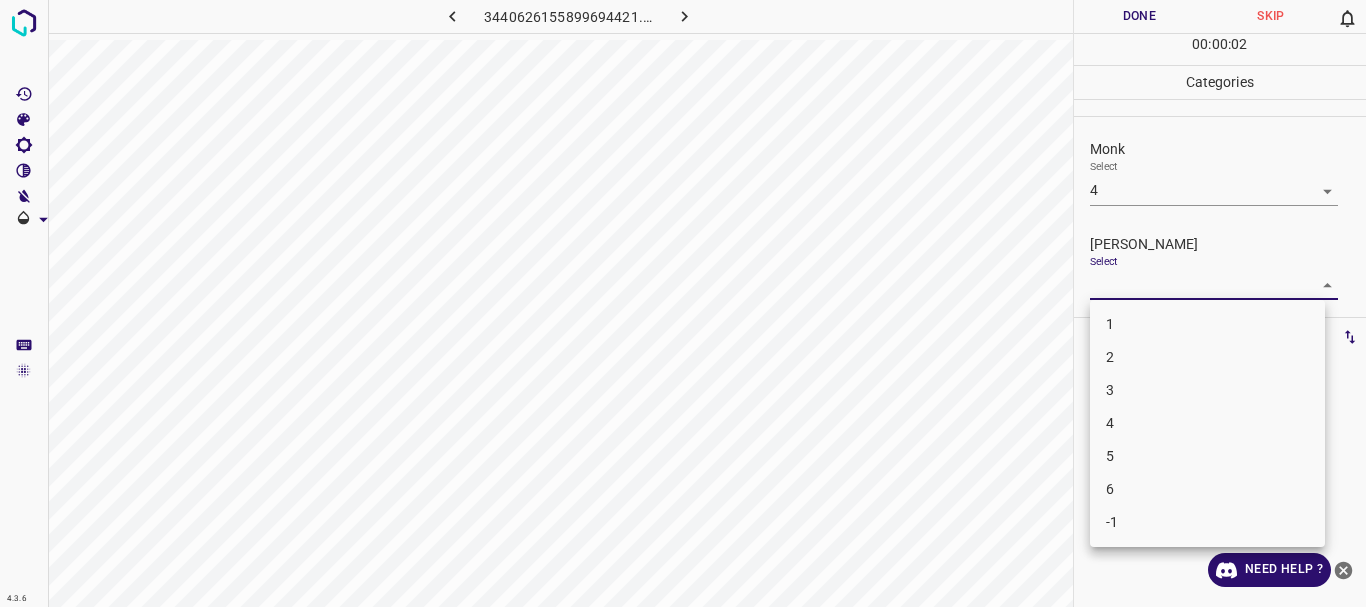 click on "4.3.6  3440626155899694421.png Done Skip 0 00   : 00   : 02   Categories Monk   Select 4 4  [PERSON_NAME]   Select ​ Labels   0 Categories 1 Monk 2  [PERSON_NAME] Tools Space Change between modes (Draw & Edit) I Auto labeling R Restore zoom M Zoom in N Zoom out Delete Delete selecte label Filters Z Restore filters X Saturation filter C Brightness filter V Contrast filter B Gray scale filter General O Download Need Help ? - Text - Hide - Delete 1 2 3 4 5 6 -1" at bounding box center (683, 303) 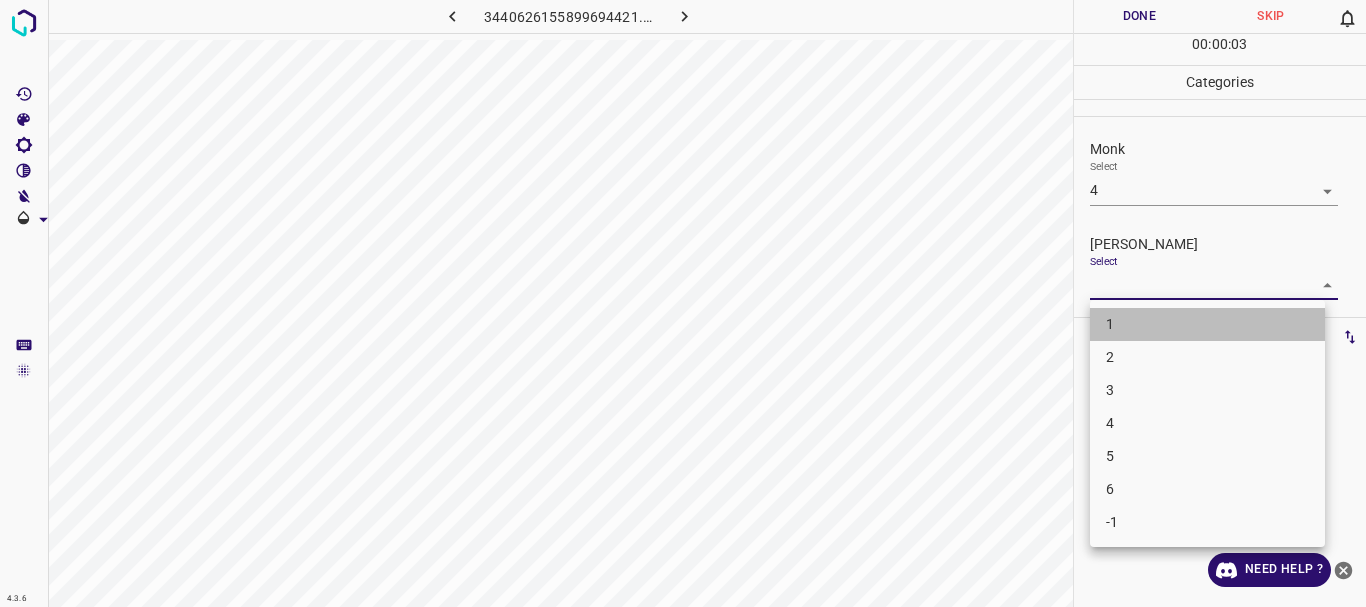 click on "1" at bounding box center (1207, 324) 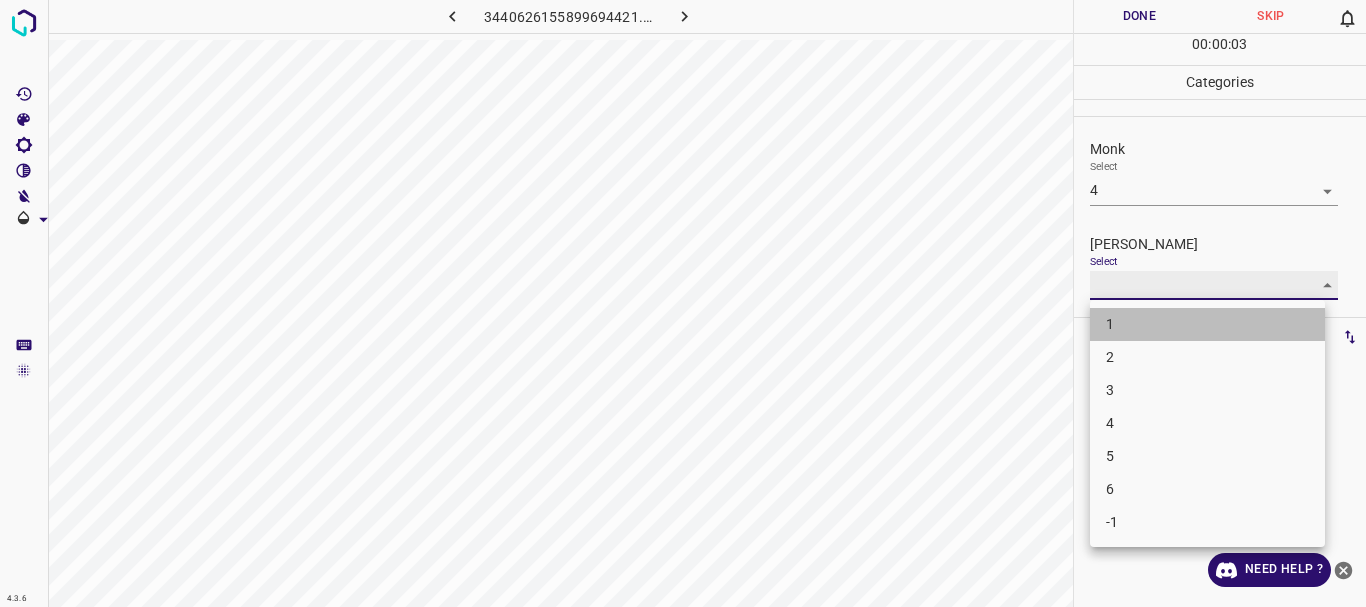 type on "1" 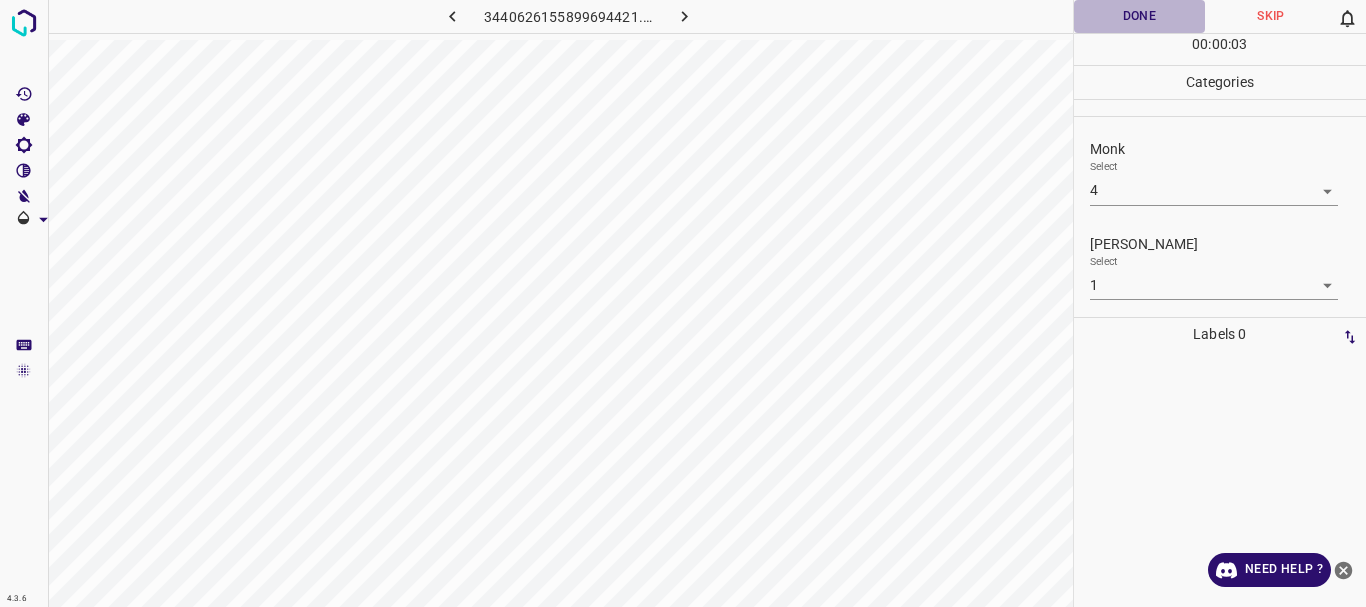 click on "Done" at bounding box center [1140, 16] 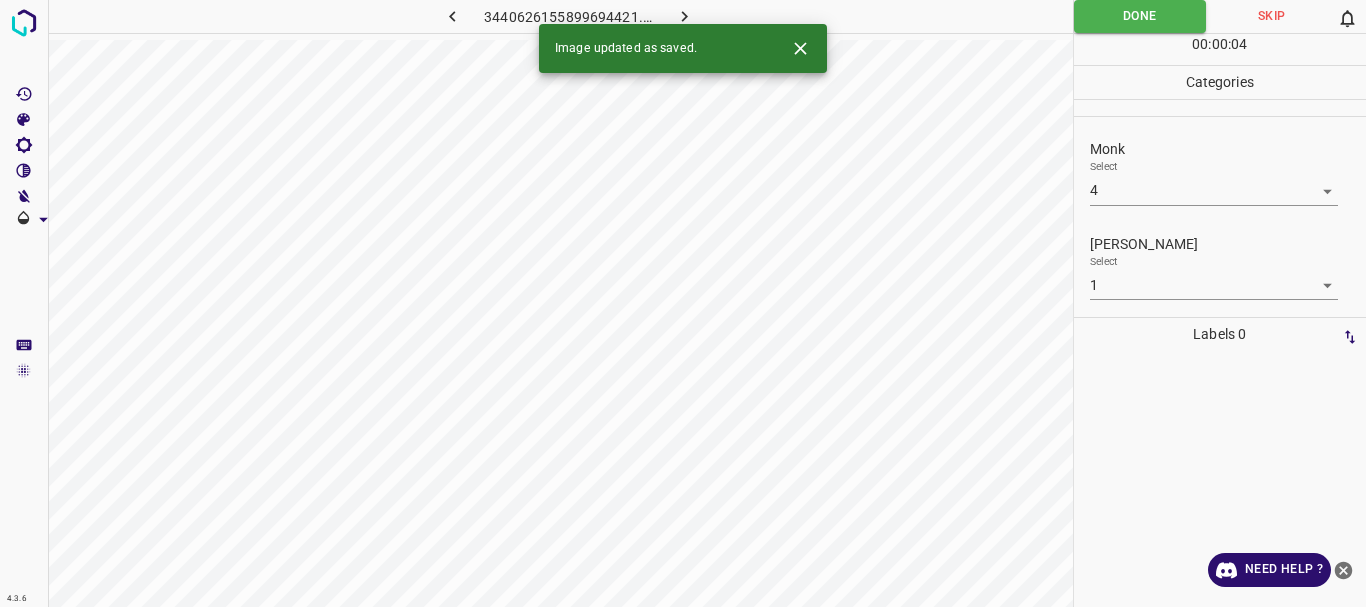 click 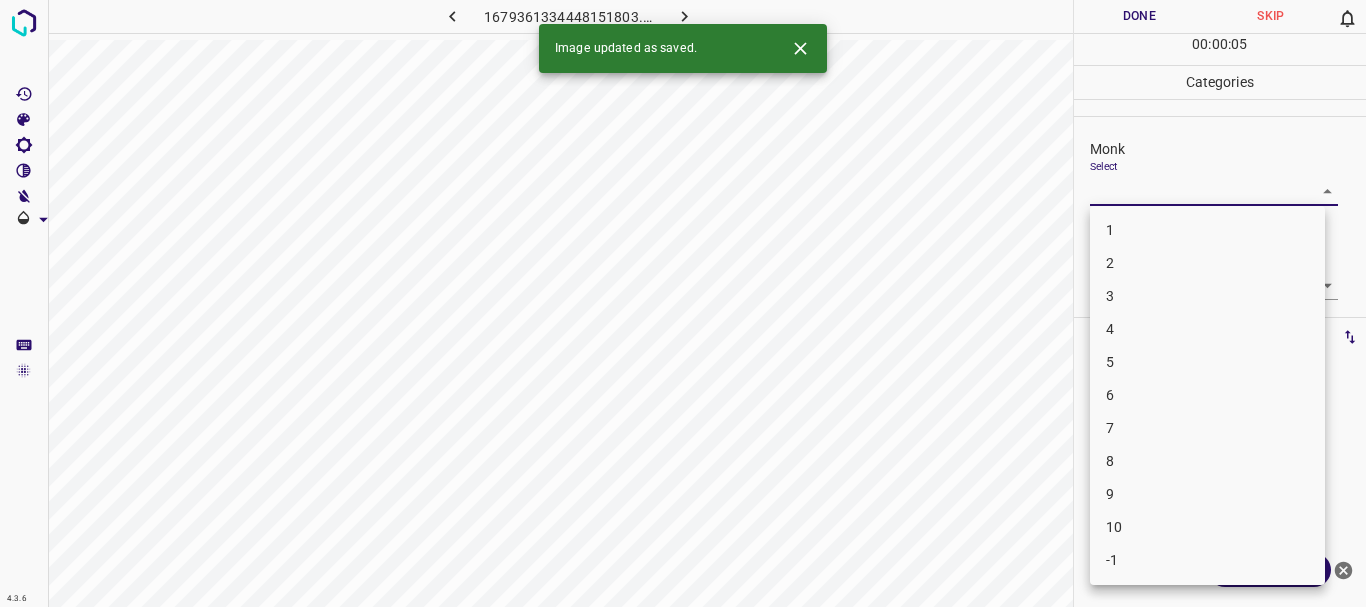 click on "4.3.6  1679361334448151803.png Done Skip 0 00   : 00   : 05   Categories Monk   Select ​  [PERSON_NAME]   Select ​ Labels   0 Categories 1 Monk 2  [PERSON_NAME] Tools Space Change between modes (Draw & Edit) I Auto labeling R Restore zoom M Zoom in N Zoom out Delete Delete selecte label Filters Z Restore filters X Saturation filter C Brightness filter V Contrast filter B Gray scale filter General O Download Image updated as saved. Need Help ? - Text - Hide - Delete 1 2 3 4 5 6 7 8 9 10 -1" at bounding box center [683, 303] 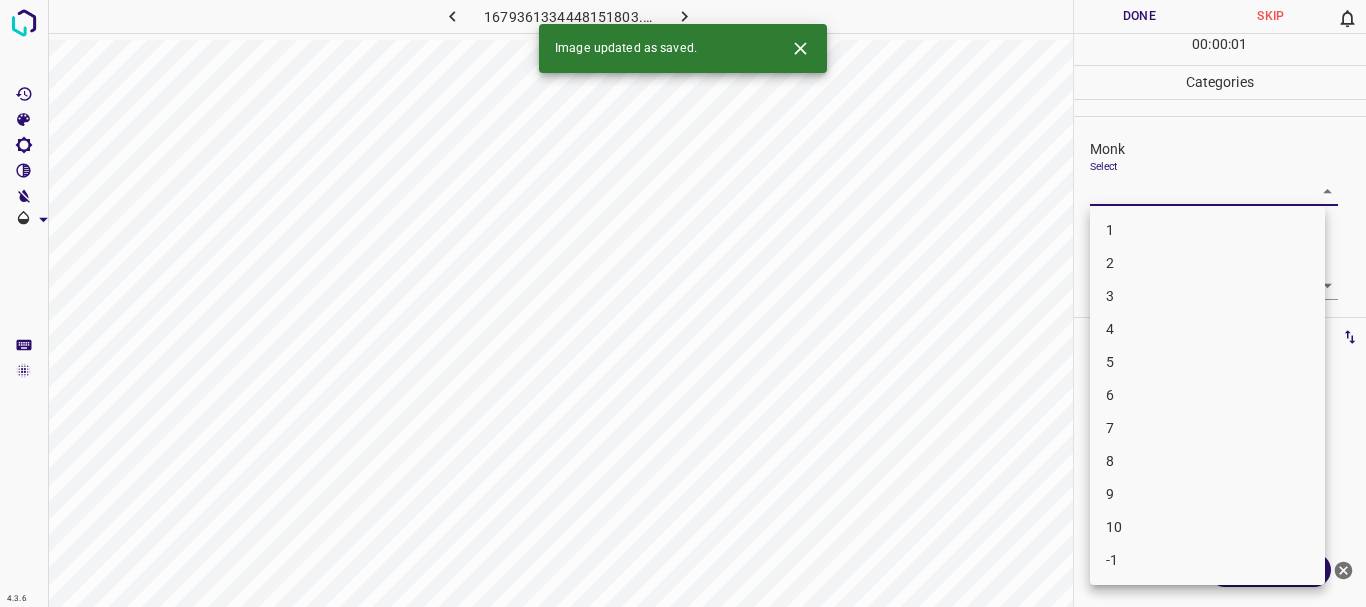 click on "4" at bounding box center (1207, 329) 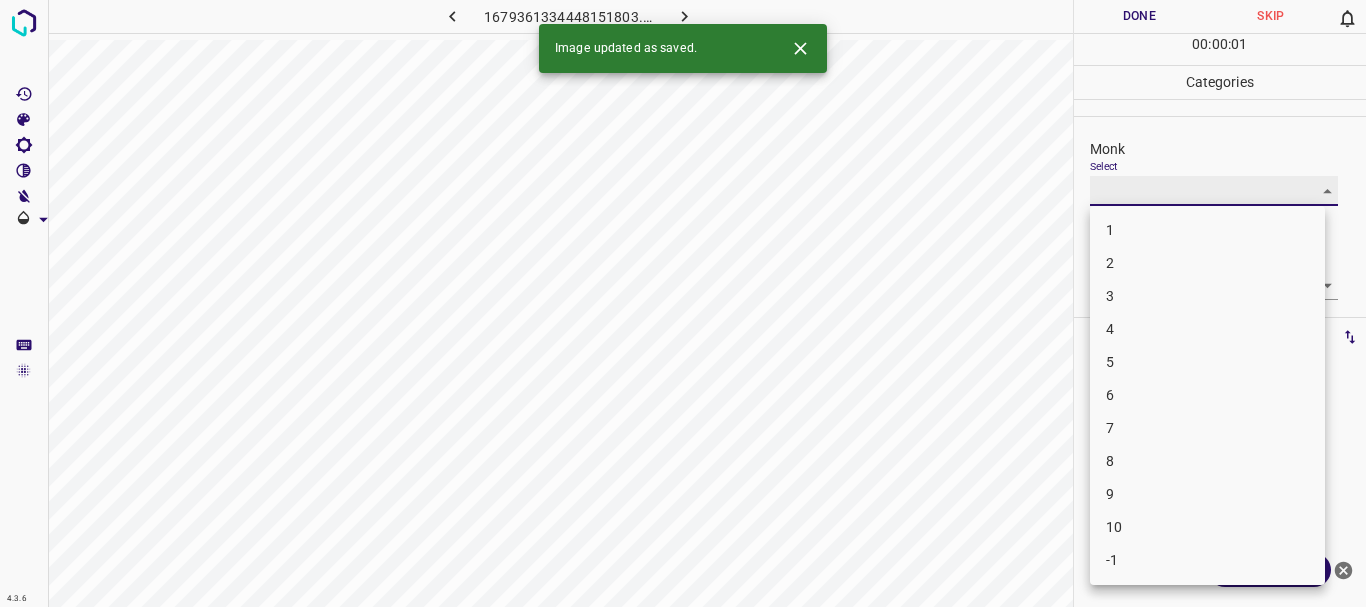type on "4" 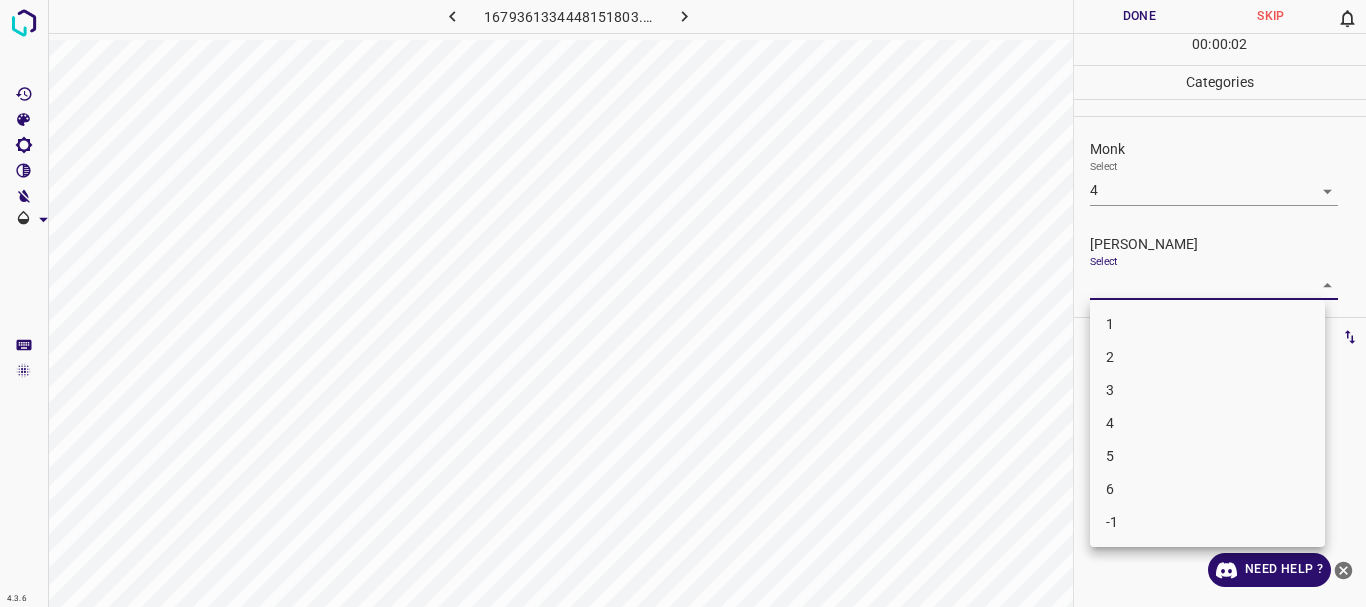 click on "4.3.6  1679361334448151803.png Done Skip 0 00   : 00   : 02   Categories Monk   Select 4 4  [PERSON_NAME]   Select ​ Labels   0 Categories 1 Monk 2  [PERSON_NAME] Tools Space Change between modes (Draw & Edit) I Auto labeling R Restore zoom M Zoom in N Zoom out Delete Delete selecte label Filters Z Restore filters X Saturation filter C Brightness filter V Contrast filter B Gray scale filter General O Download Need Help ? - Text - Hide - Delete 1 2 3 4 5 6 -1" at bounding box center (683, 303) 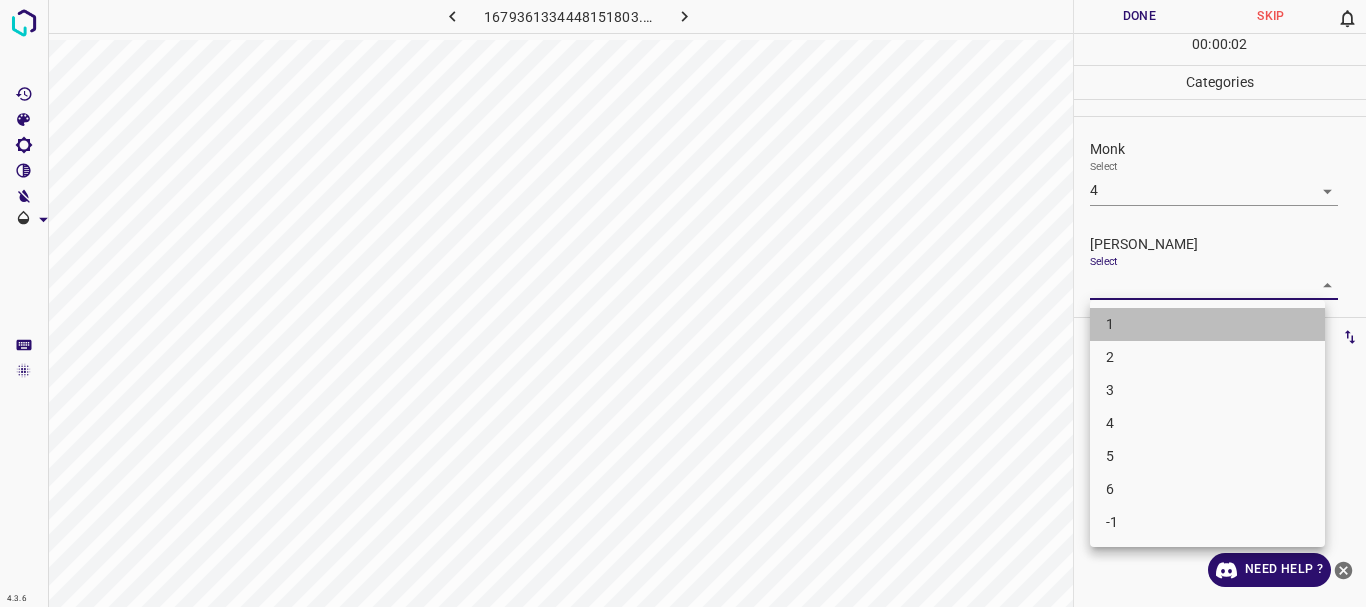 click on "1" at bounding box center (1207, 324) 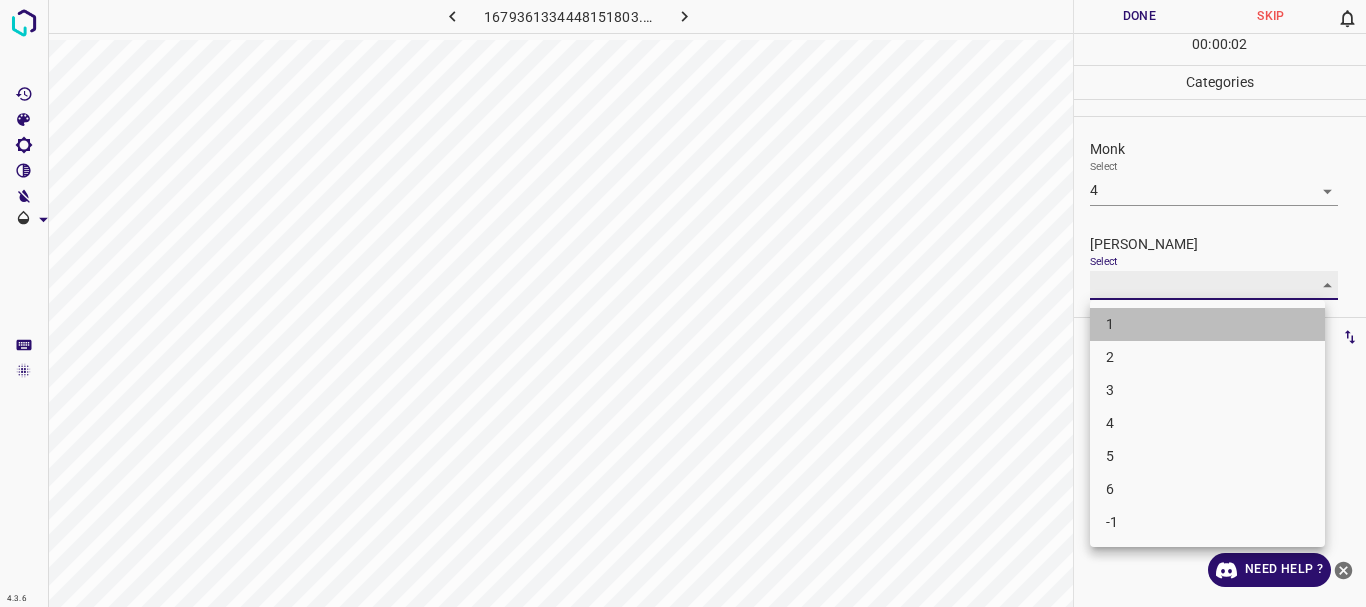 type on "1" 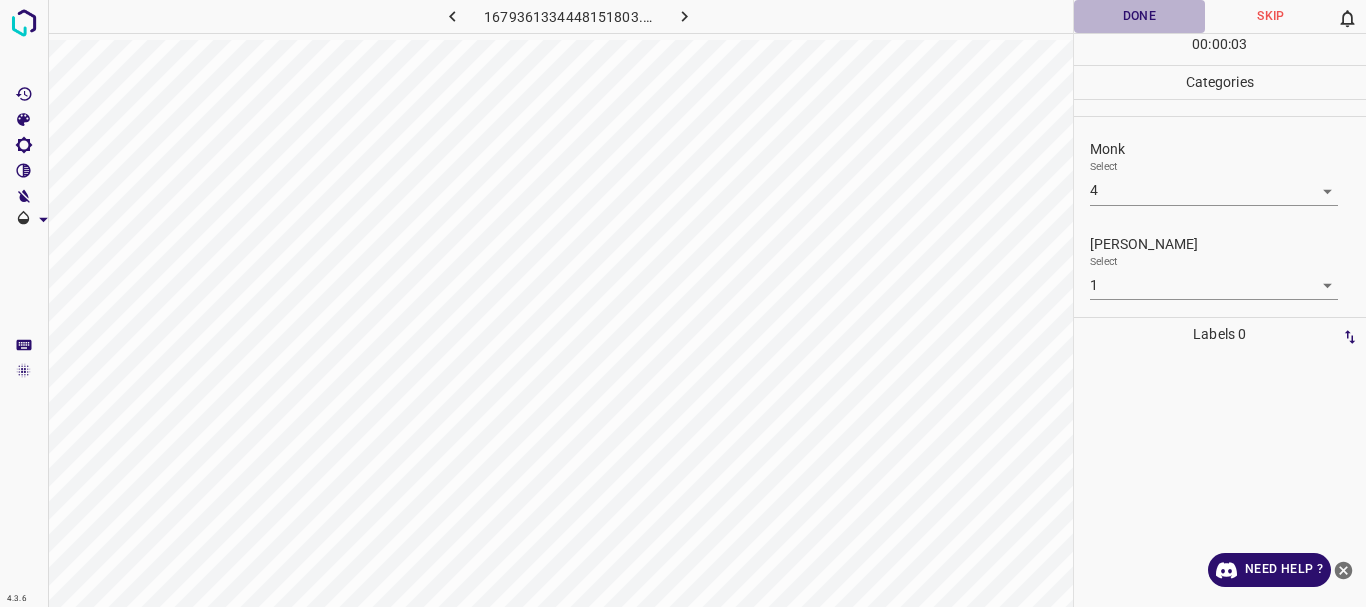 click on "Done" at bounding box center (1140, 16) 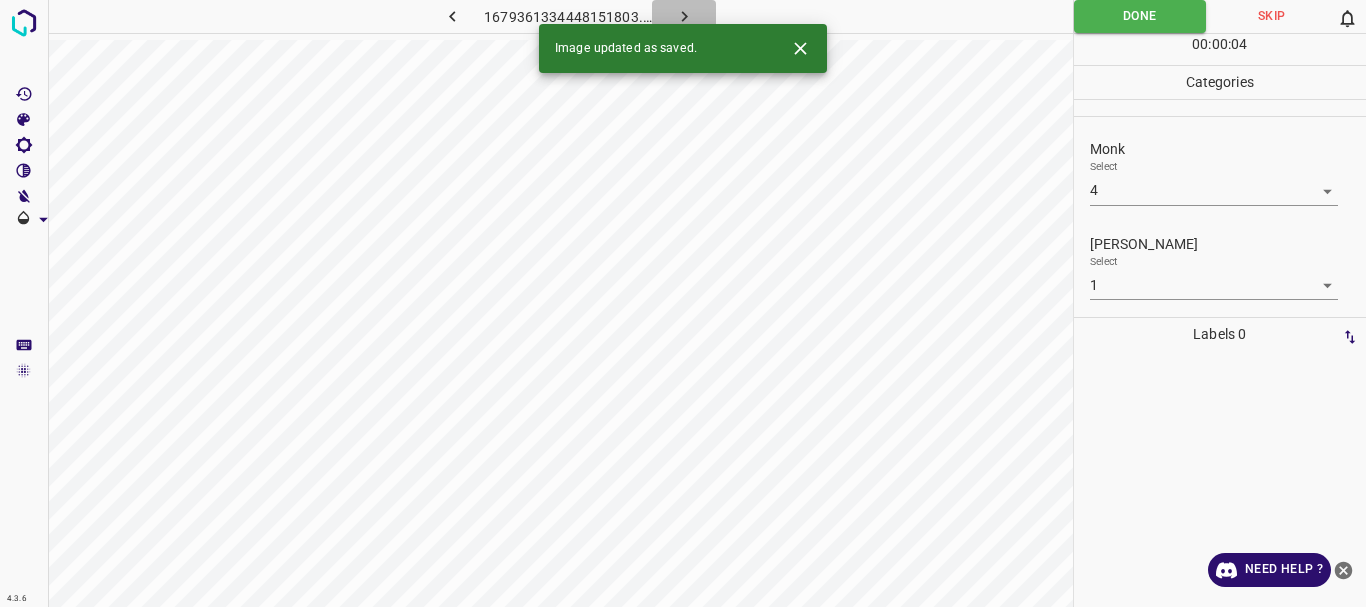 click 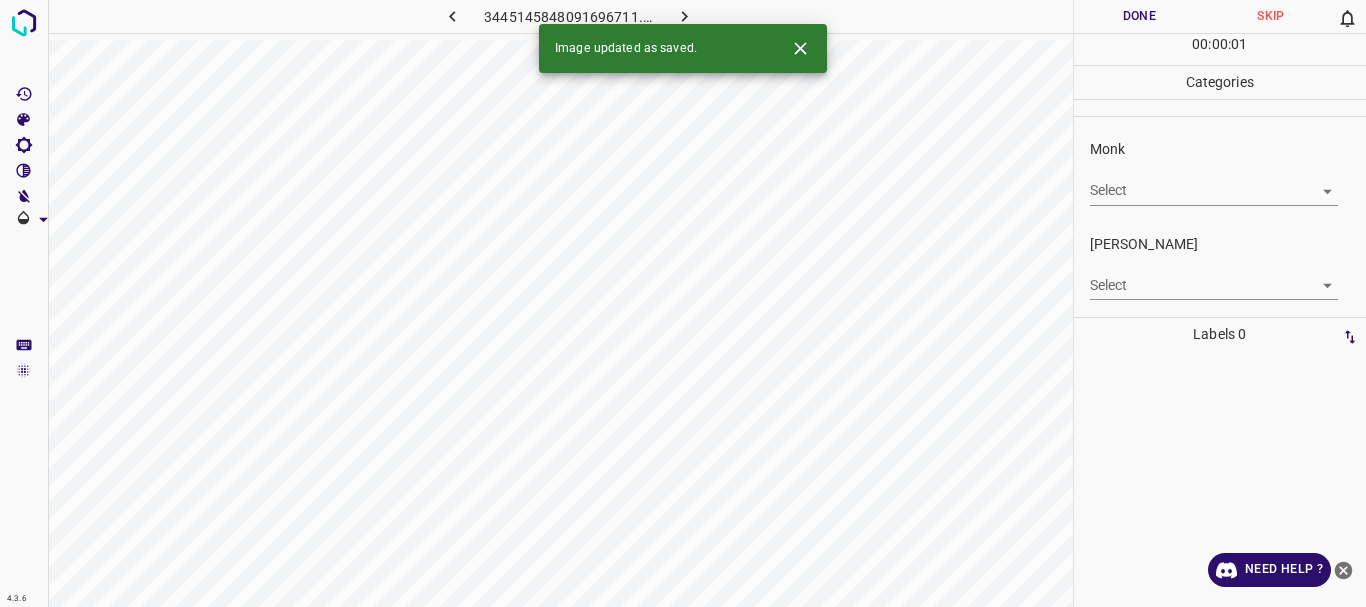 click on "4.3.6  3445145848091696711.png Done Skip 0 00   : 00   : 01   Categories Monk   Select ​  [PERSON_NAME]   Select ​ Labels   0 Categories 1 Monk 2  [PERSON_NAME] Tools Space Change between modes (Draw & Edit) I Auto labeling R Restore zoom M Zoom in N Zoom out Delete Delete selecte label Filters Z Restore filters X Saturation filter C Brightness filter V Contrast filter B Gray scale filter General O Download Image updated as saved. Need Help ? - Text - Hide - Delete" at bounding box center (683, 303) 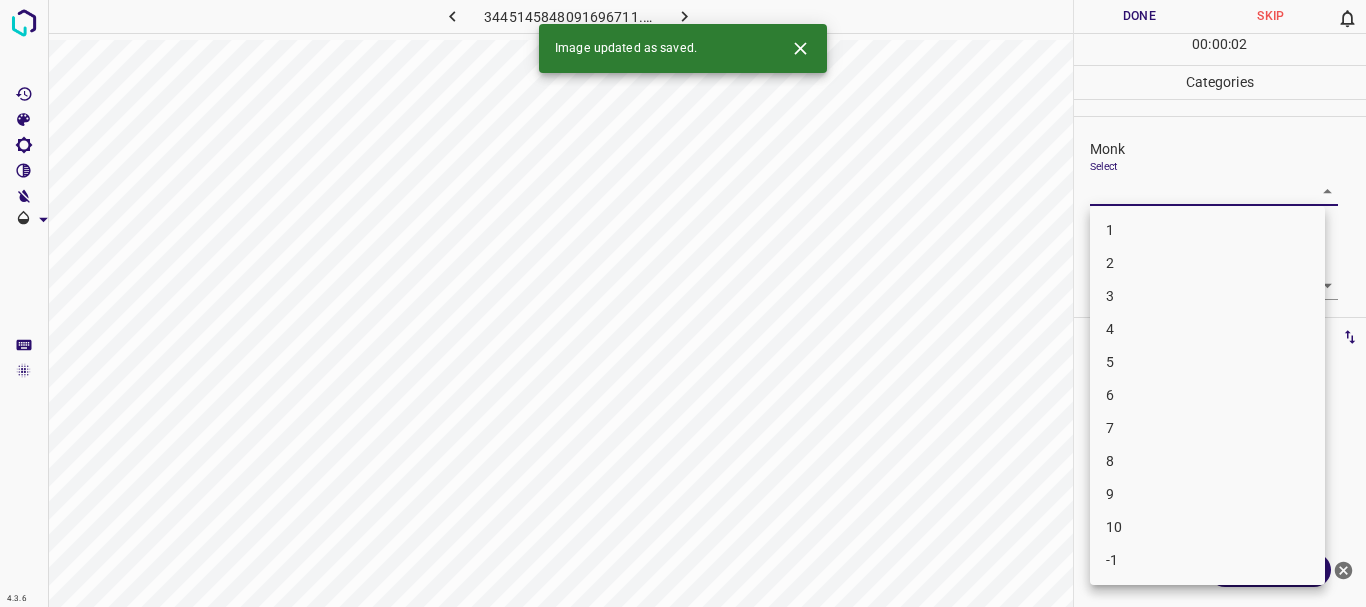click on "4" at bounding box center (1207, 329) 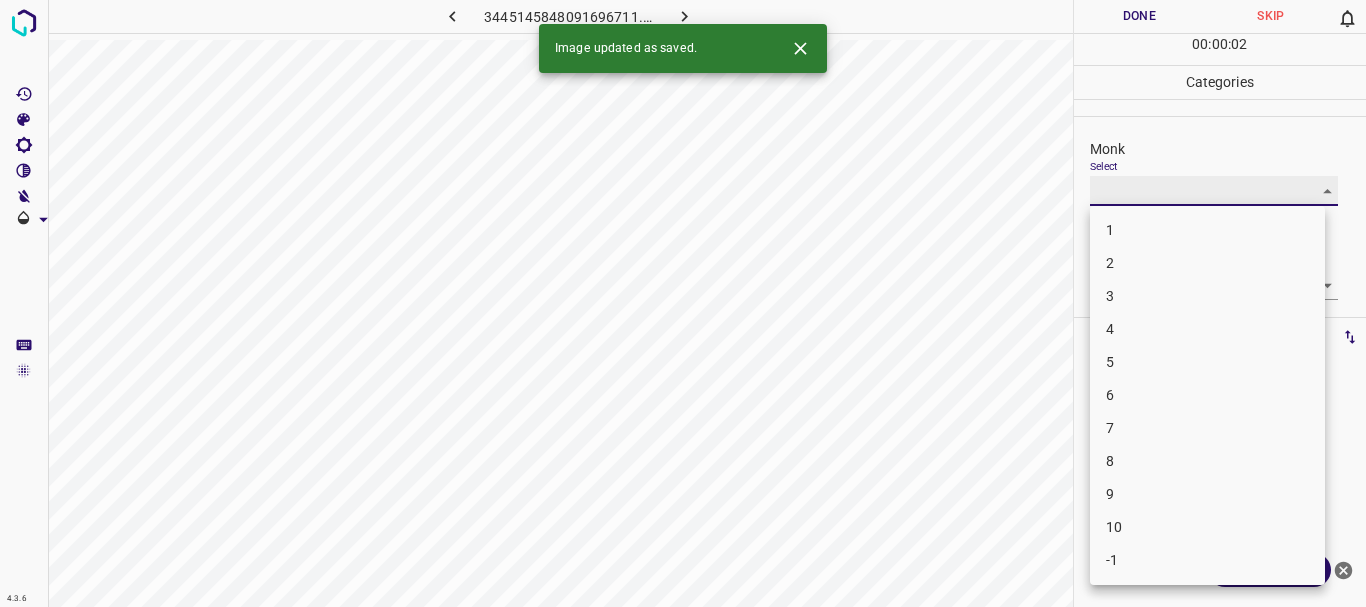 type on "4" 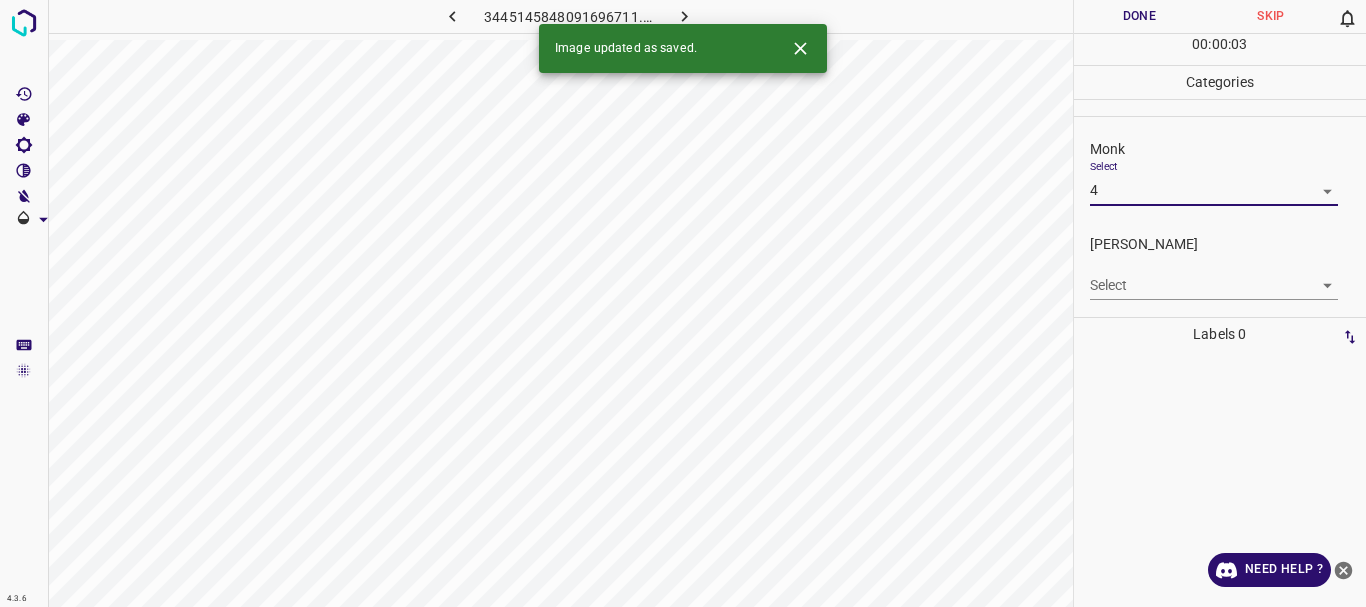 click on "4.3.6  3445145848091696711.png Done Skip 0 00   : 00   : 03   Categories Monk   Select 4 4  [PERSON_NAME]   Select ​ Labels   0 Categories 1 Monk 2  [PERSON_NAME] Tools Space Change between modes (Draw & Edit) I Auto labeling R Restore zoom M Zoom in N Zoom out Delete Delete selecte label Filters Z Restore filters X Saturation filter C Brightness filter V Contrast filter B Gray scale filter General O Download Image updated as saved. Need Help ? - Text - Hide - Delete" at bounding box center [683, 303] 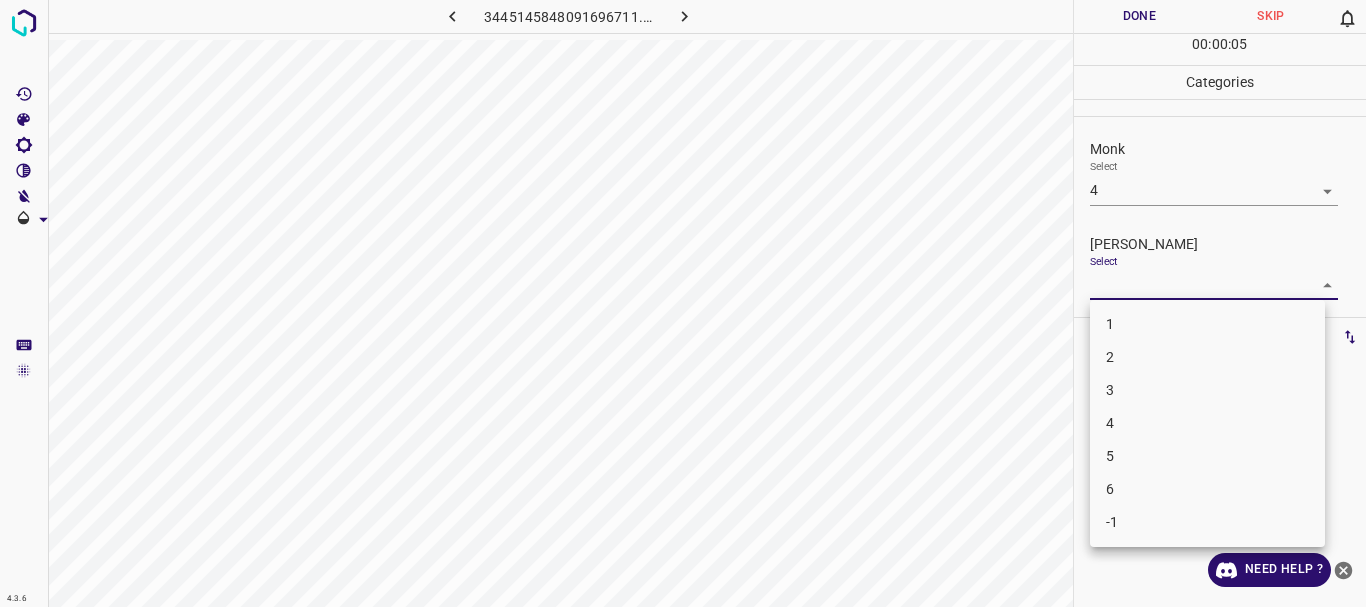 click on "1" at bounding box center [1207, 324] 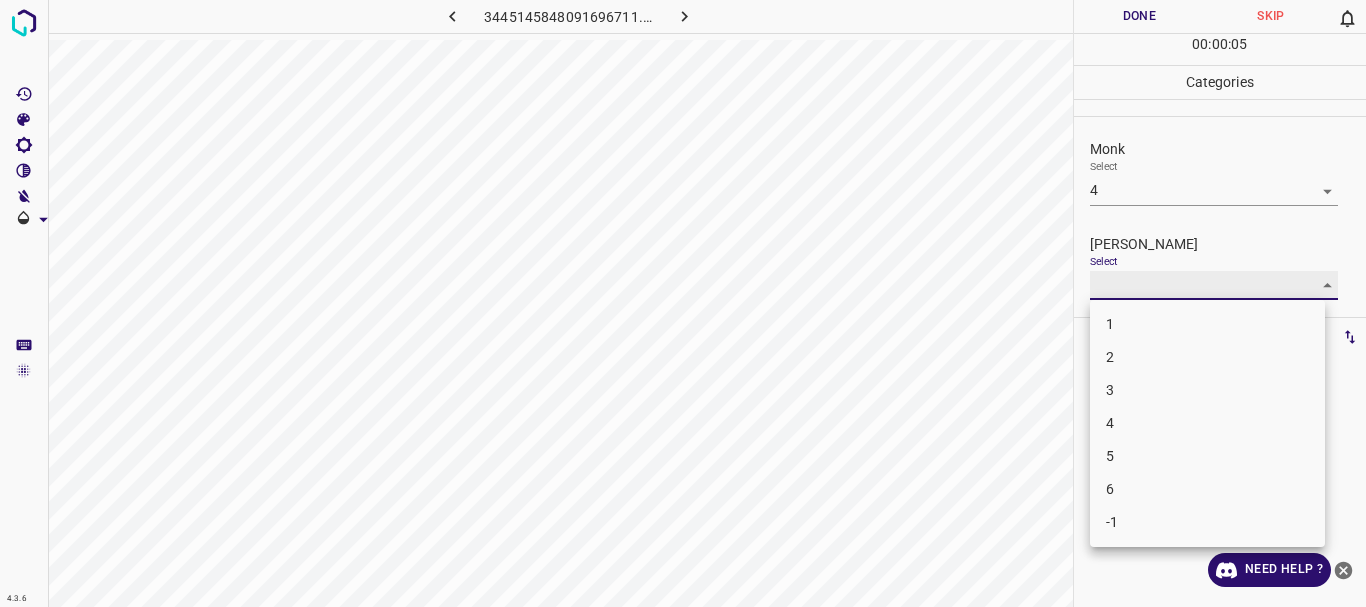 type on "1" 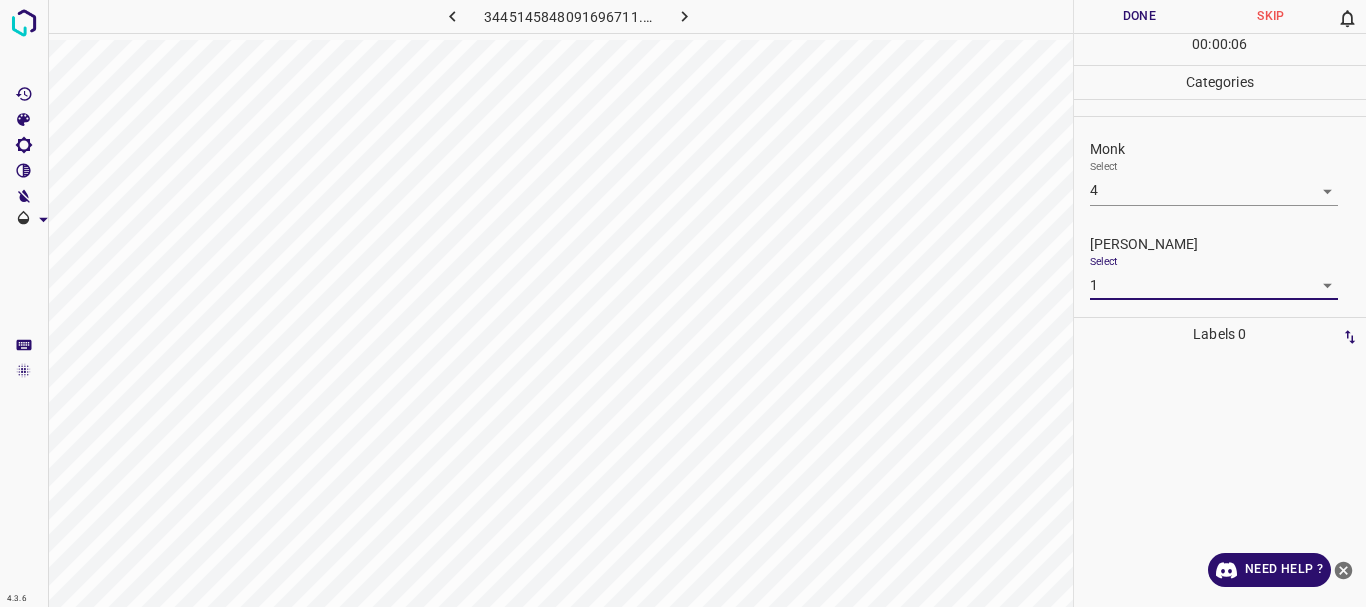 click on "Done" at bounding box center (1140, 16) 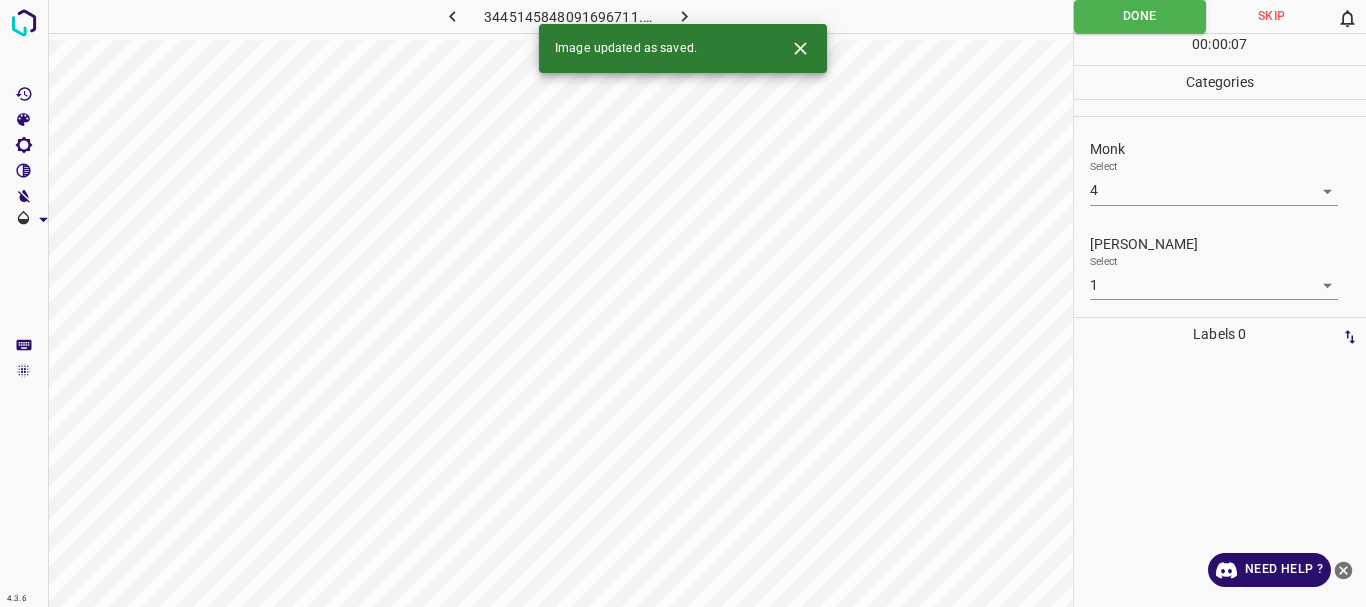 click on "Image updated as saved." at bounding box center [683, 48] 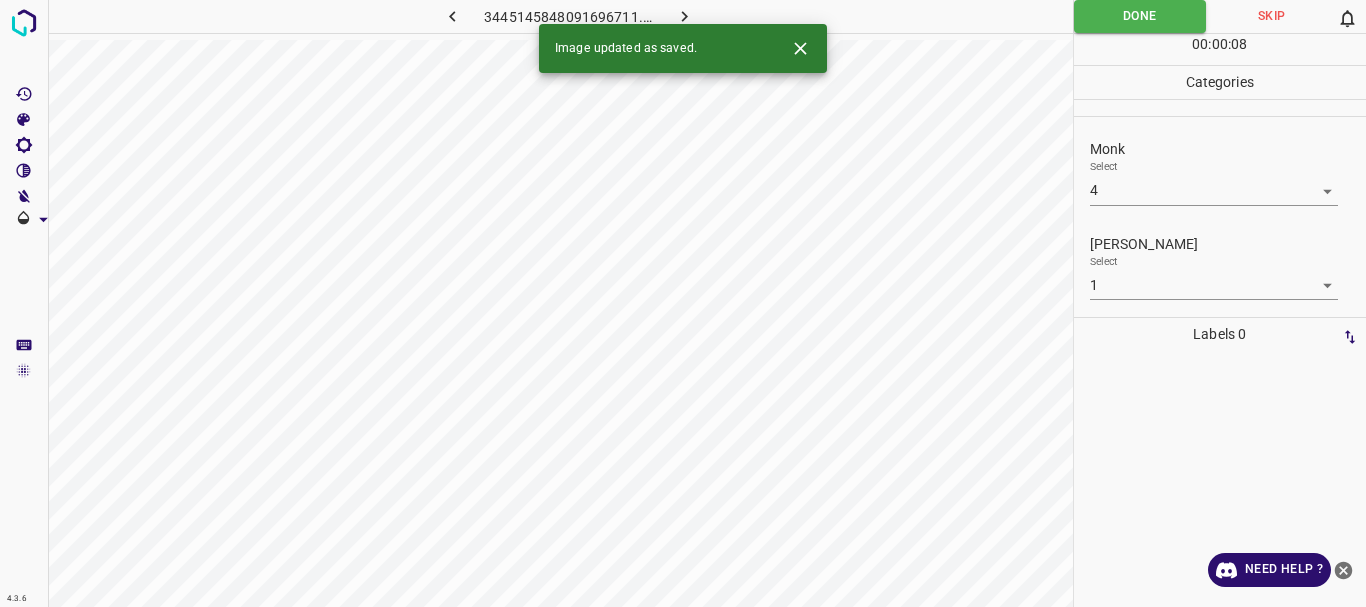 click at bounding box center [684, 16] 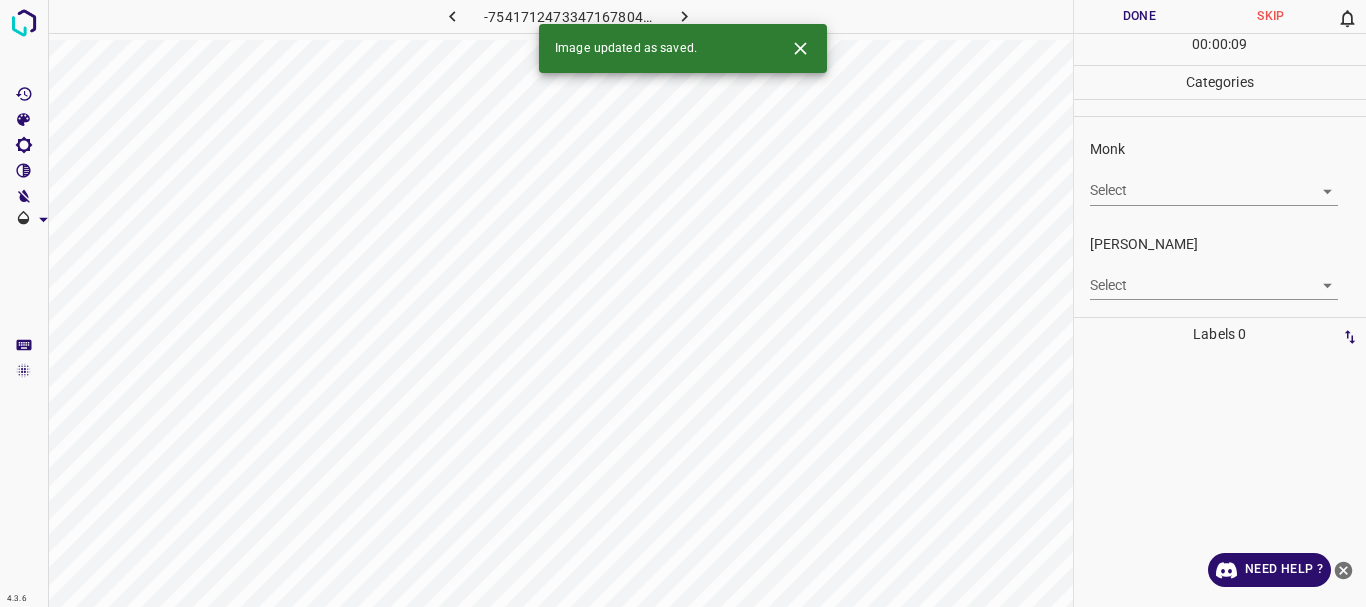 click on "4.3.6  -7541712473347167804.png Done Skip 0 00   : 00   : 09   Categories Monk   Select ​  [PERSON_NAME]   Select ​ Labels   0 Categories 1 Monk 2  [PERSON_NAME] Tools Space Change between modes (Draw & Edit) I Auto labeling R Restore zoom M Zoom in N Zoom out Delete Delete selecte label Filters Z Restore filters X Saturation filter C Brightness filter V Contrast filter B Gray scale filter General O Download Image updated as saved. Need Help ? - Text - Hide - Delete" at bounding box center [683, 303] 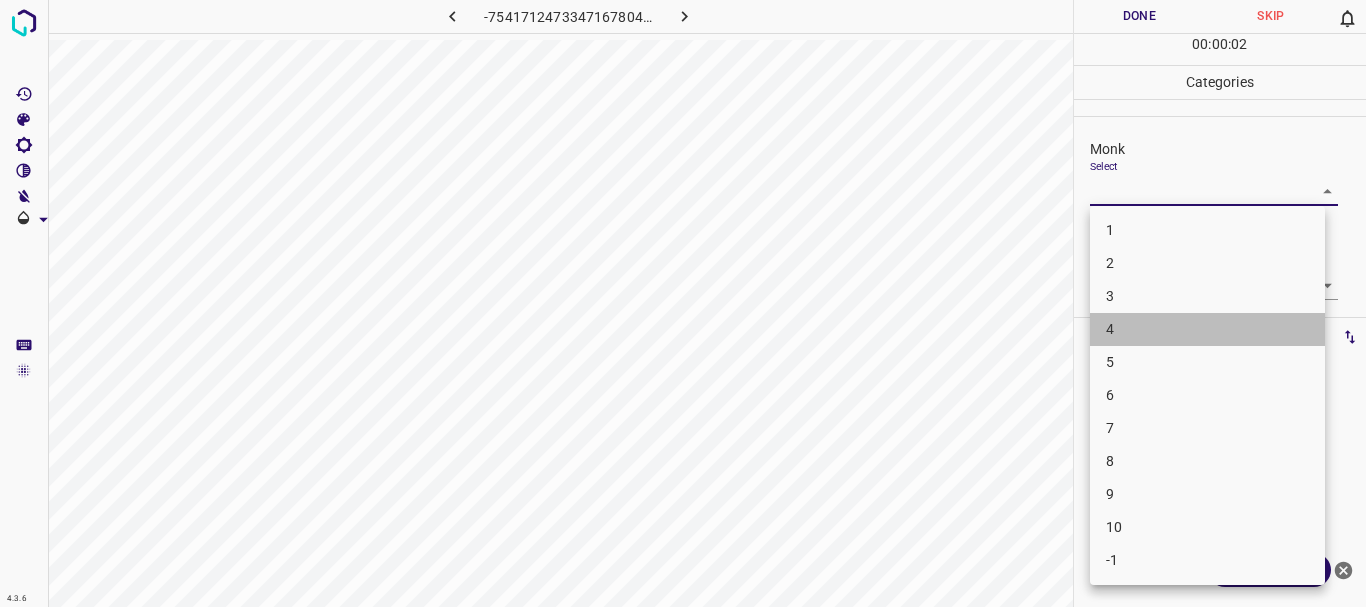 click on "4" at bounding box center [1207, 329] 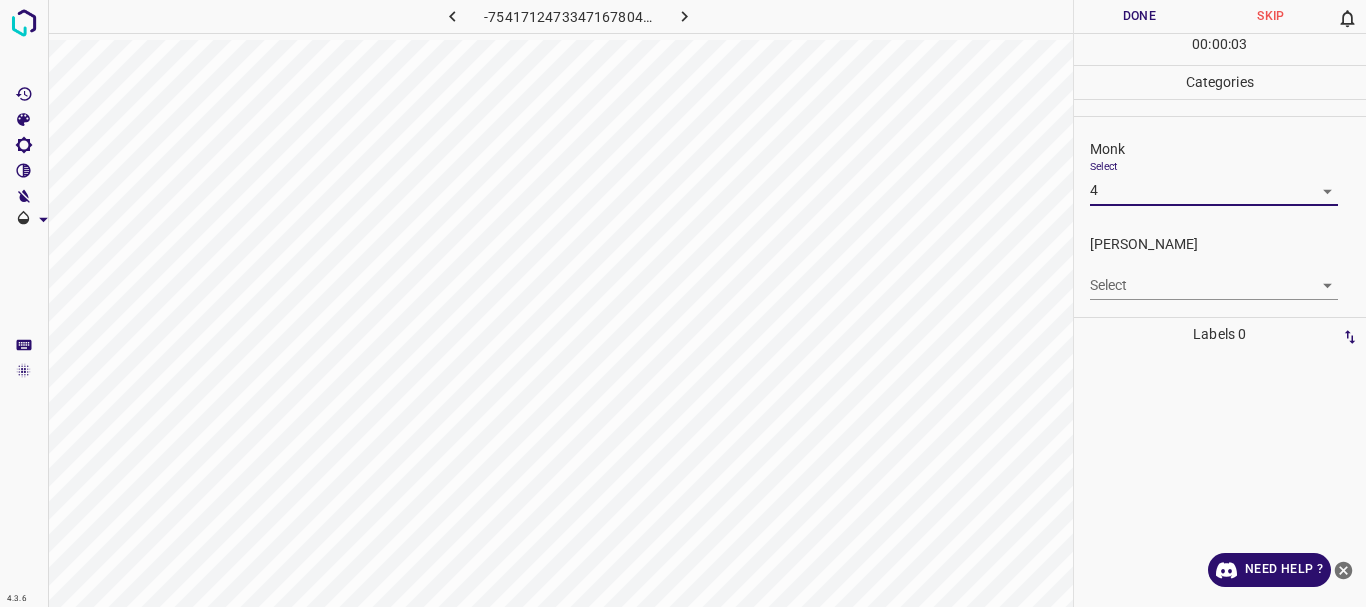 click on "4.3.6  -7541712473347167804.png Done Skip 0 00   : 00   : 03   Categories Monk   Select 4 4  [PERSON_NAME]   Select ​ Labels   0 Categories 1 Monk 2  [PERSON_NAME] Tools Space Change between modes (Draw & Edit) I Auto labeling R Restore zoom M Zoom in N Zoom out Delete Delete selecte label Filters Z Restore filters X Saturation filter C Brightness filter V Contrast filter B Gray scale filter General O Download Need Help ? - Text - Hide - Delete" at bounding box center [683, 303] 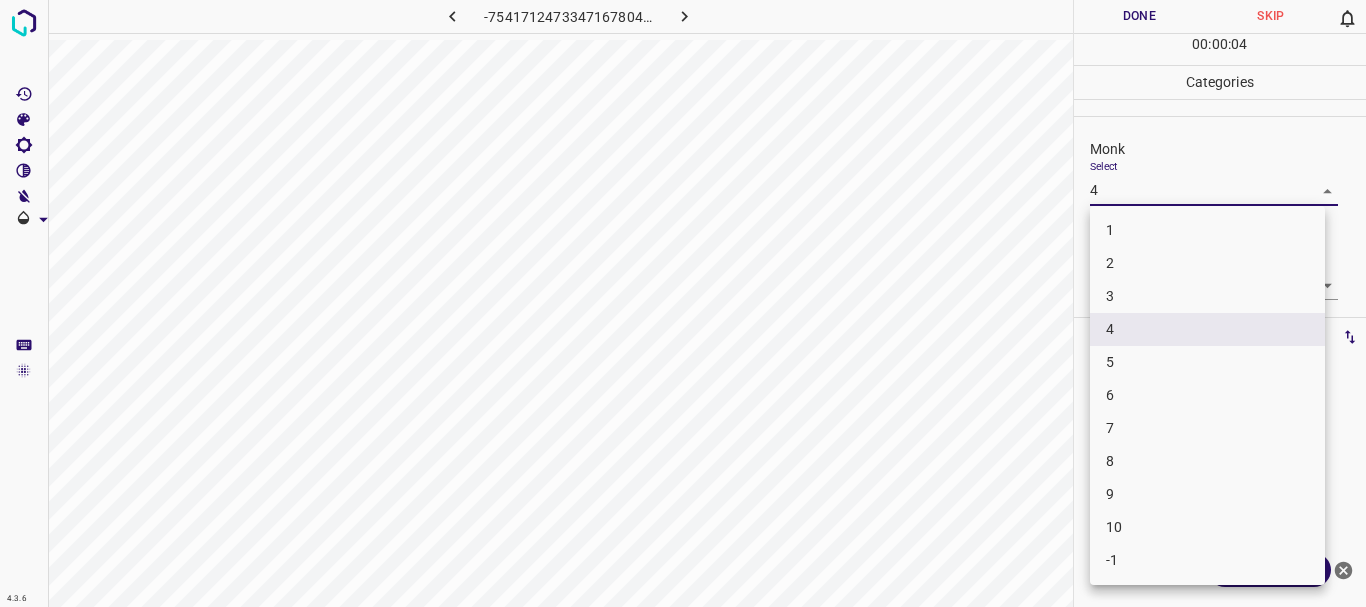 click on "3" at bounding box center (1207, 296) 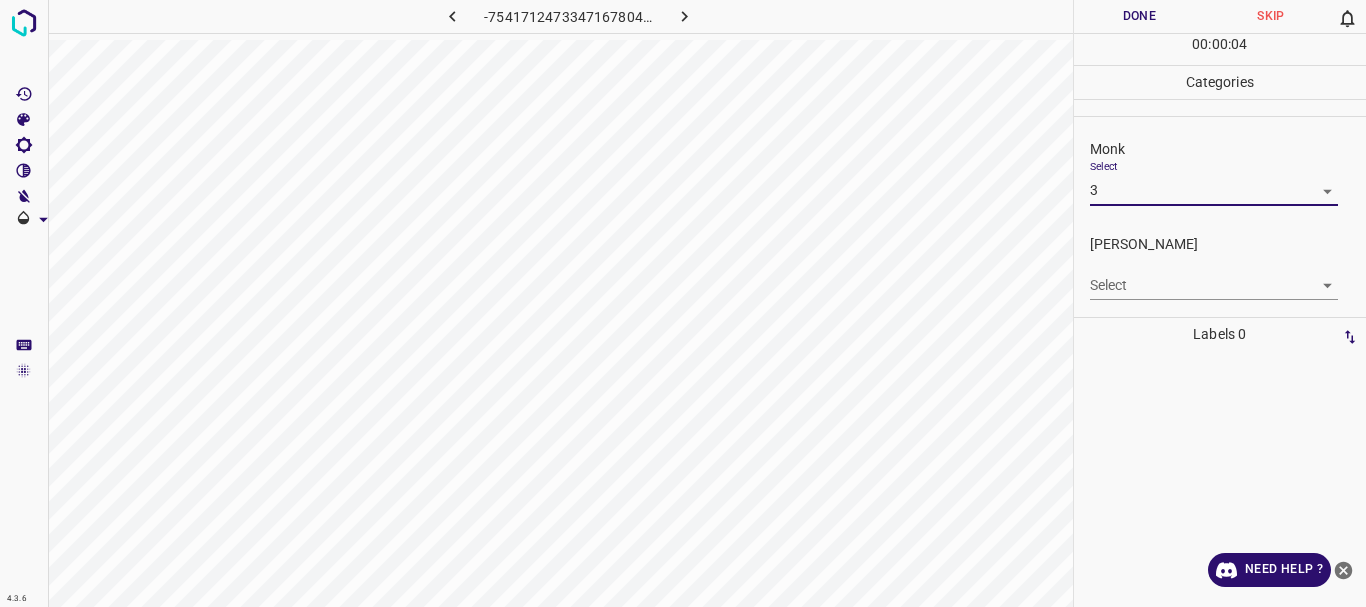 click on "4.3.6  -7541712473347167804.png Done Skip 0 00   : 00   : 04   Categories Monk   Select 3 3  [PERSON_NAME]   Select ​ Labels   0 Categories 1 Monk 2  [PERSON_NAME] Tools Space Change between modes (Draw & Edit) I Auto labeling R Restore zoom M Zoom in N Zoom out Delete Delete selecte label Filters Z Restore filters X Saturation filter C Brightness filter V Contrast filter B Gray scale filter General O Download Need Help ? - Text - Hide - Delete 1 2 3 4 5 6 7 8 9 10 -1" at bounding box center (683, 303) 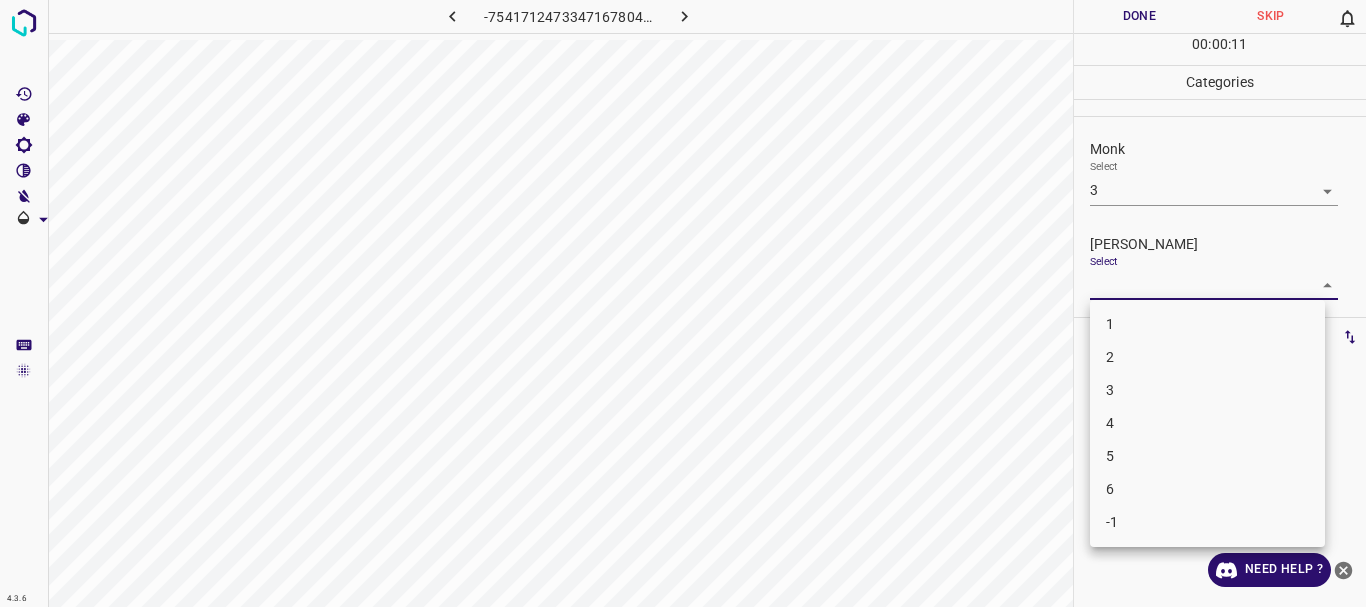 click at bounding box center (683, 303) 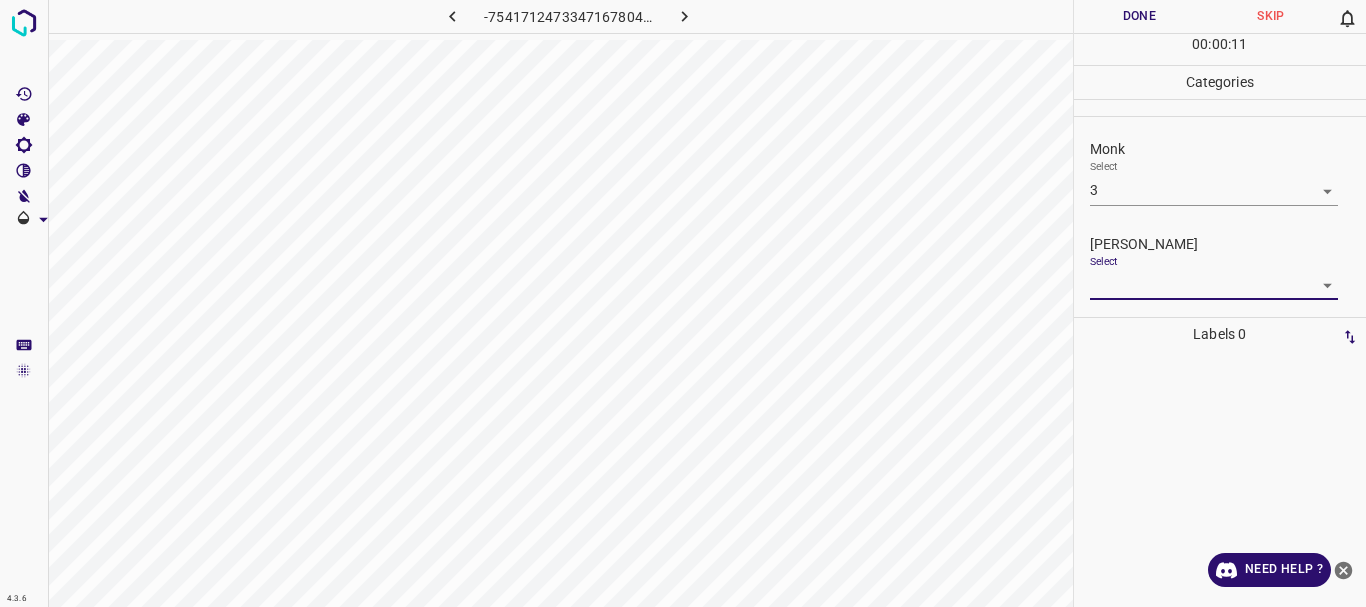 click on "1 2 3 4 5 6 -1" at bounding box center (683, 303) 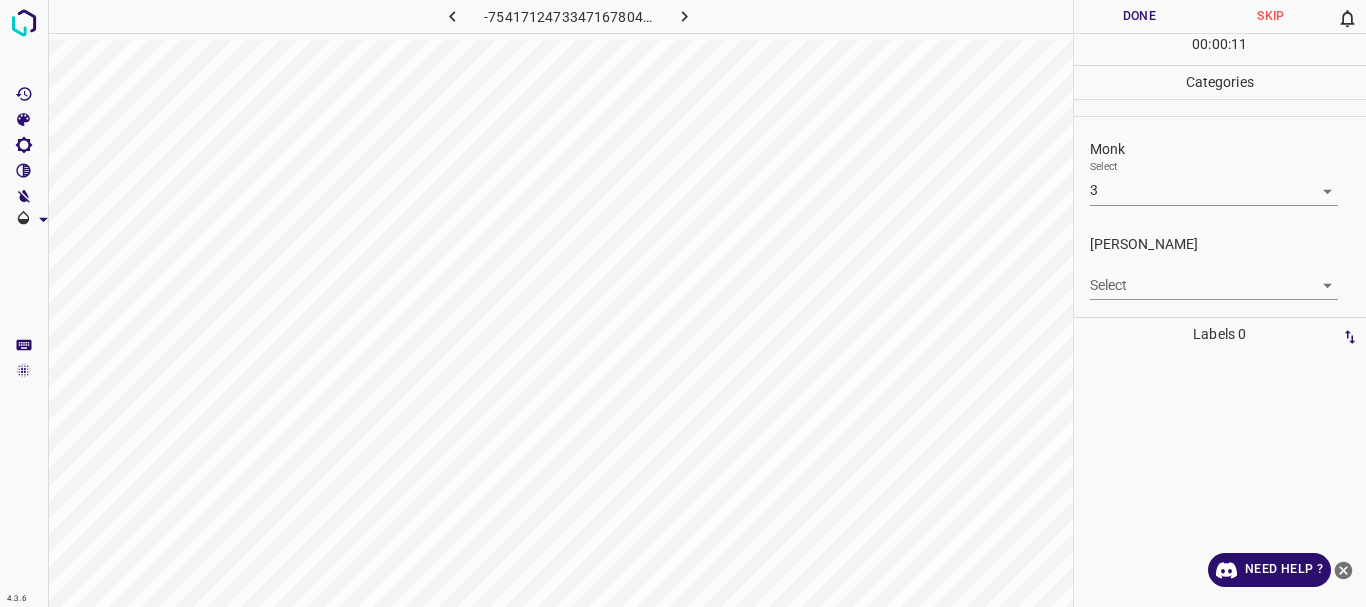 click on "4.3.6  -7541712473347167804.png Done Skip 0 00   : 00   : 11   Categories Monk   Select 3 3  [PERSON_NAME]   Select ​ Labels   0 Categories 1 Monk 2  [PERSON_NAME] Tools Space Change between modes (Draw & Edit) I Auto labeling R Restore zoom M Zoom in N Zoom out Delete Delete selecte label Filters Z Restore filters X Saturation filter C Brightness filter V Contrast filter B Gray scale filter General O Download Need Help ? - Text - Hide - Delete 1 2 3 4 5 6 -1" at bounding box center [683, 303] 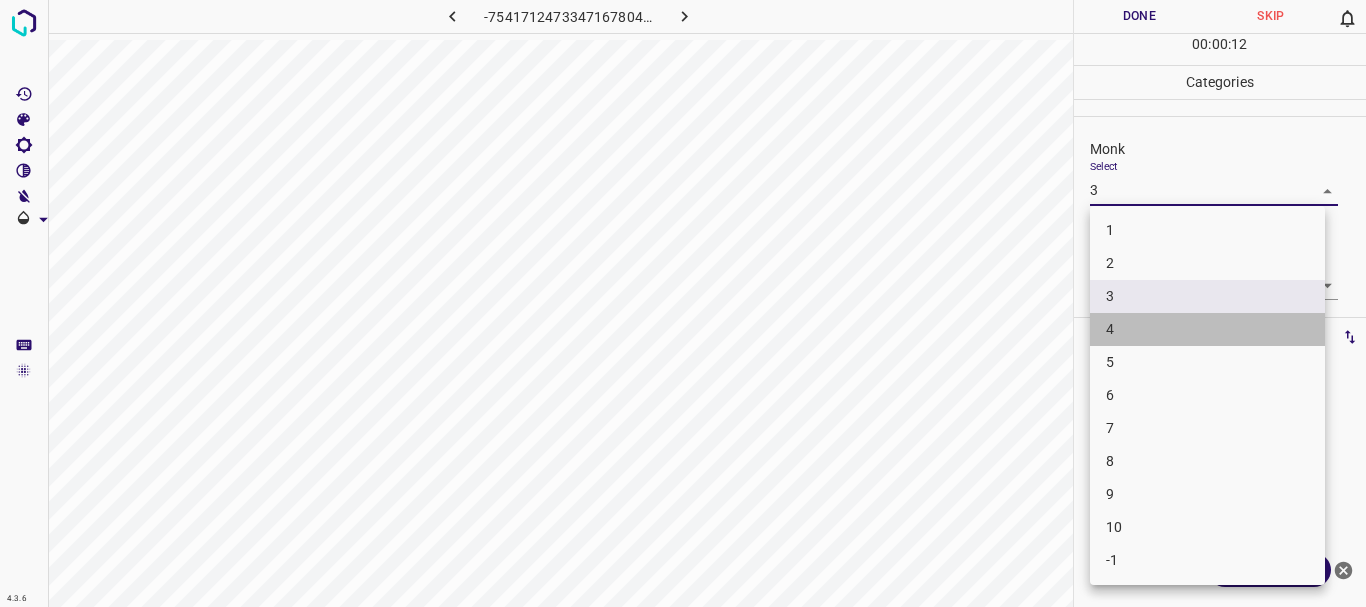 click on "4" at bounding box center (1207, 329) 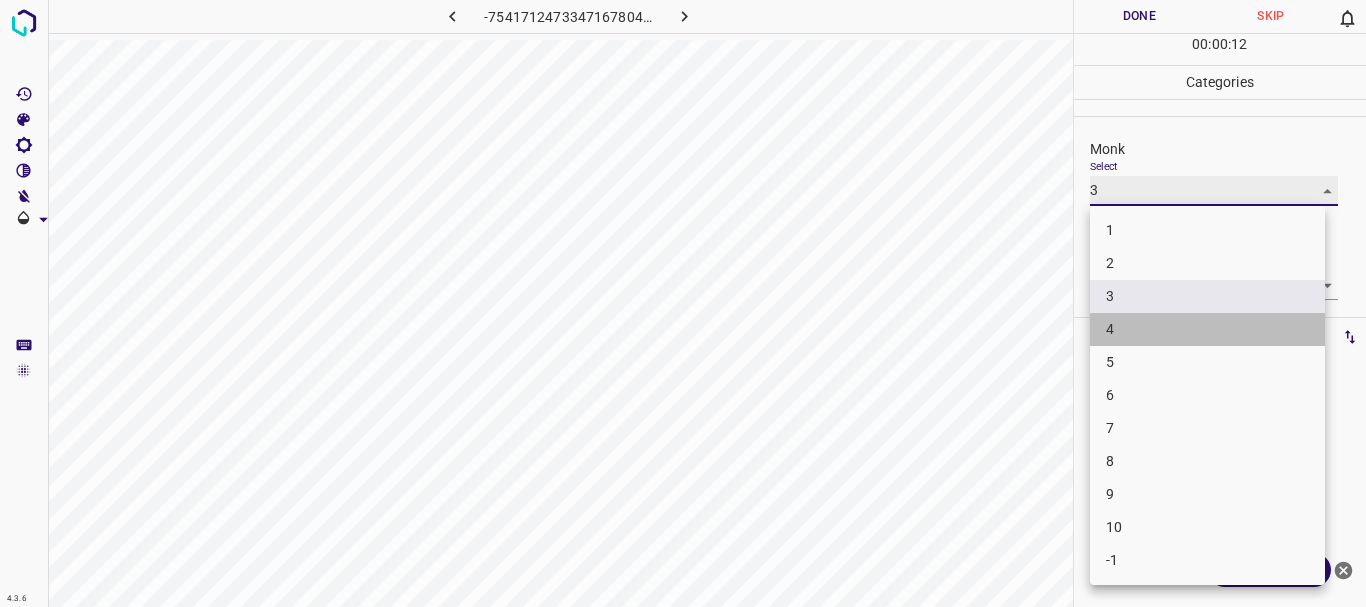 type on "4" 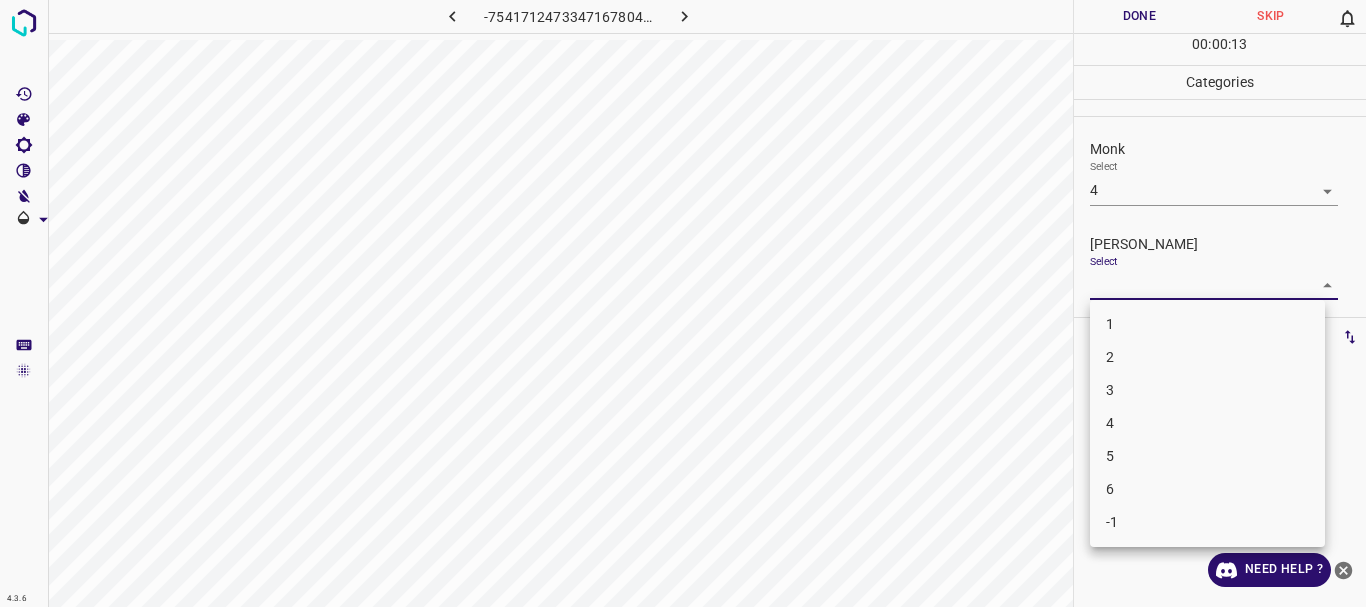 click on "4.3.6  -7541712473347167804.png Done Skip 0 00   : 00   : 13   Categories Monk   Select 4 4  [PERSON_NAME]   Select ​ Labels   0 Categories 1 Monk 2  [PERSON_NAME] Tools Space Change between modes (Draw & Edit) I Auto labeling R Restore zoom M Zoom in N Zoom out Delete Delete selecte label Filters Z Restore filters X Saturation filter C Brightness filter V Contrast filter B Gray scale filter General O Download Need Help ? - Text - Hide - Delete 1 2 3 4 5 6 -1" at bounding box center (683, 303) 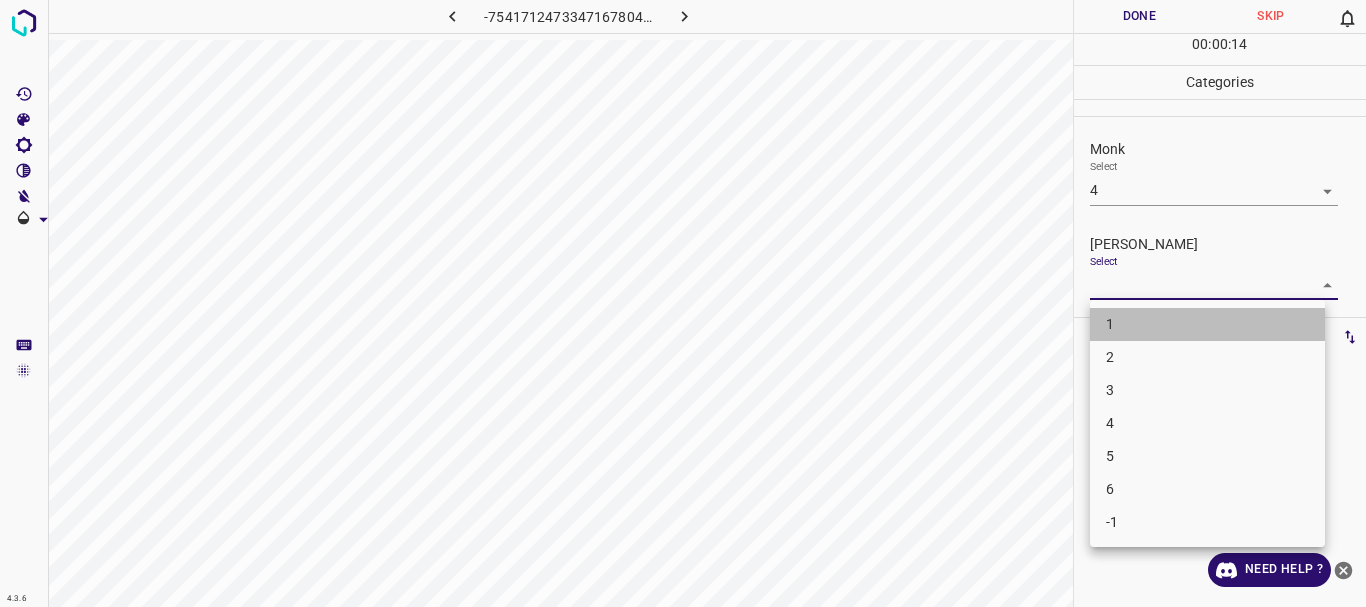 click on "1" at bounding box center (1207, 324) 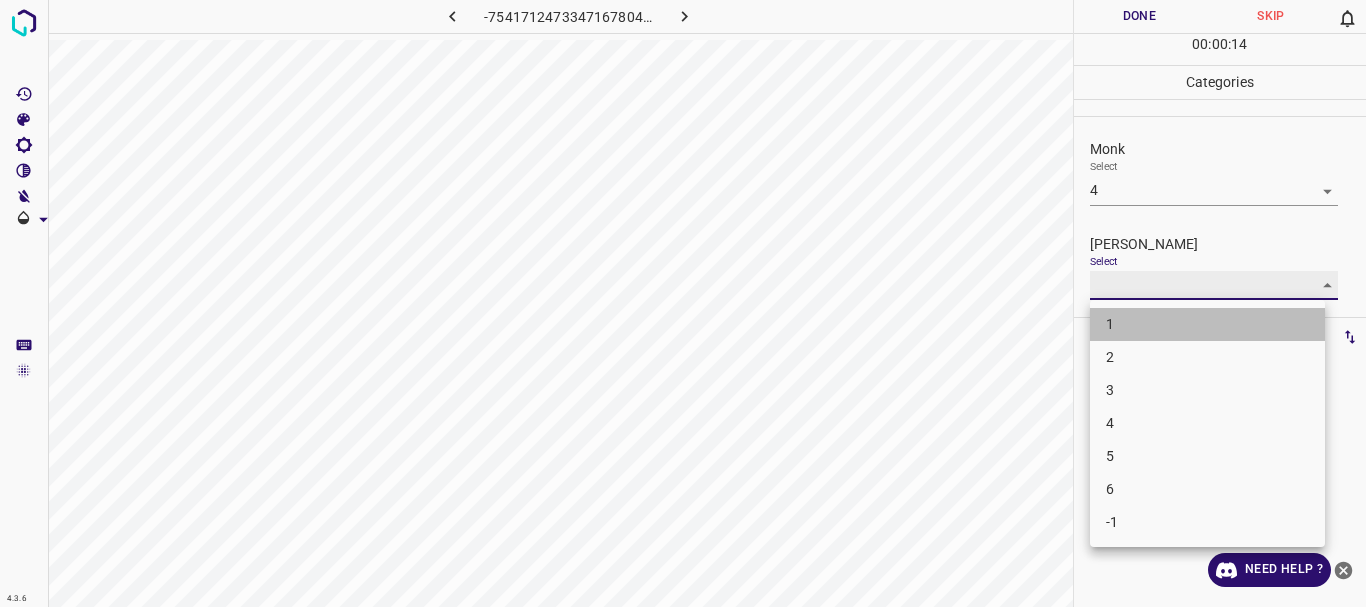 type on "1" 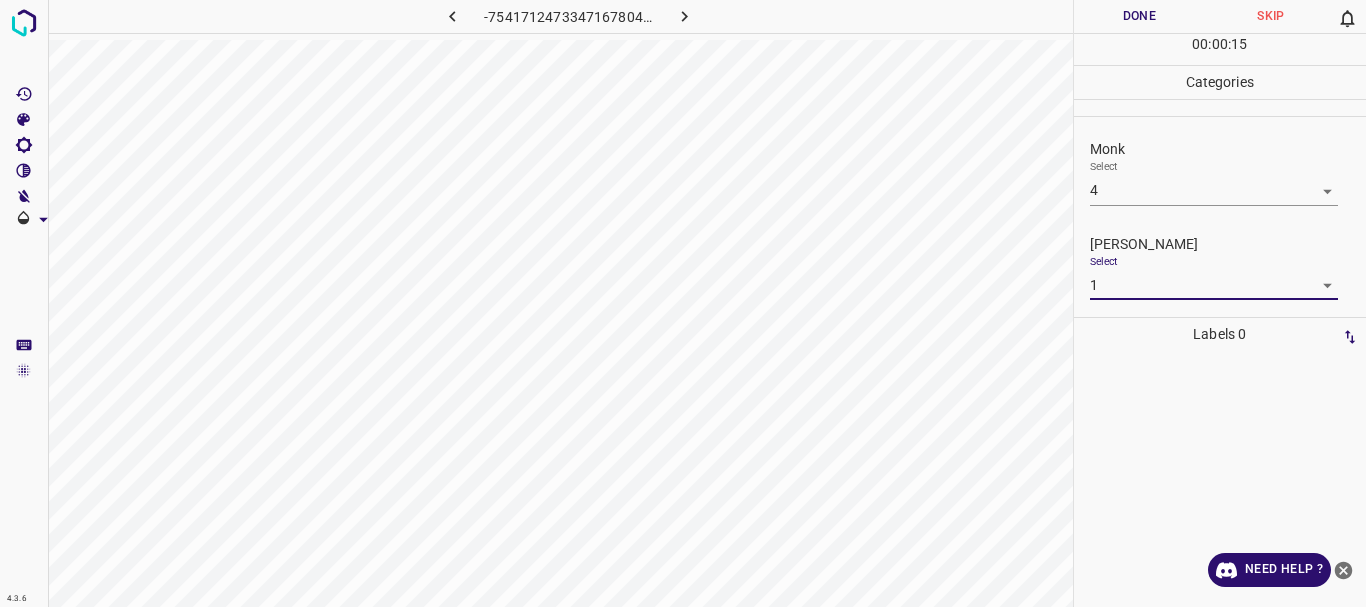 drag, startPoint x: 1157, startPoint y: 28, endPoint x: 1137, endPoint y: 26, distance: 20.09975 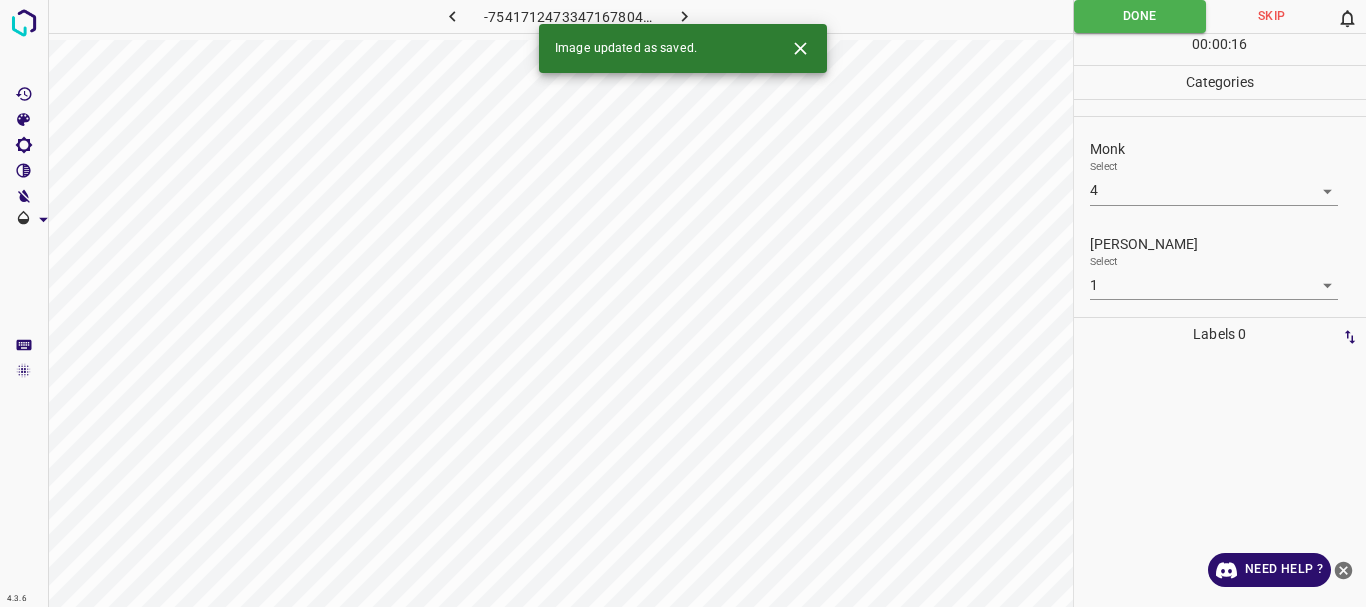 click 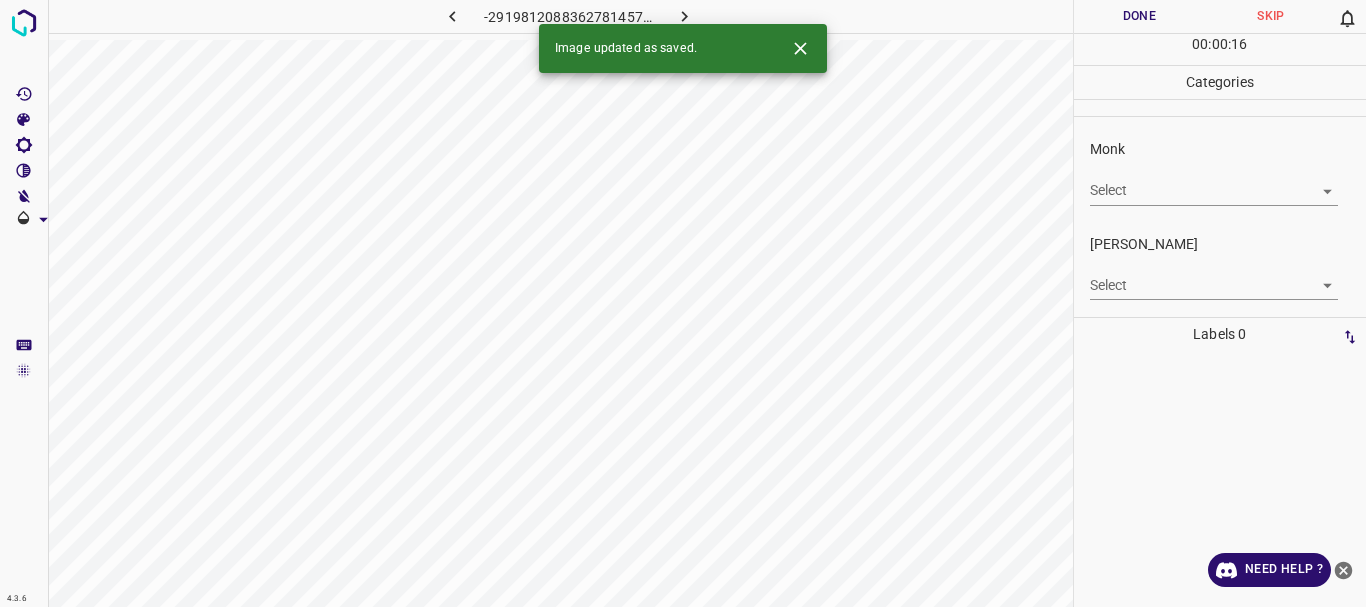 click on "4.3.6  -2919812088362781457.png Done Skip 0 00   : 00   : 16   Categories Monk   Select ​  [PERSON_NAME]   Select ​ Labels   0 Categories 1 Monk 2  [PERSON_NAME] Tools Space Change between modes (Draw & Edit) I Auto labeling R Restore zoom M Zoom in N Zoom out Delete Delete selecte label Filters Z Restore filters X Saturation filter C Brightness filter V Contrast filter B Gray scale filter General O Download Image updated as saved. Need Help ? - Text - Hide - Delete" at bounding box center (683, 303) 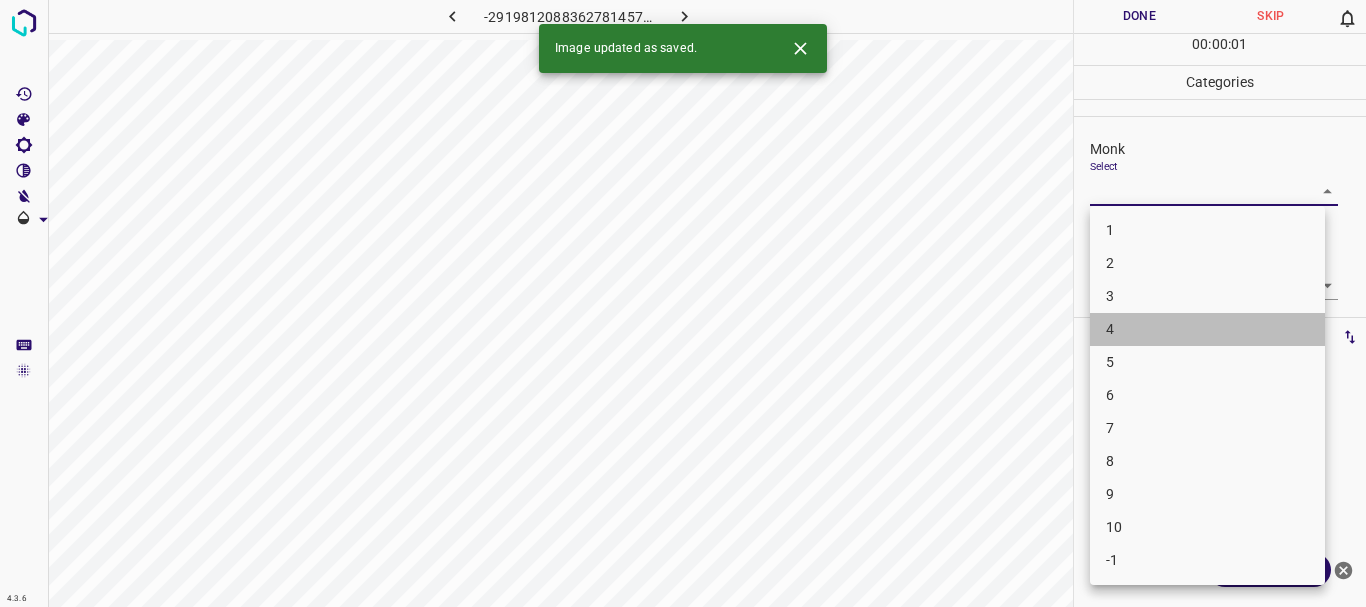 click on "4" at bounding box center (1207, 329) 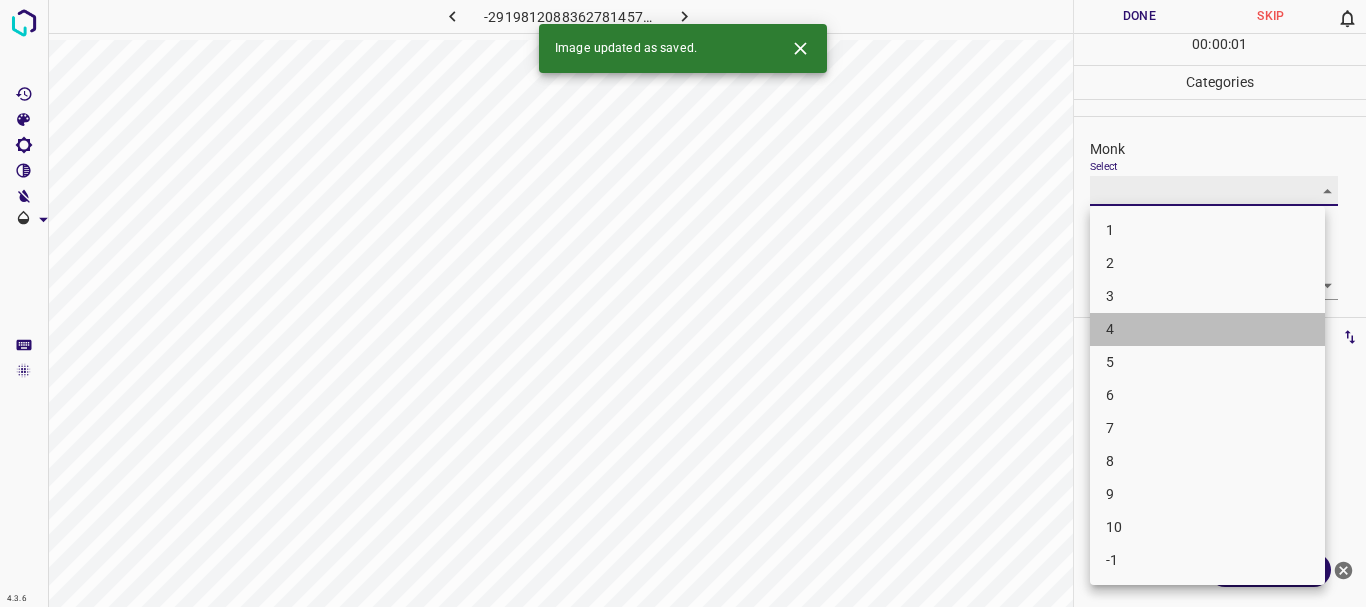 type on "4" 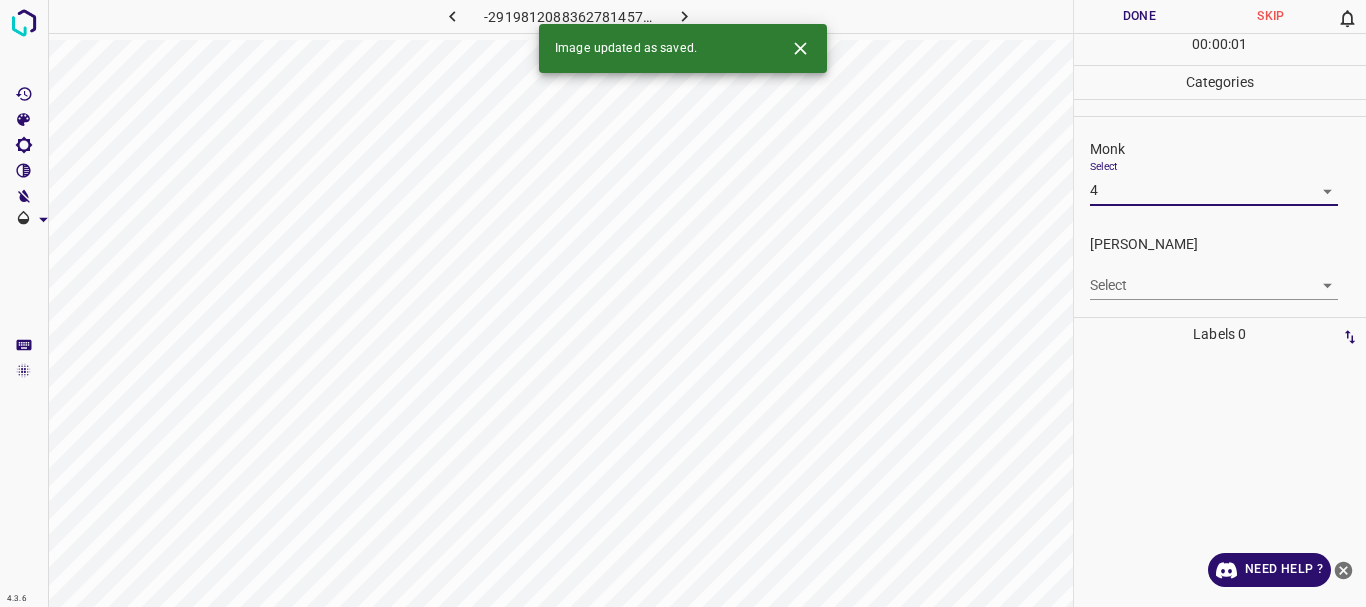 click on "4.3.6  -2919812088362781457.png Done Skip 0 00   : 00   : 01   Categories Monk   Select 4 4  [PERSON_NAME]   Select ​ Labels   0 Categories 1 Monk 2  [PERSON_NAME] Tools Space Change between modes (Draw & Edit) I Auto labeling R Restore zoom M Zoom in N Zoom out Delete Delete selecte label Filters Z Restore filters X Saturation filter C Brightness filter V Contrast filter B Gray scale filter General O Download Image updated as saved. Need Help ? - Text - Hide - Delete" at bounding box center (683, 303) 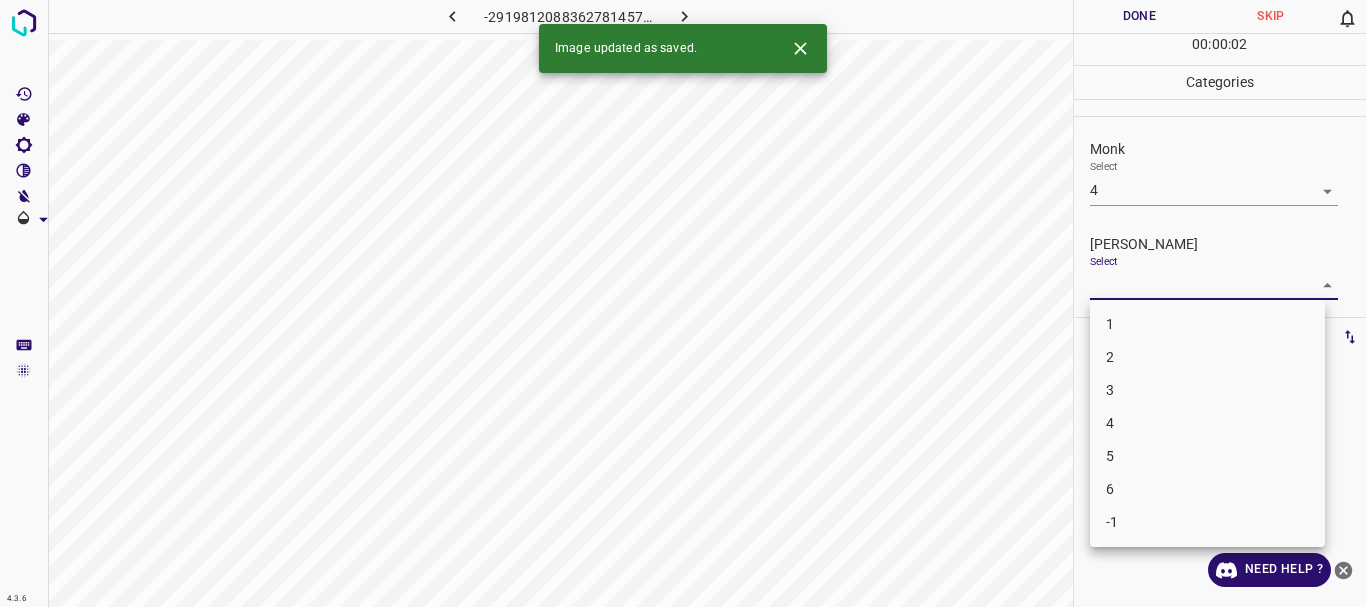 click on "1" at bounding box center (1207, 324) 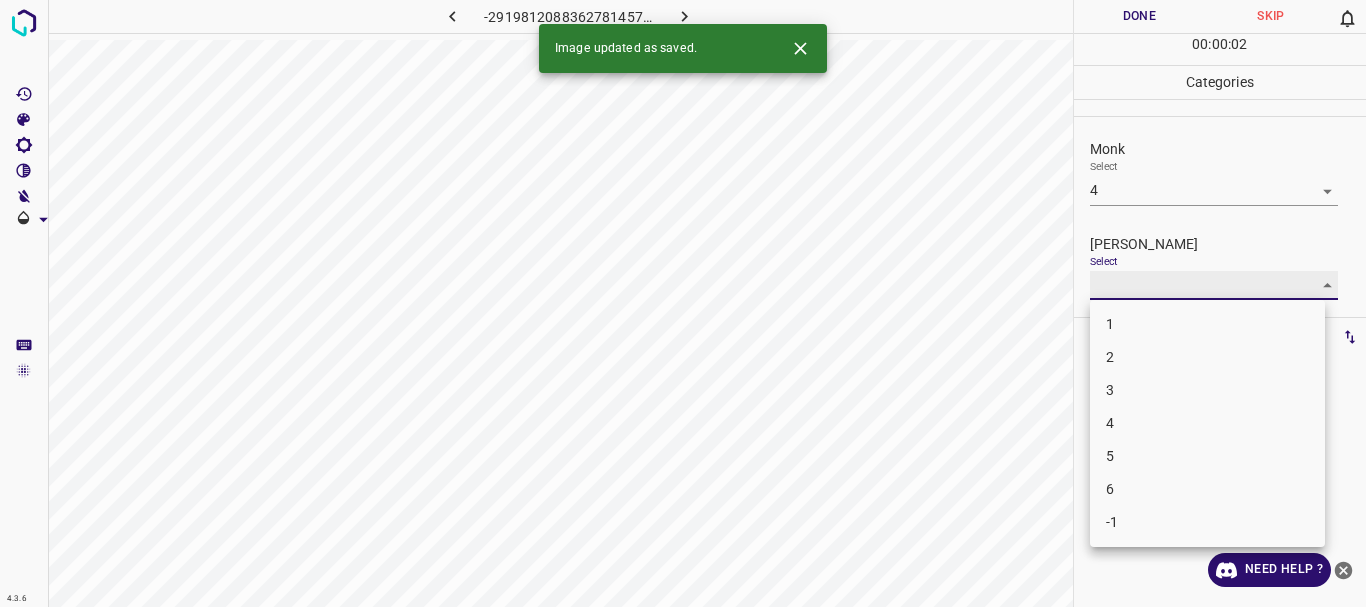 type on "1" 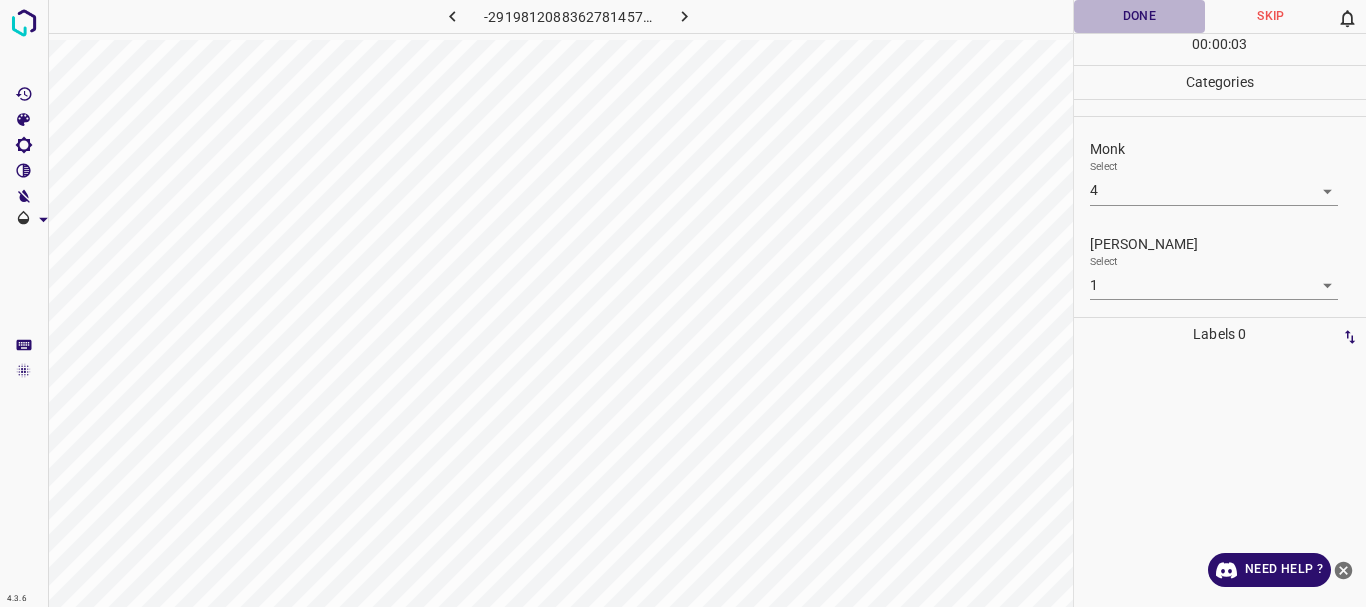 click on "Done" at bounding box center [1140, 16] 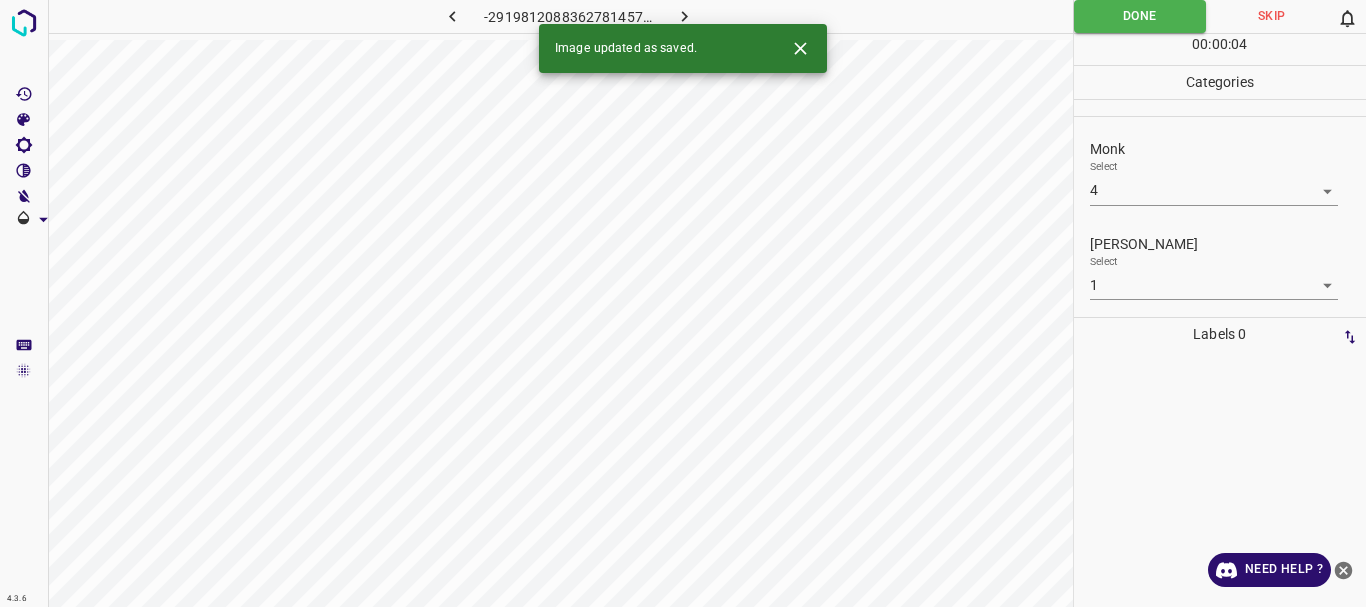 click 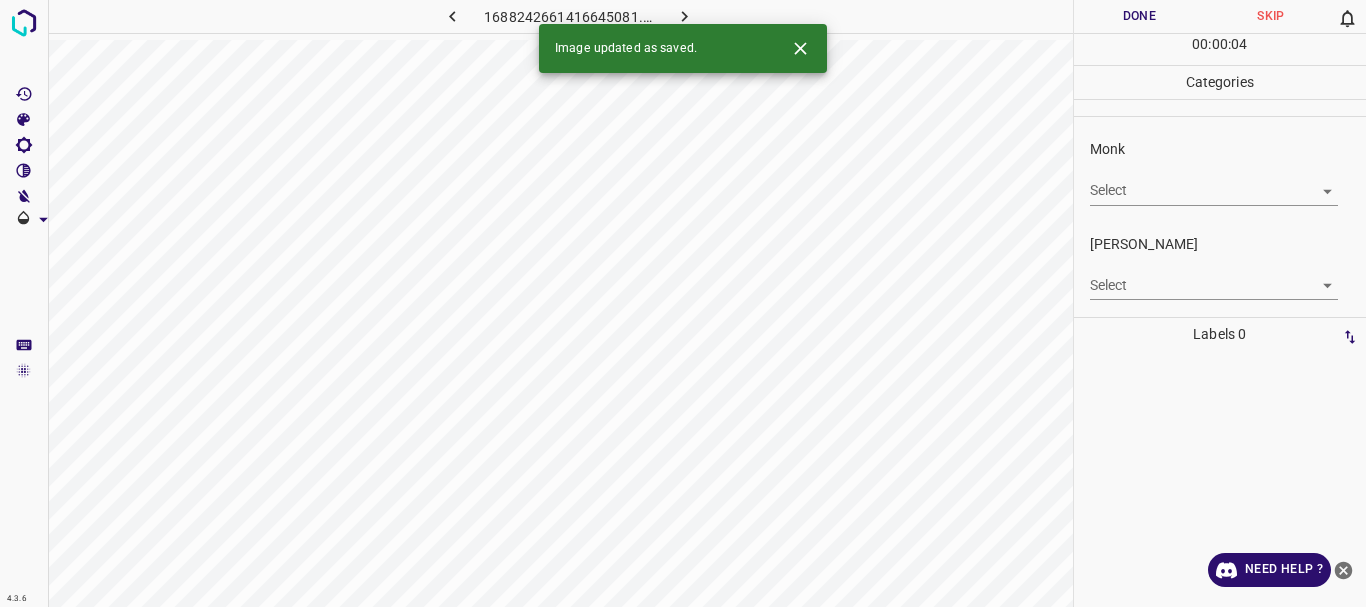 click on "4.3.6  1688242661416645081.png Done Skip 0 00   : 00   : 04   Categories Monk   Select ​  [PERSON_NAME]   Select ​ Labels   0 Categories 1 Monk 2  [PERSON_NAME] Tools Space Change between modes (Draw & Edit) I Auto labeling R Restore zoom M Zoom in N Zoom out Delete Delete selecte label Filters Z Restore filters X Saturation filter C Brightness filter V Contrast filter B Gray scale filter General O Download Image updated as saved. Need Help ? - Text - Hide - Delete" at bounding box center [683, 303] 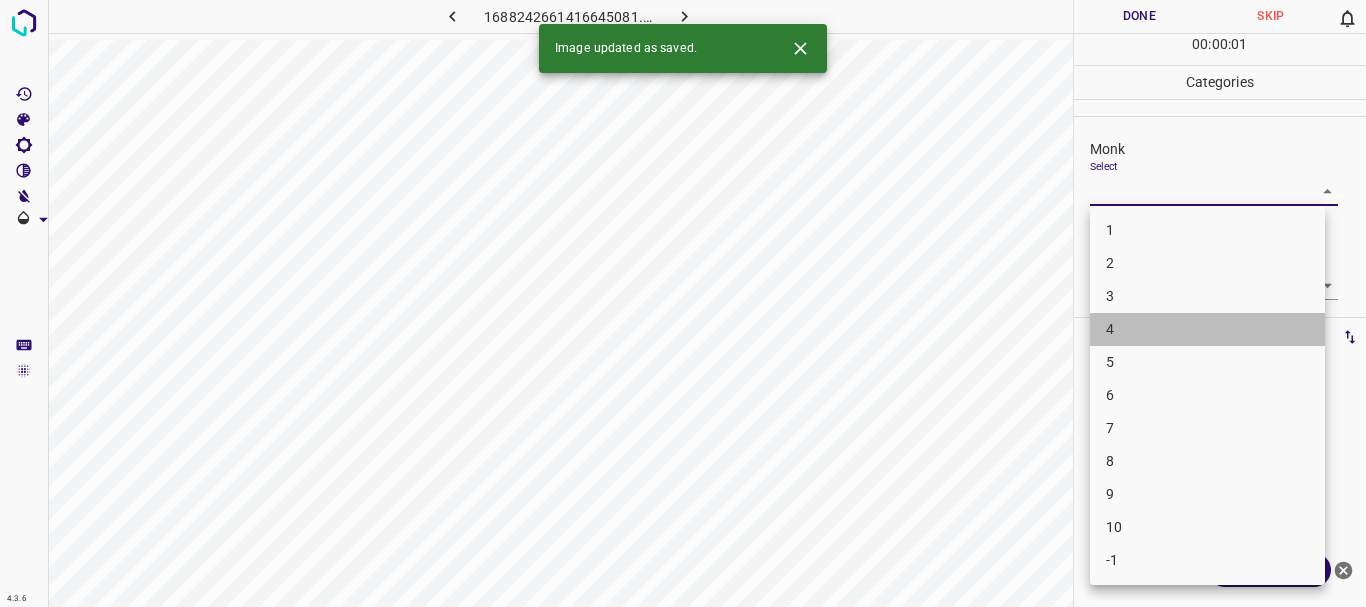 click on "4" at bounding box center [1207, 329] 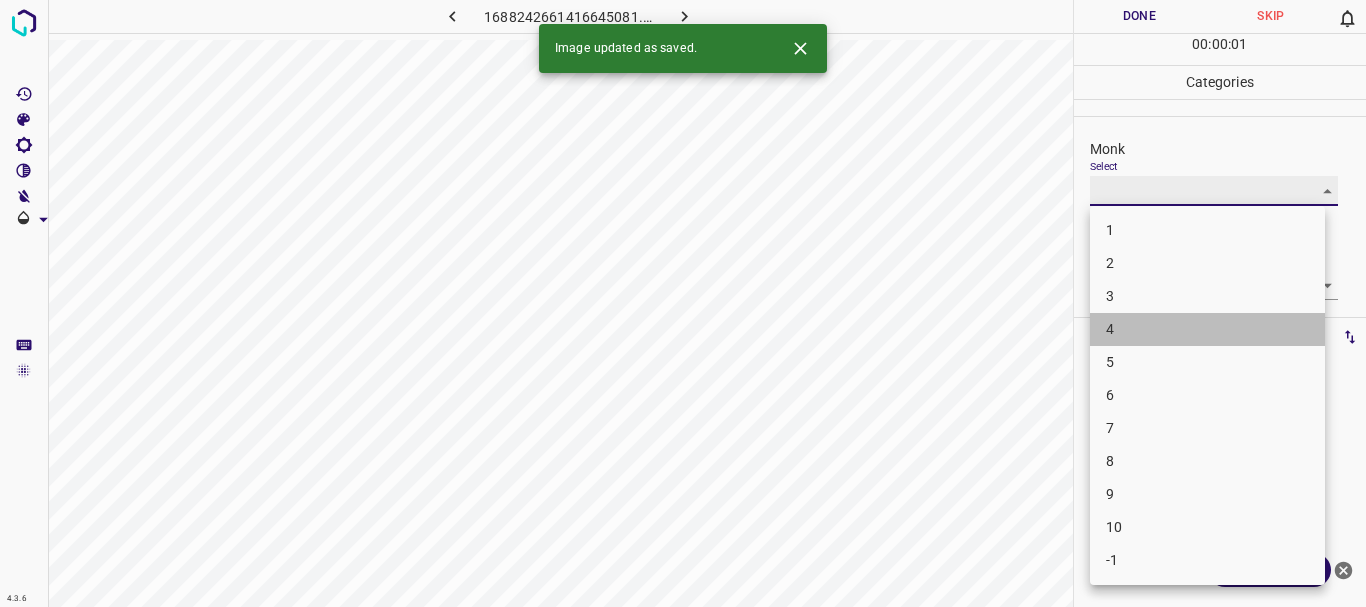 type on "4" 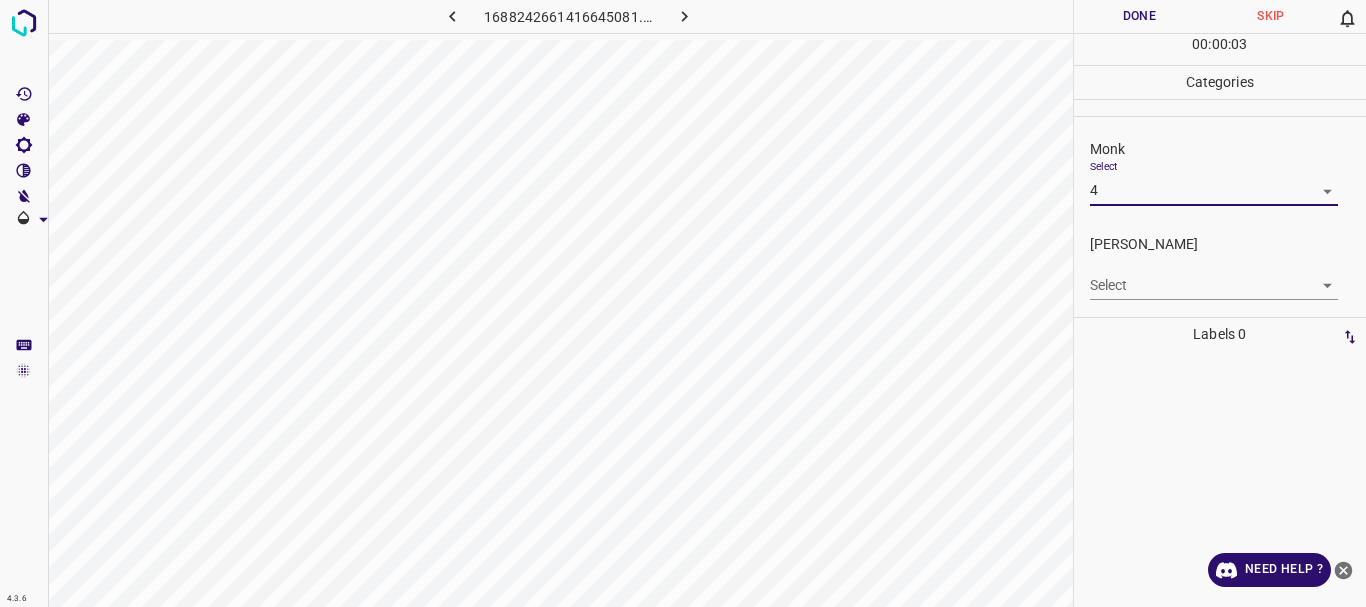 click on "4.3.6  1688242661416645081.png Done Skip 0 00   : 00   : 03   Categories Monk   Select 4 4  [PERSON_NAME]   Select ​ Labels   0 Categories 1 Monk 2  [PERSON_NAME] Tools Space Change between modes (Draw & Edit) I Auto labeling R Restore zoom M Zoom in N Zoom out Delete Delete selecte label Filters Z Restore filters X Saturation filter C Brightness filter V Contrast filter B Gray scale filter General O Download Need Help ? - Text - Hide - Delete" at bounding box center [683, 303] 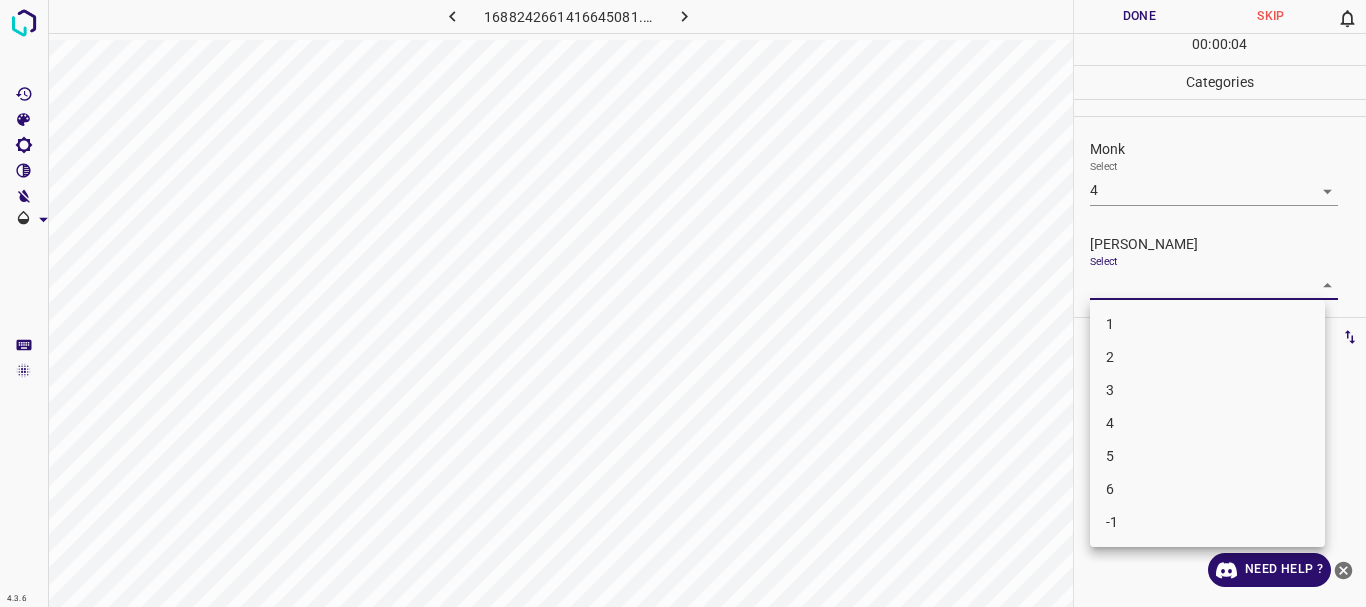 drag, startPoint x: 1133, startPoint y: 321, endPoint x: 1155, endPoint y: 120, distance: 202.2004 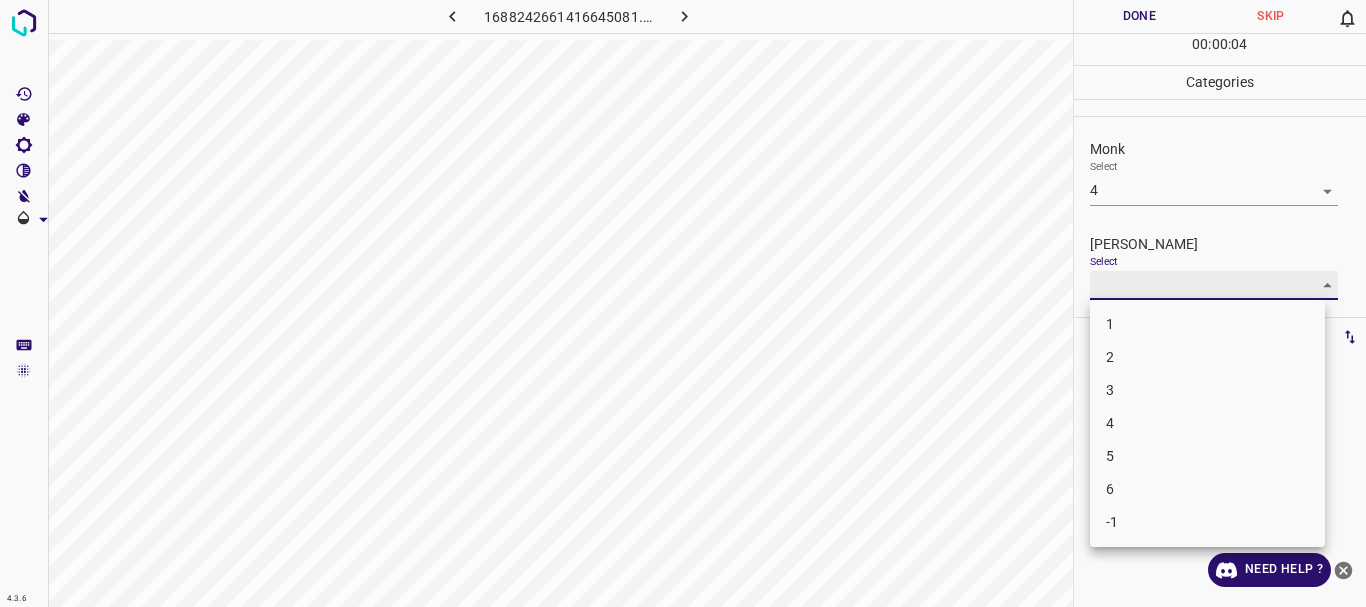 type on "1" 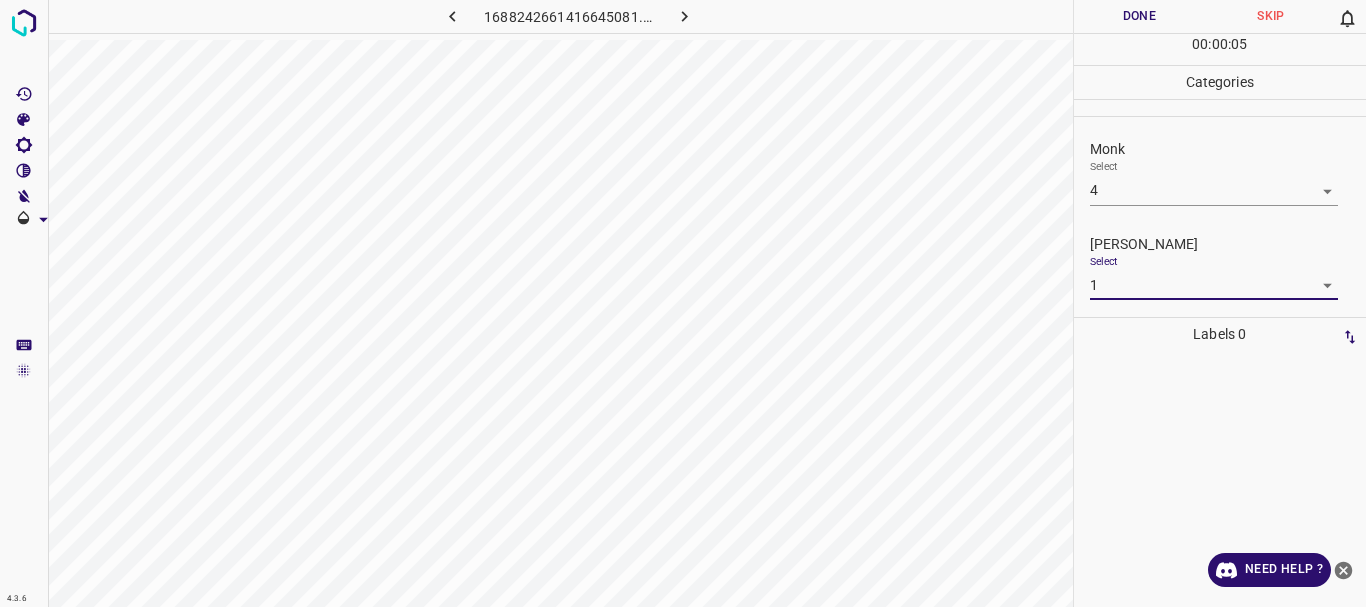 click on "Done" at bounding box center [1140, 16] 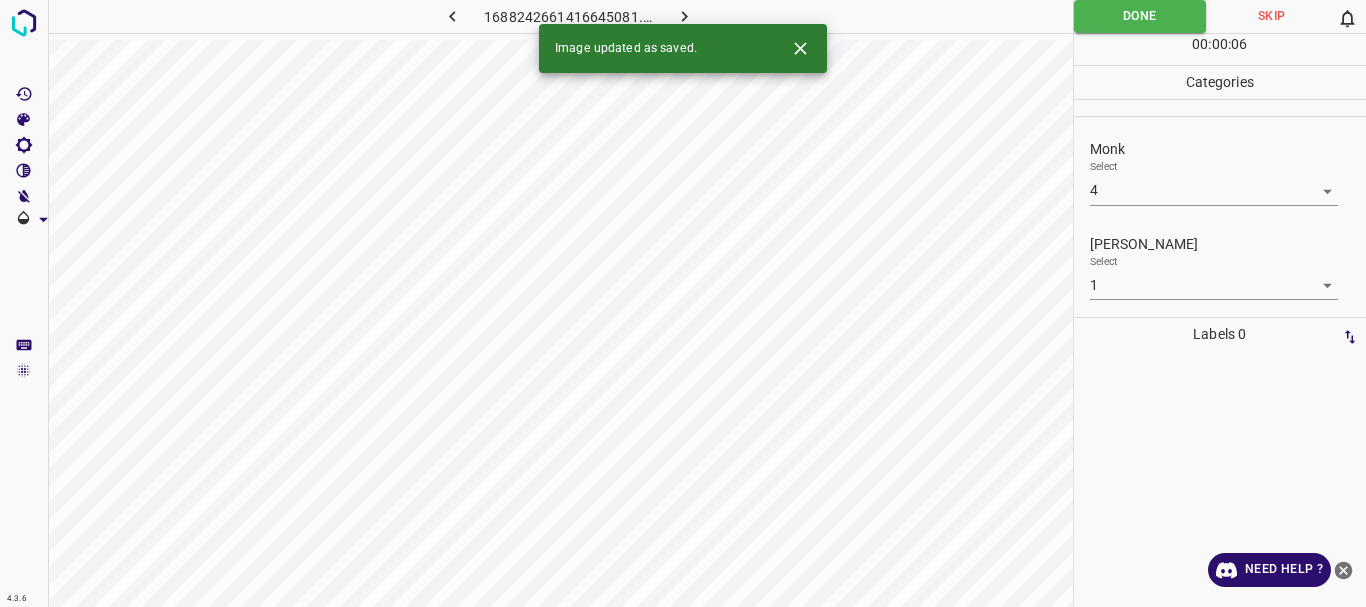 click at bounding box center (684, 16) 